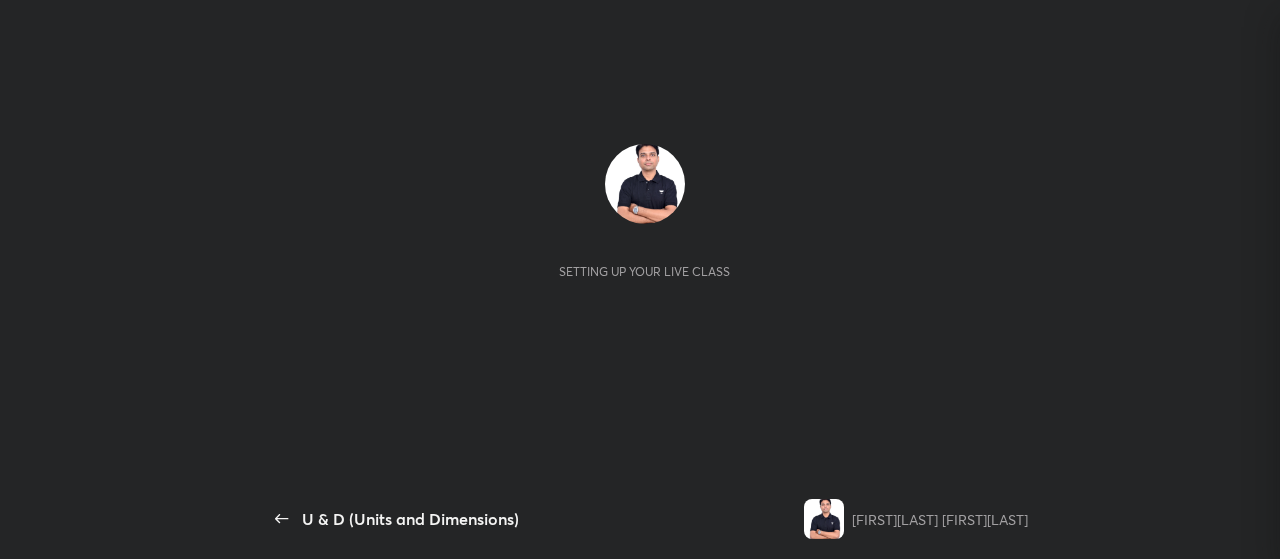 scroll, scrollTop: 0, scrollLeft: 0, axis: both 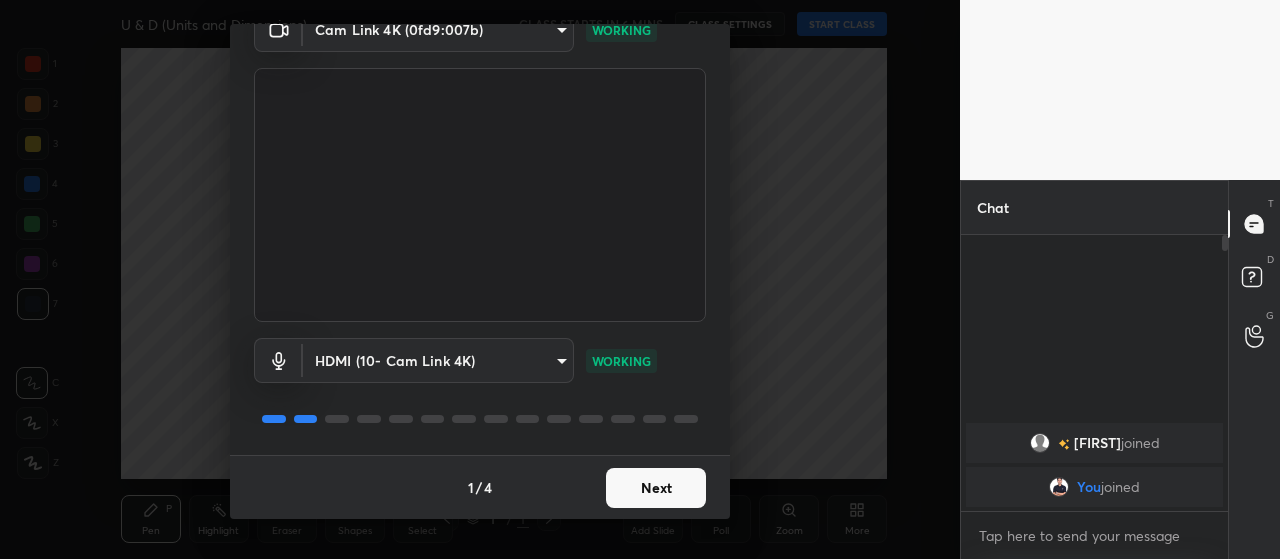 click on "Next" at bounding box center [656, 488] 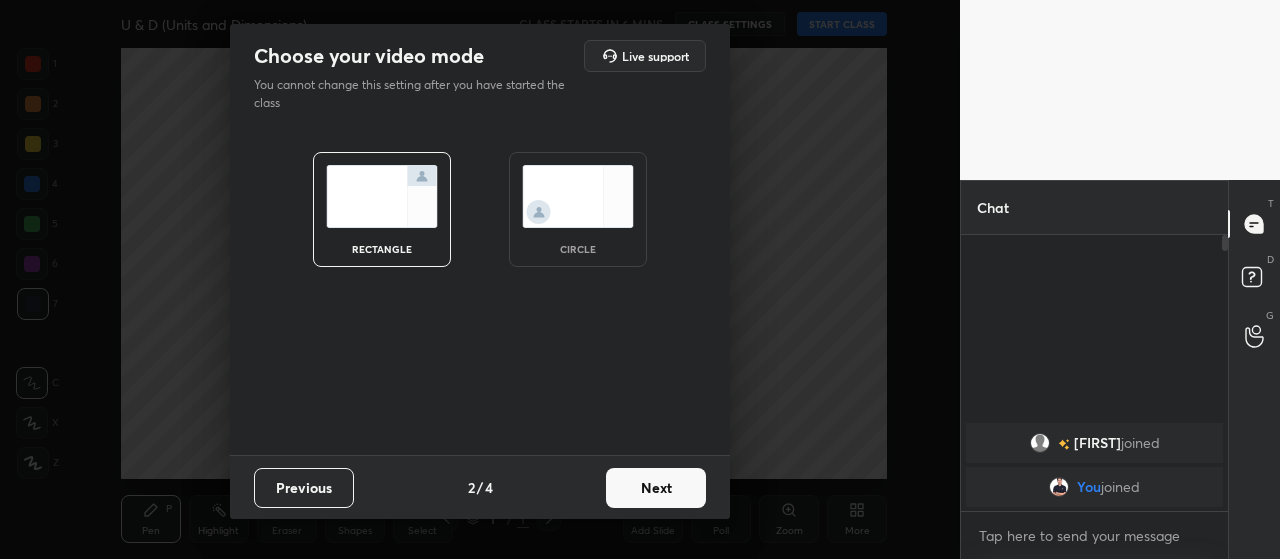 scroll, scrollTop: 0, scrollLeft: 0, axis: both 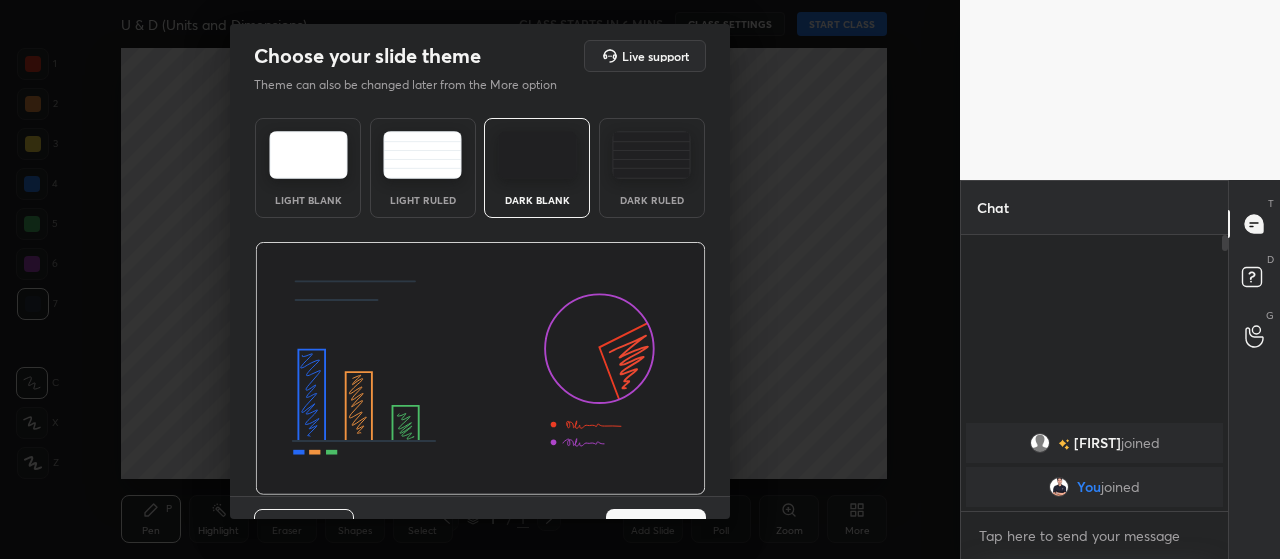 click on "Dark Ruled" at bounding box center (652, 168) 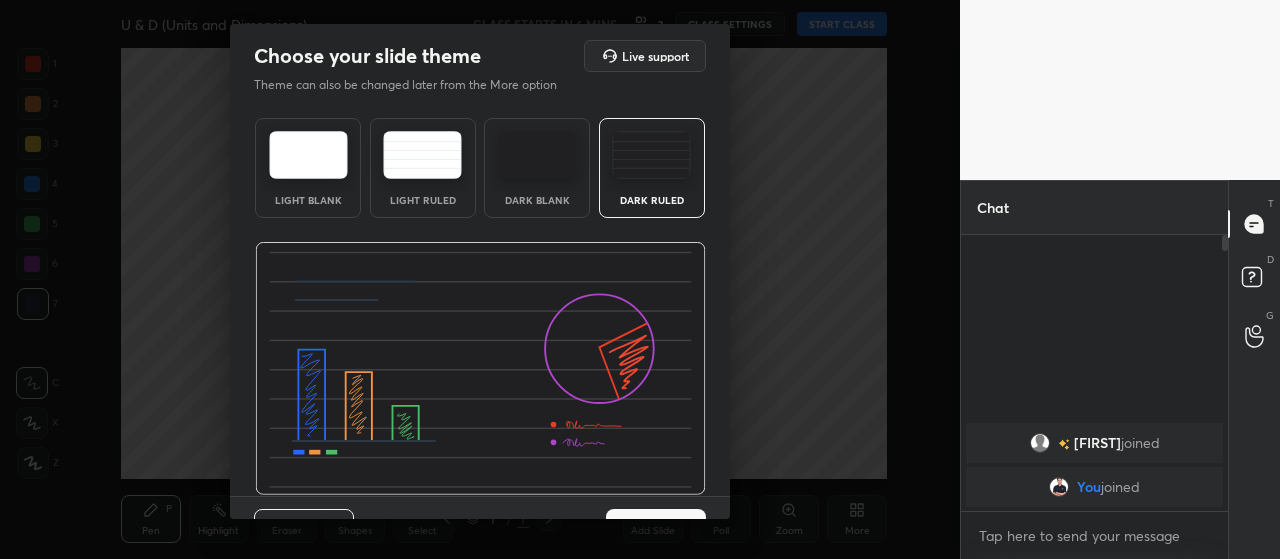 scroll, scrollTop: 41, scrollLeft: 0, axis: vertical 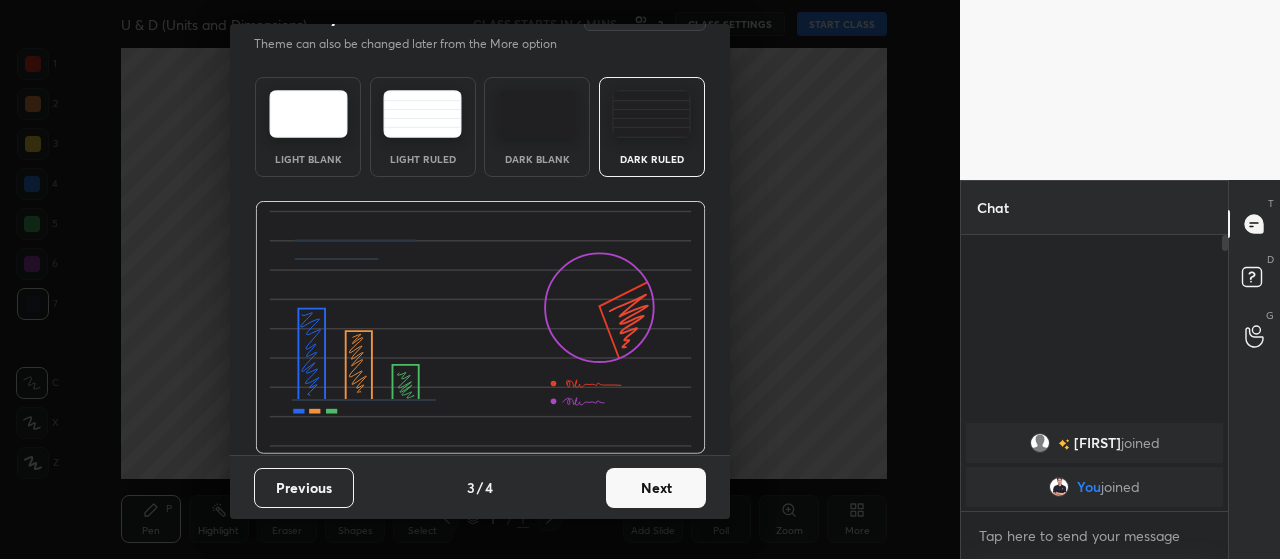 click on "Next" at bounding box center [656, 488] 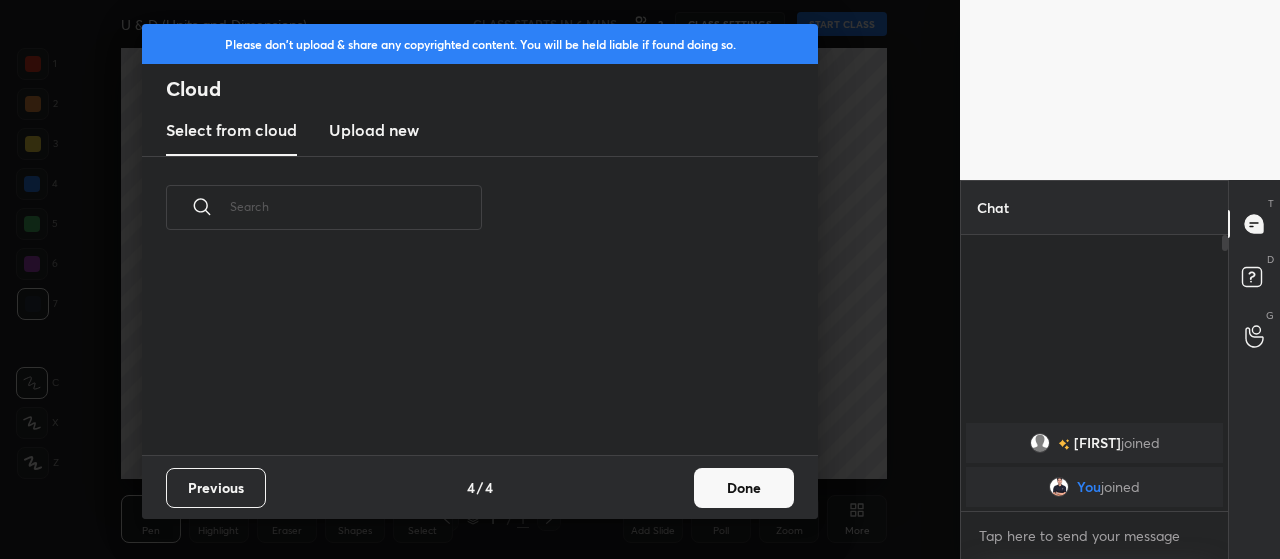 click on "Done" at bounding box center (744, 488) 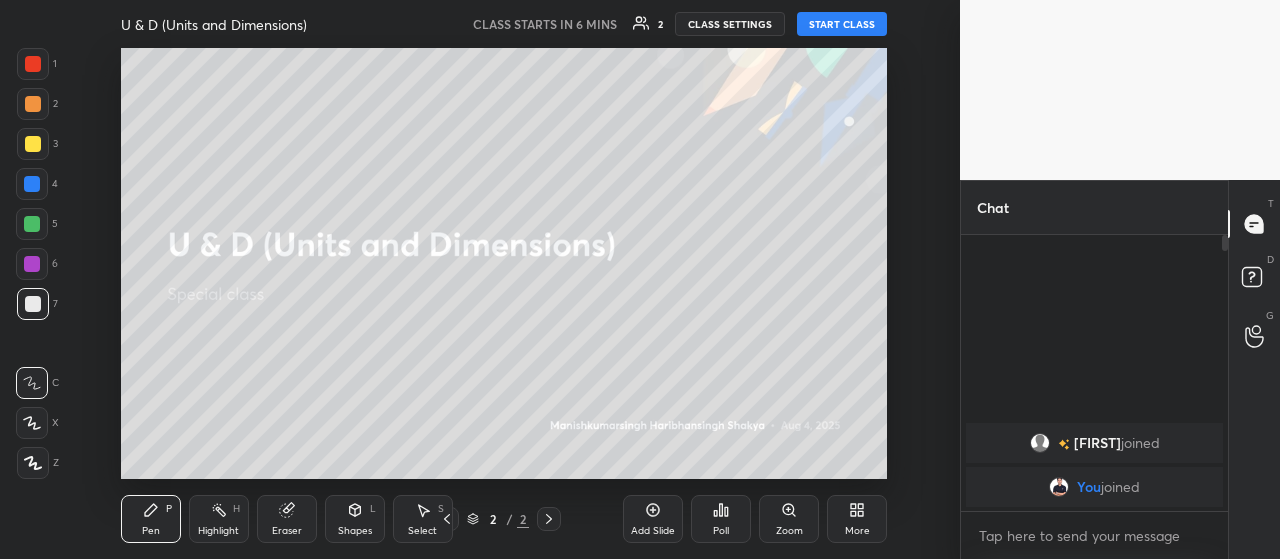 click 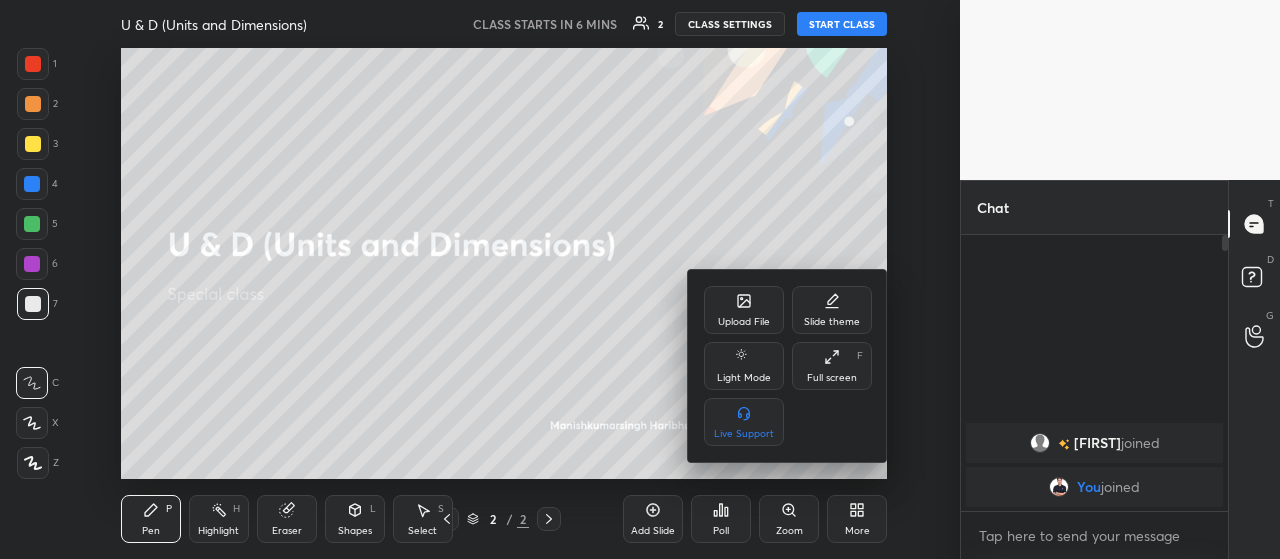 click on "Upload File" at bounding box center [744, 310] 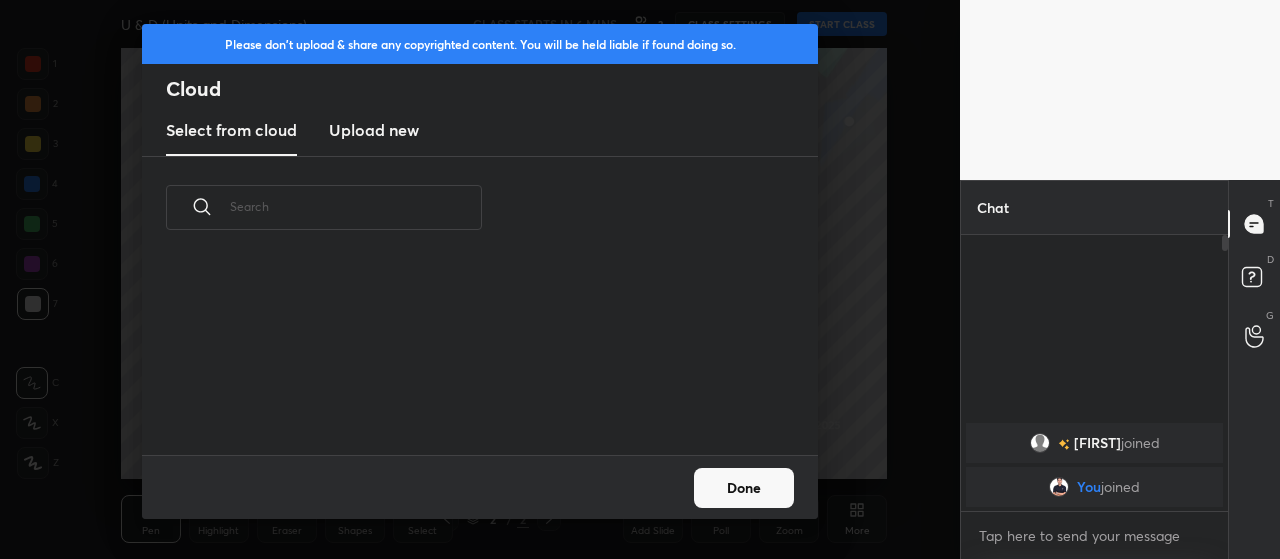 scroll, scrollTop: 7, scrollLeft: 11, axis: both 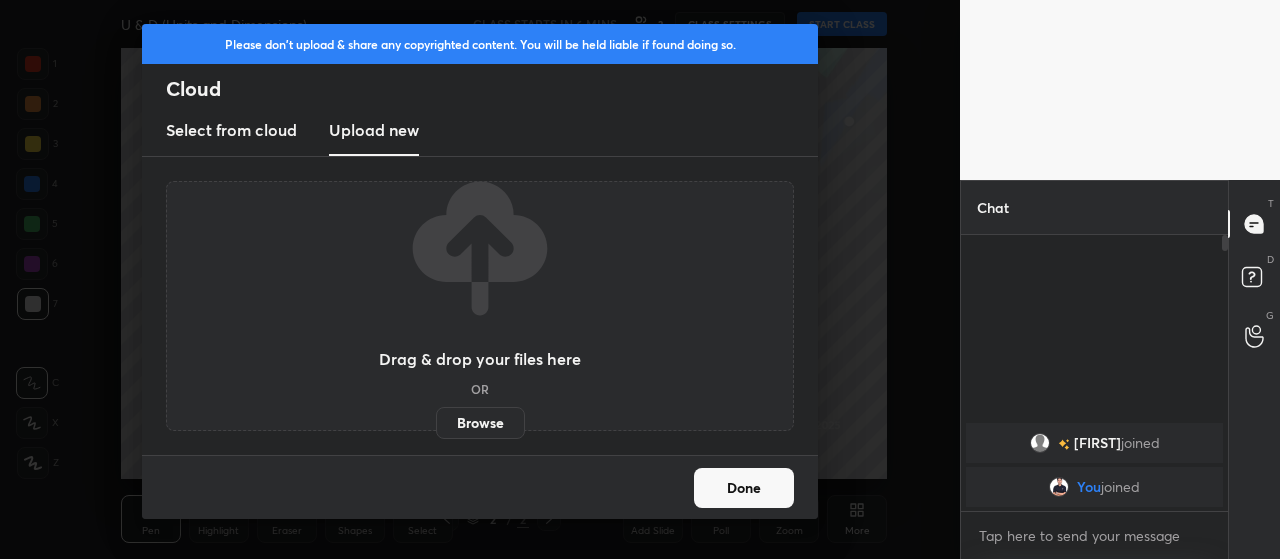 click on "Browse" at bounding box center (480, 423) 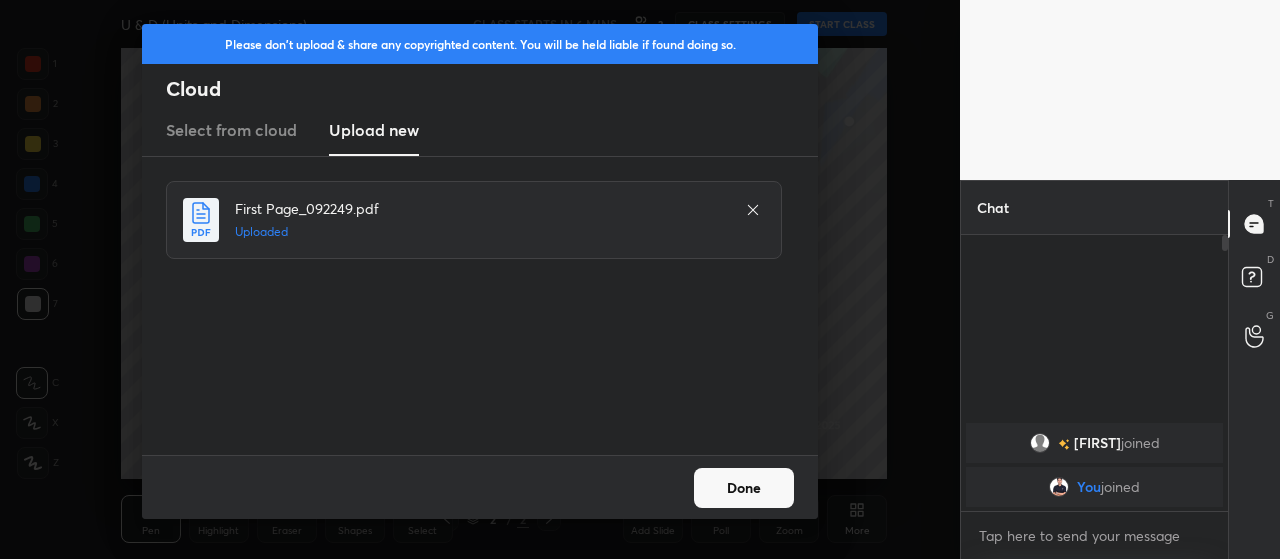 click on "Done" at bounding box center (744, 488) 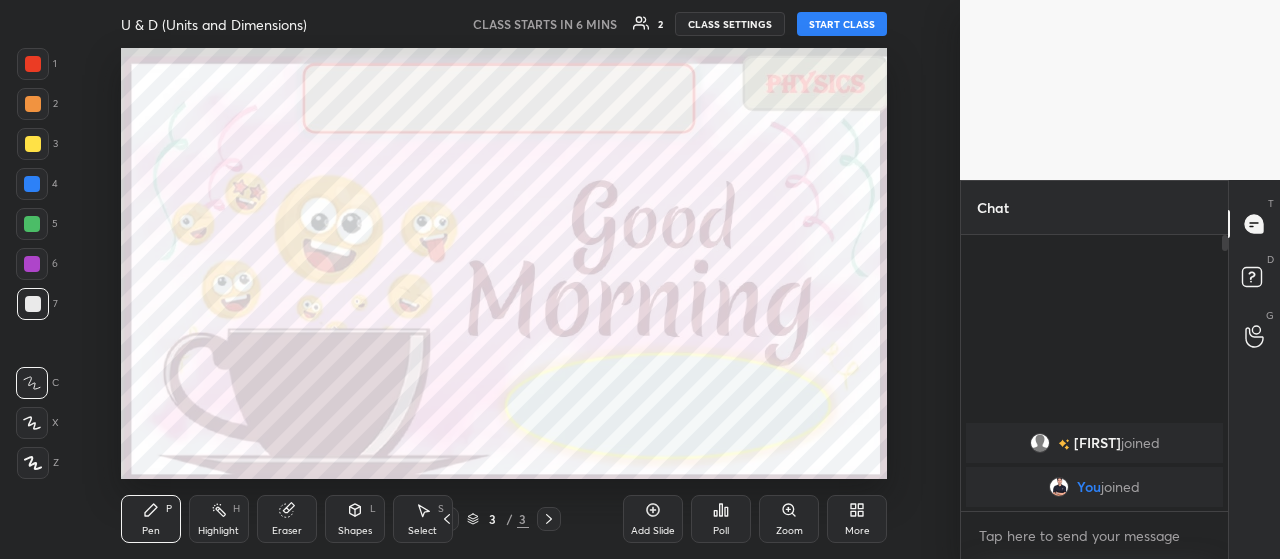 click 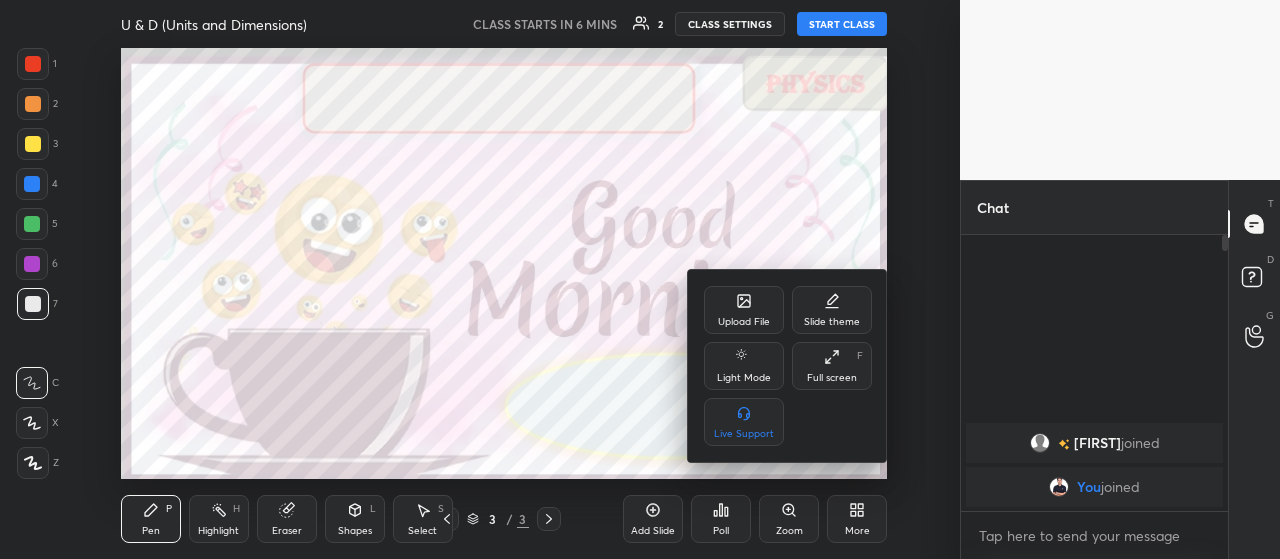 click 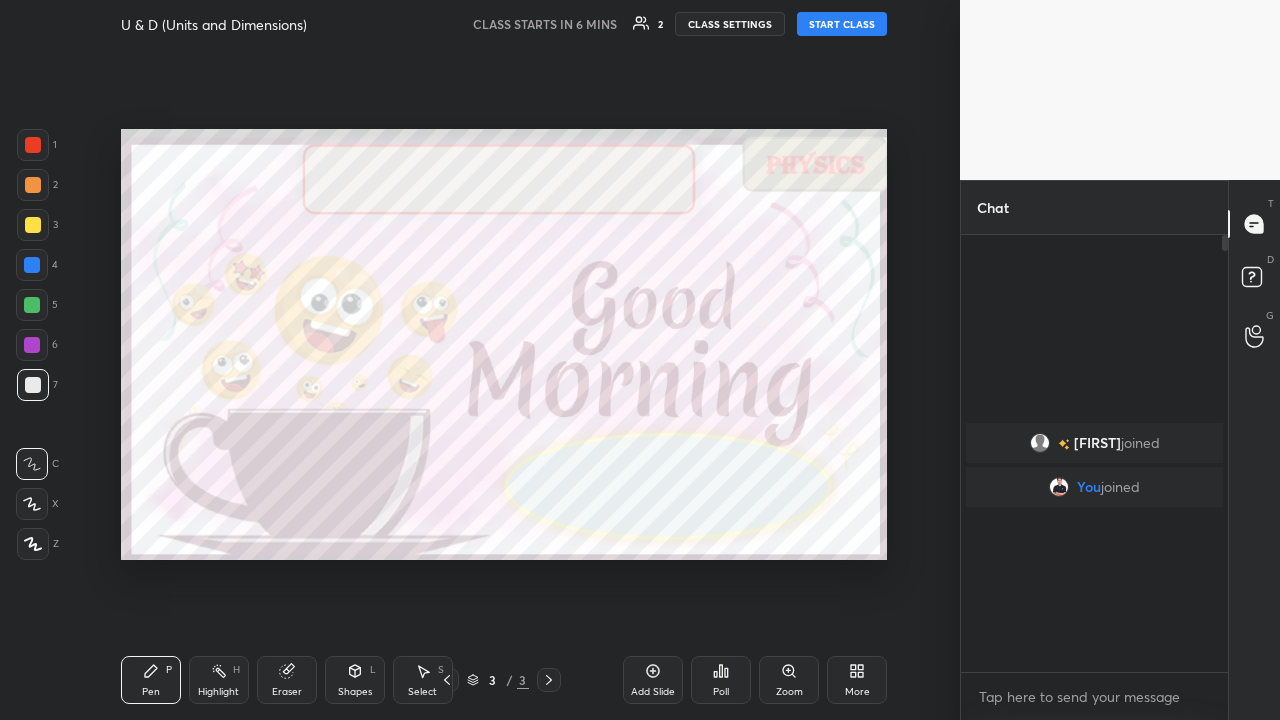 scroll, scrollTop: 99408, scrollLeft: 99120, axis: both 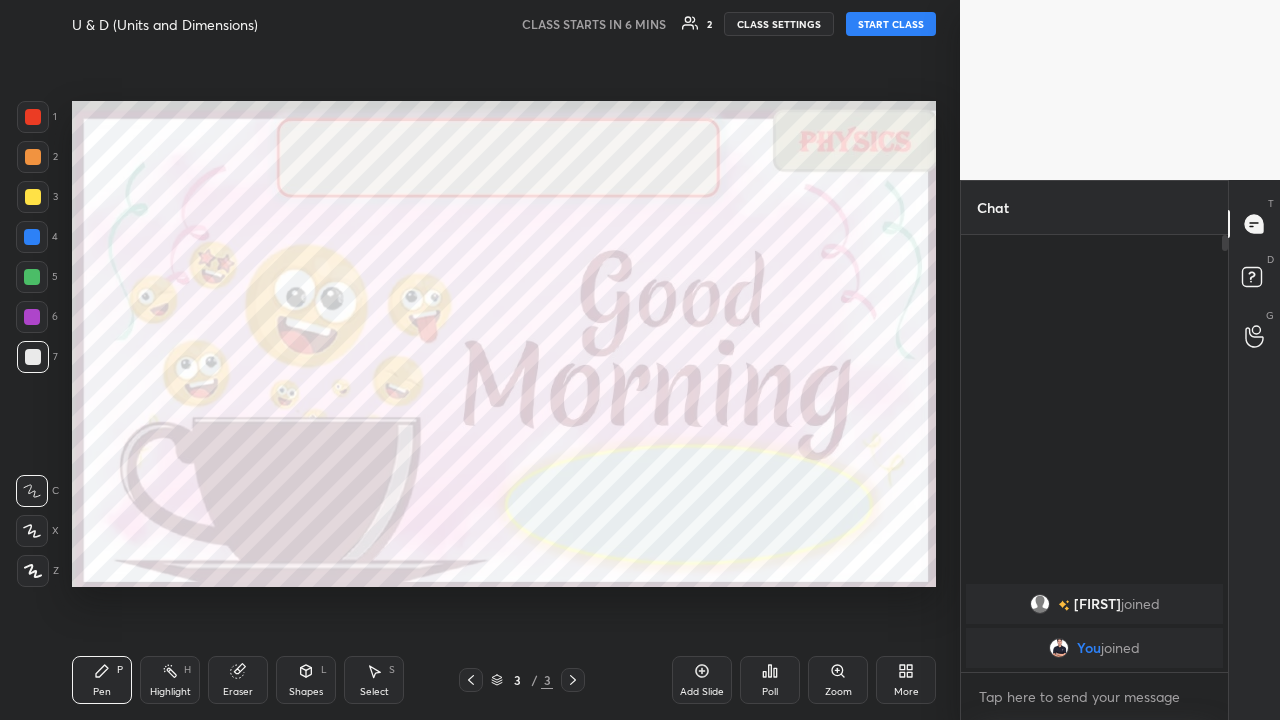 click at bounding box center (33, 571) 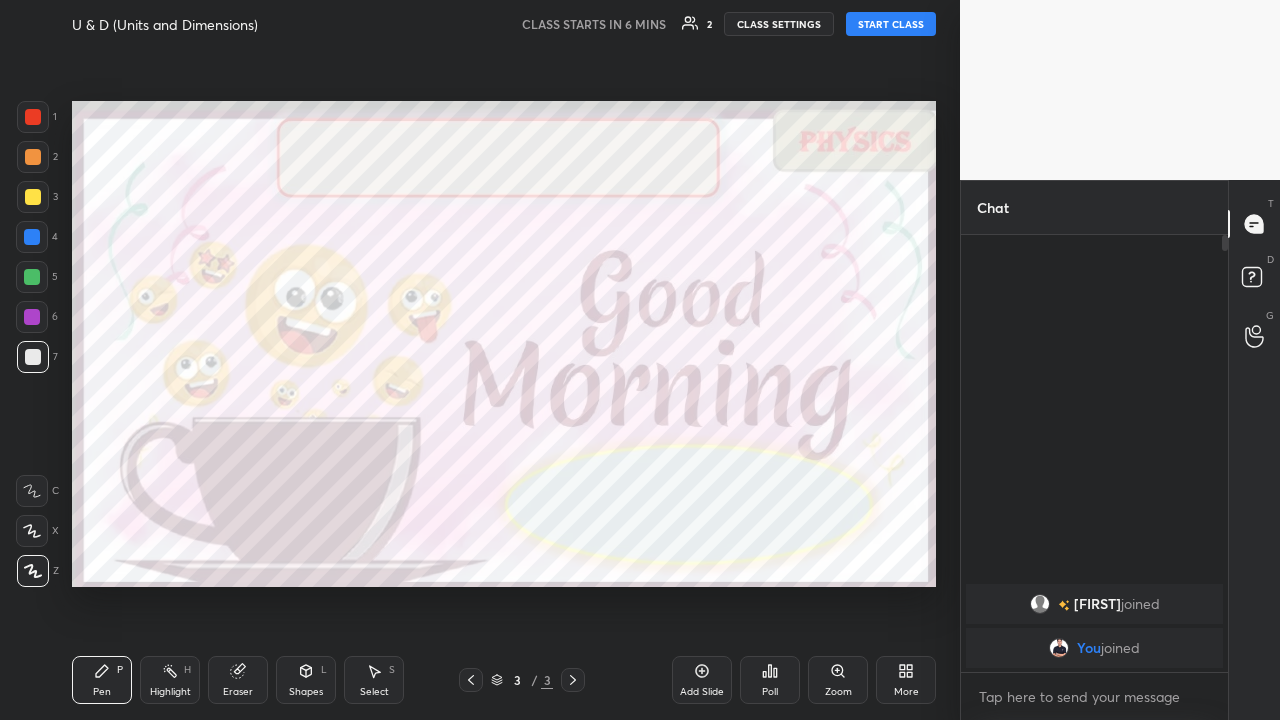 click at bounding box center [33, 157] 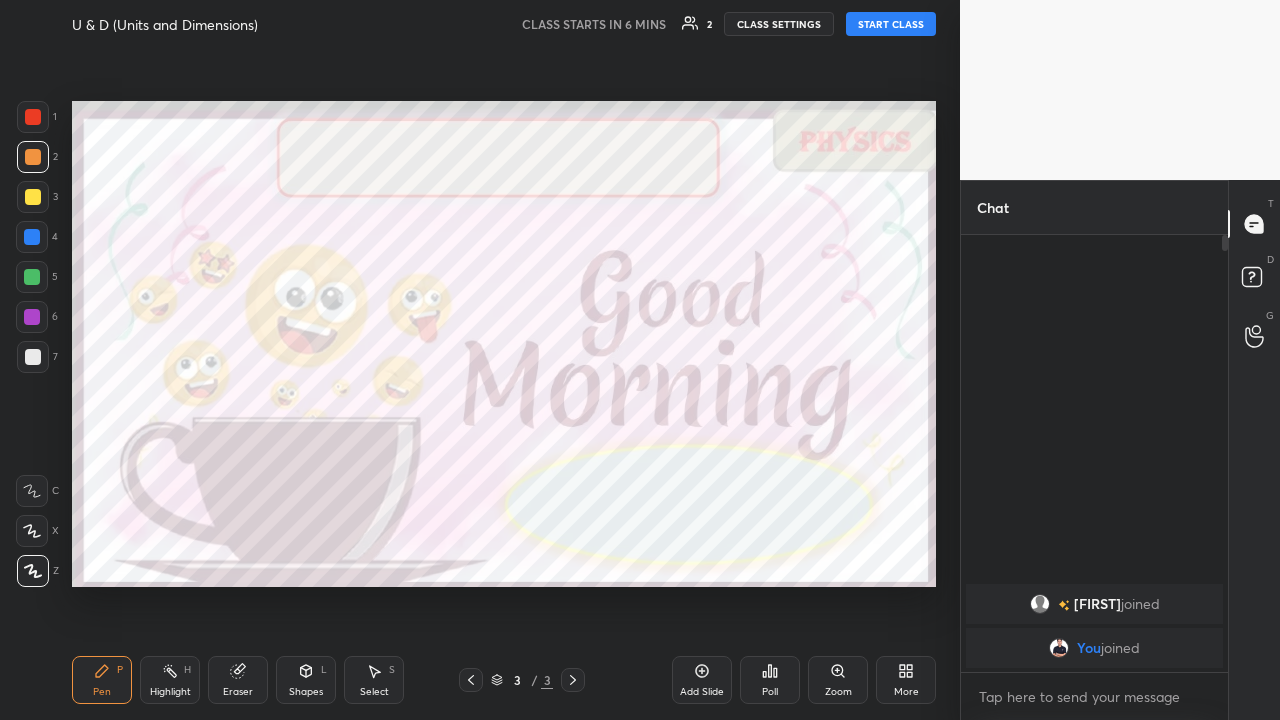 click at bounding box center (33, 157) 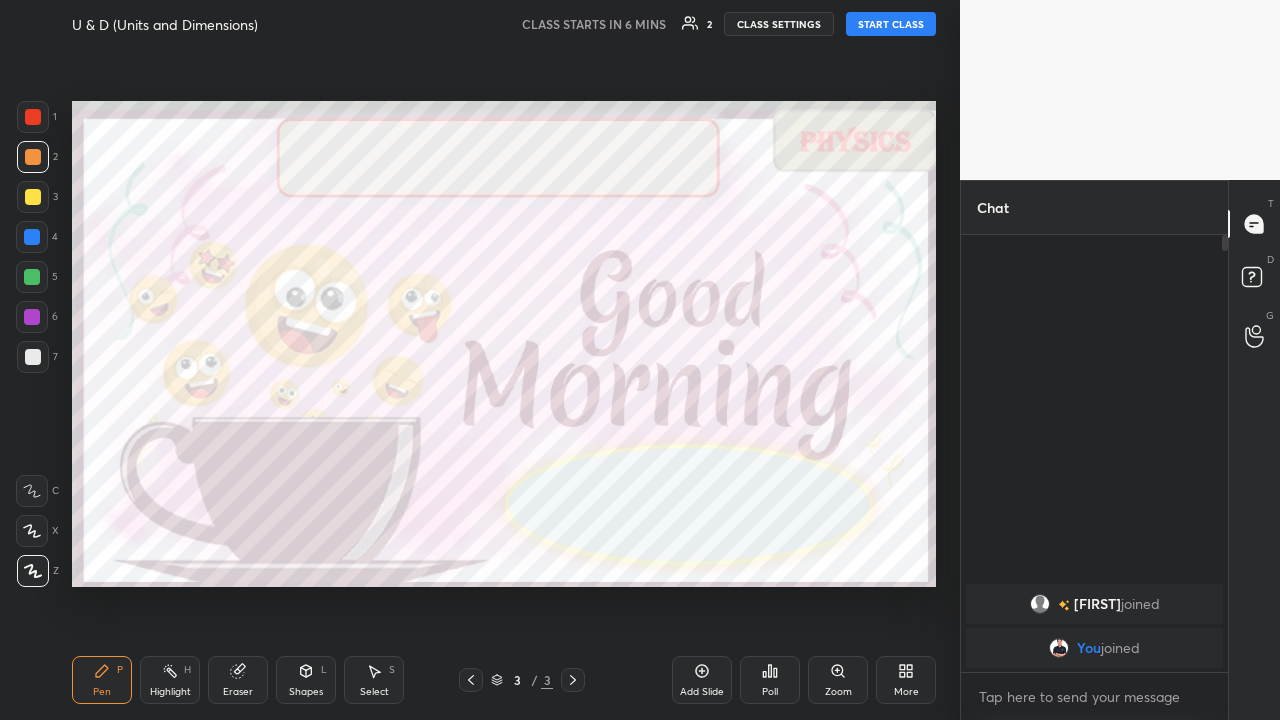 click at bounding box center (32, 237) 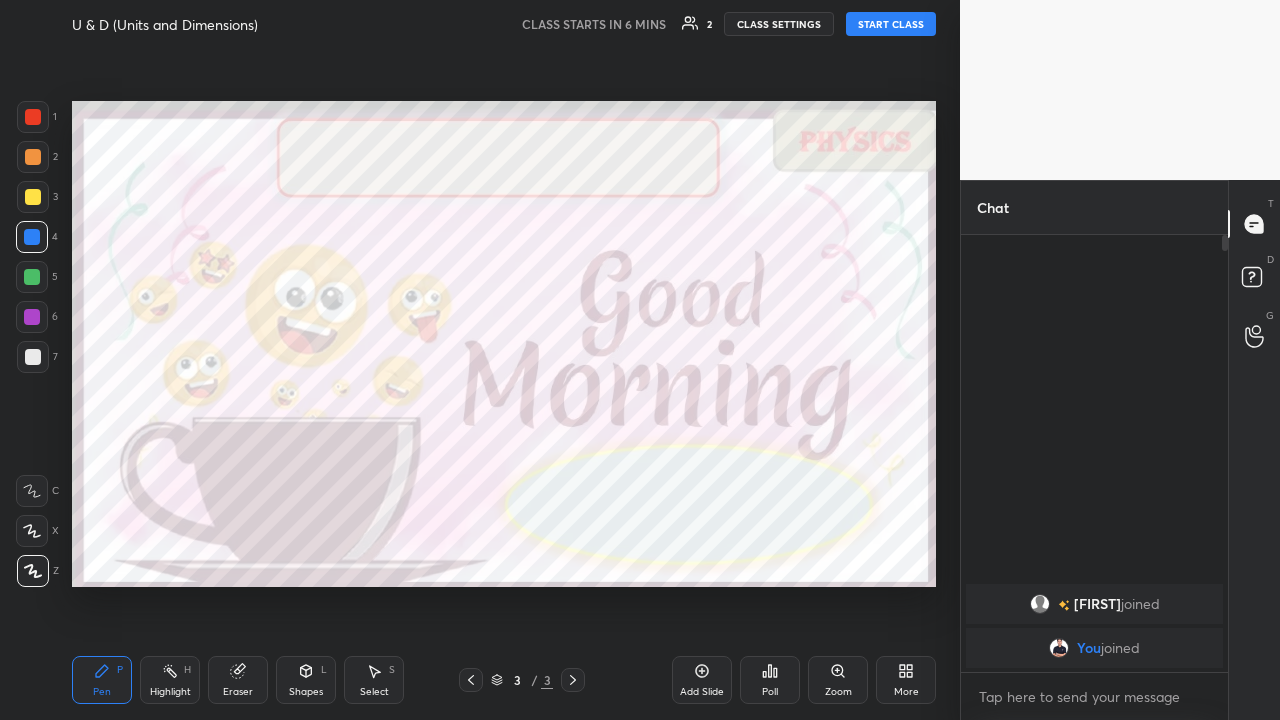 click on "Eraser" at bounding box center (238, 680) 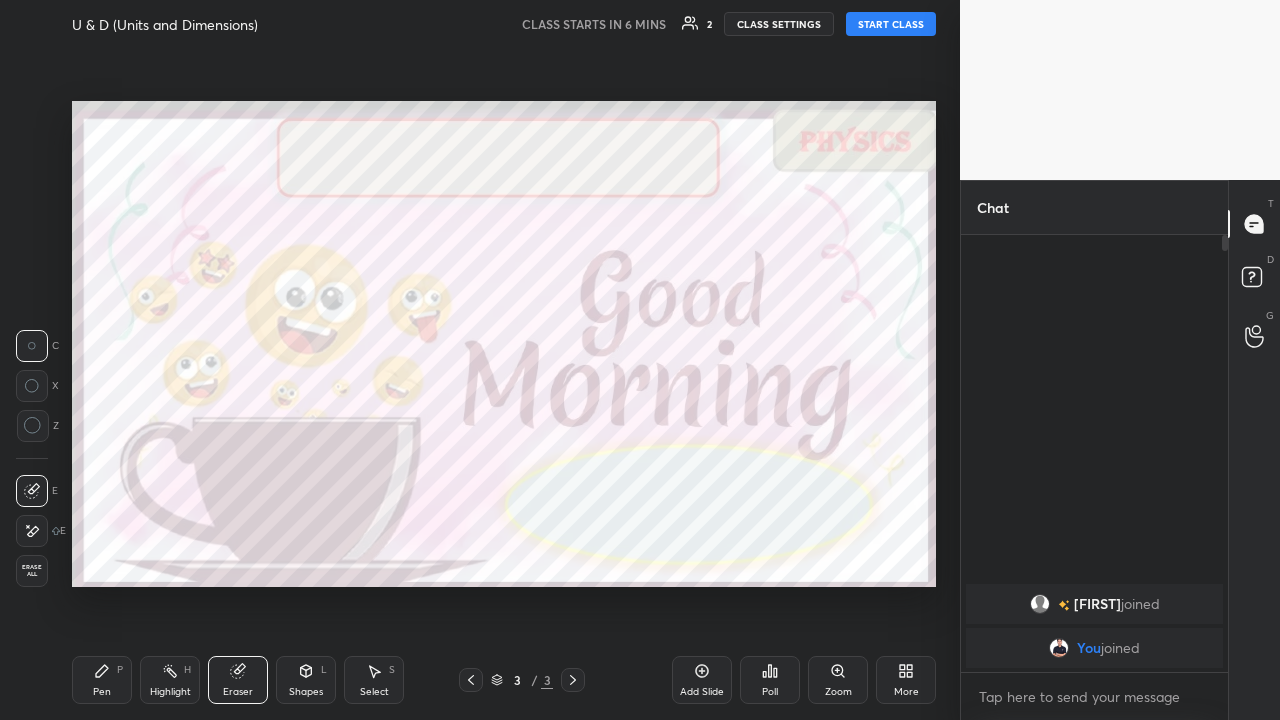 click 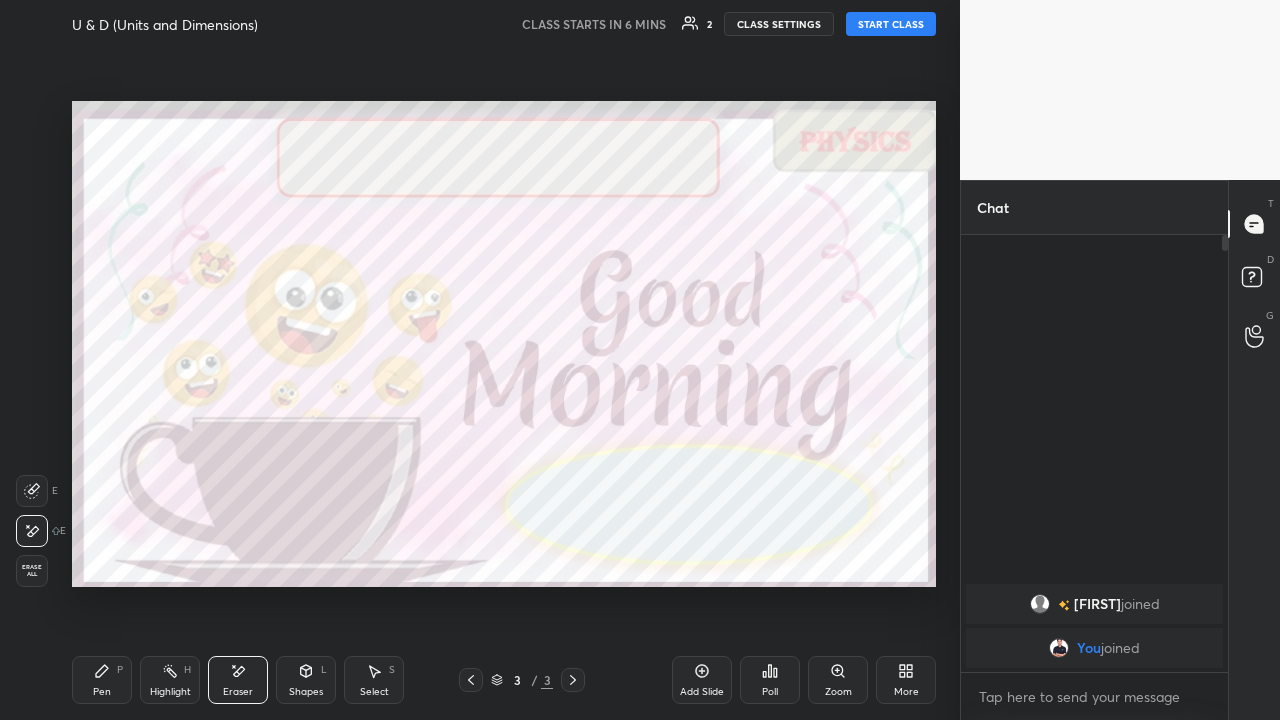 click on "Pen P" at bounding box center (102, 680) 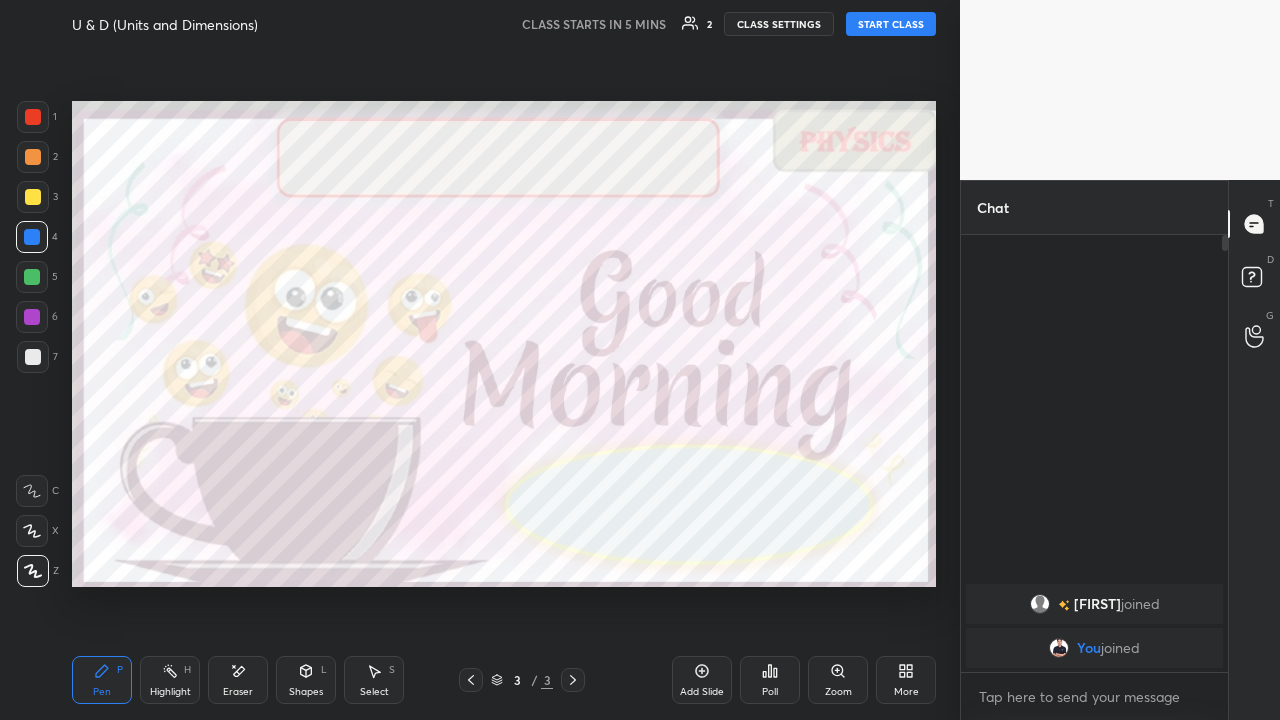 click at bounding box center (33, 157) 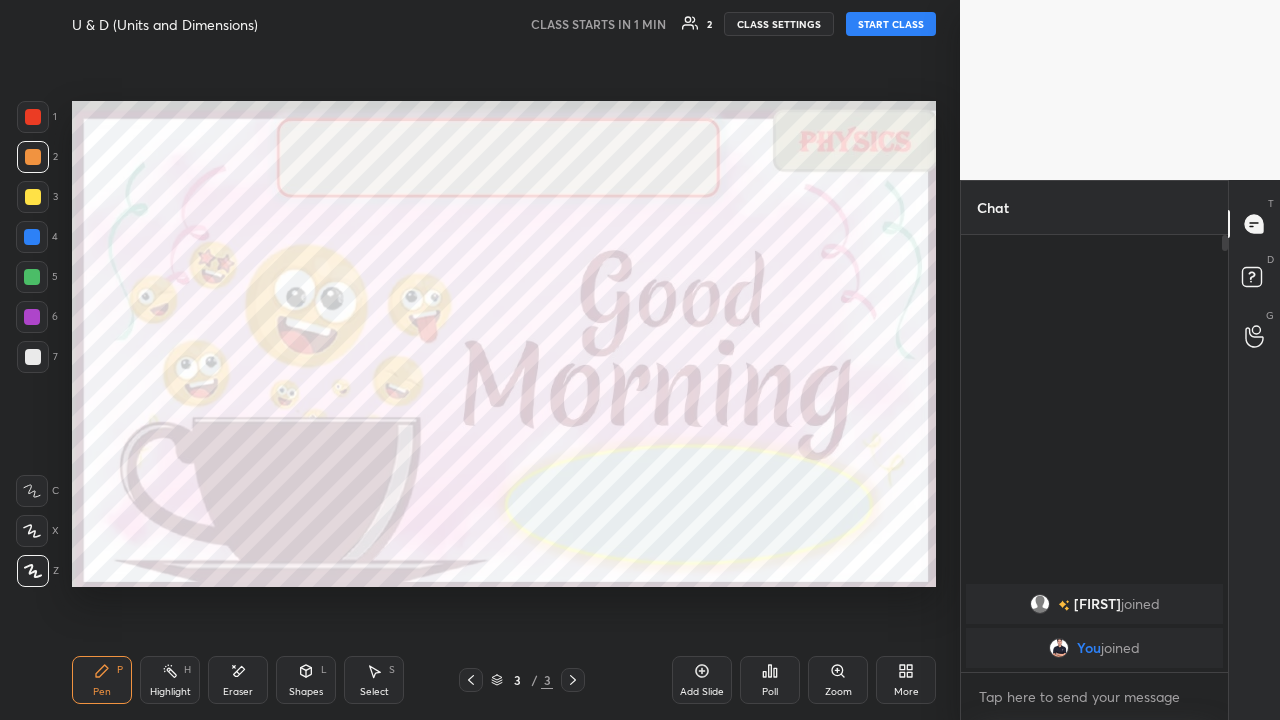 click on "START CLASS" at bounding box center [891, 24] 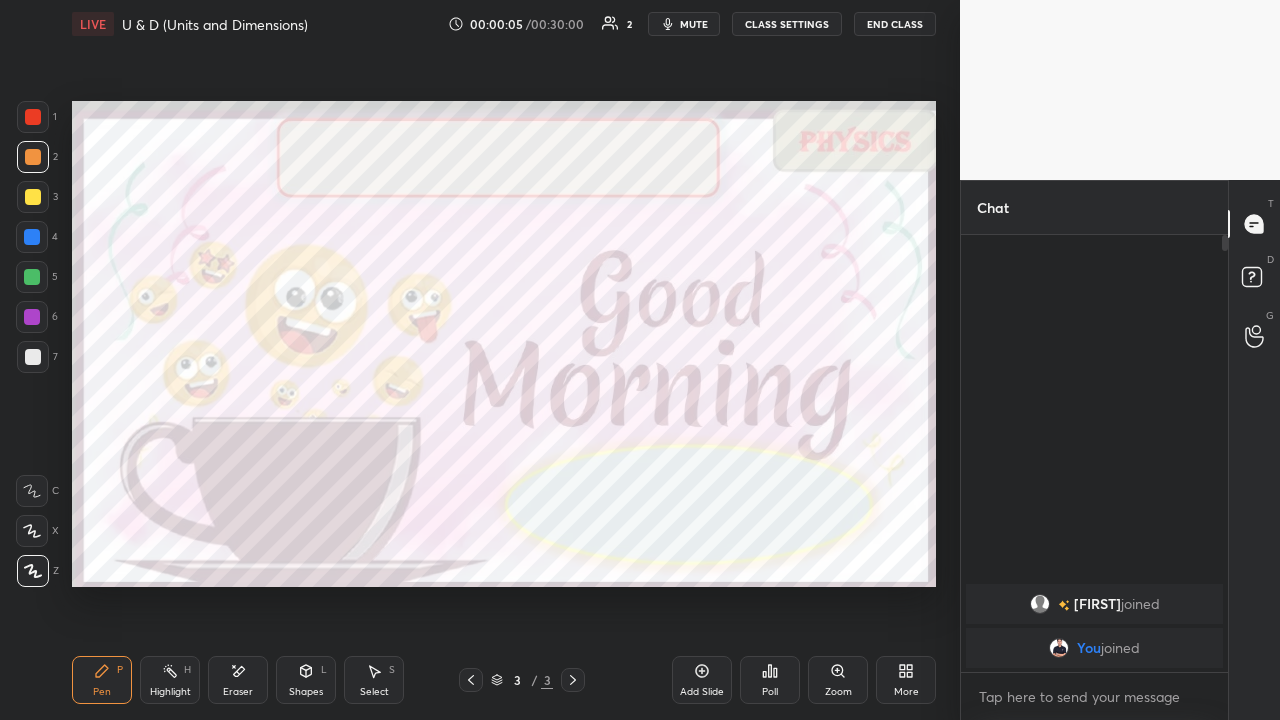 click on "1 2 3 4 5 6 7 C X Z E E Erase all   H H LIVE U & D (Units and Dimensions) 00:00:05 /  00:30:00 2 mute CLASS SETTINGS End Class Setting up your live class Poll for   secs No correct answer Start poll Back U & D (Units and Dimensions) [FIRST][LAST] [FIRST][LAST] Pen P Highlight H Eraser Shapes L Select S 3 / 3 Add Slide Poll Zoom More Chat Smit  joined You  joined 1 NEW MESSAGE Enable hand raising Enable raise hand to speak to learners. Once enabled, chat will be turned off temporarily. Enable x   introducing Raise a hand with a doubt Now learners can raise their hand along with a doubt  How it works? Doubts asked by learners will show up here NEW DOUBTS ASKED No one has raised a hand yet Can't raise hand Looks like educator just invited you to speak. Please wait before you can raise your hand again. Got it T Messages (T) D Doubts (D) G Raise Hand (G) Report an issue Reason for reporting Buffering Chat not working Audio - Video sync issue Educator video quality low ​ Attach an image Report" at bounding box center [640, 360] 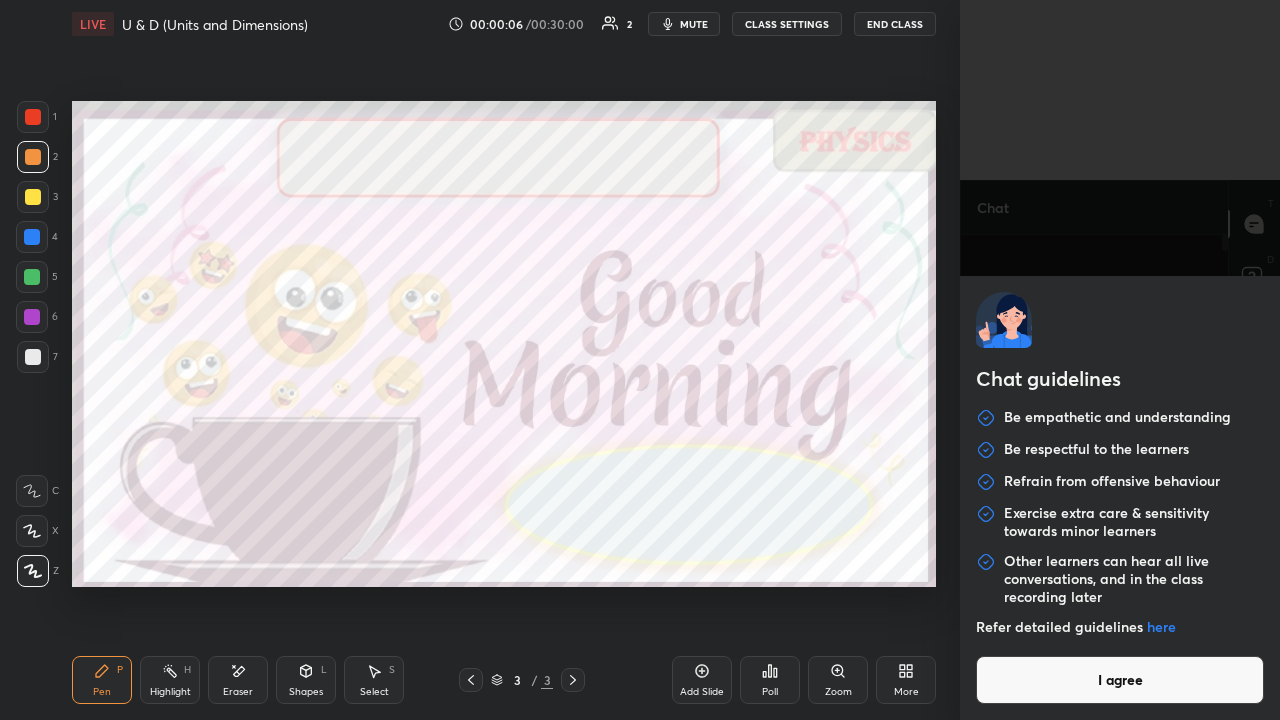 click on "I agree" at bounding box center [1120, 680] 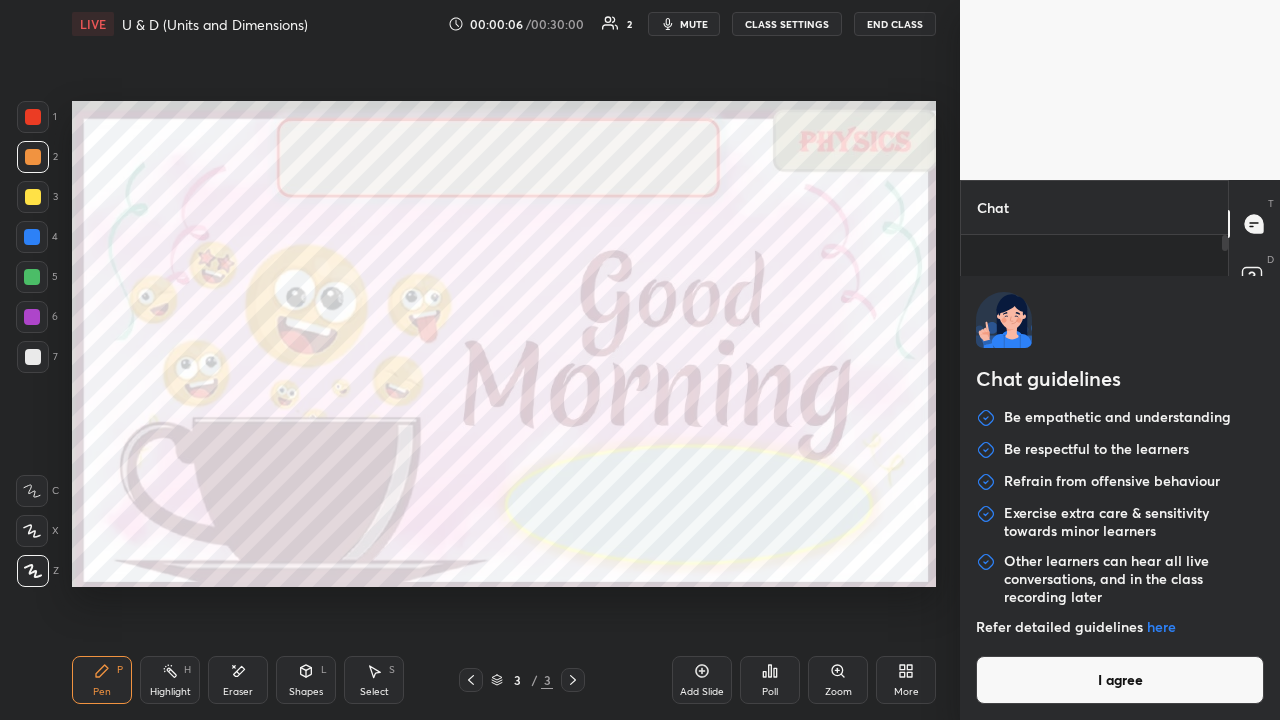 type on "x" 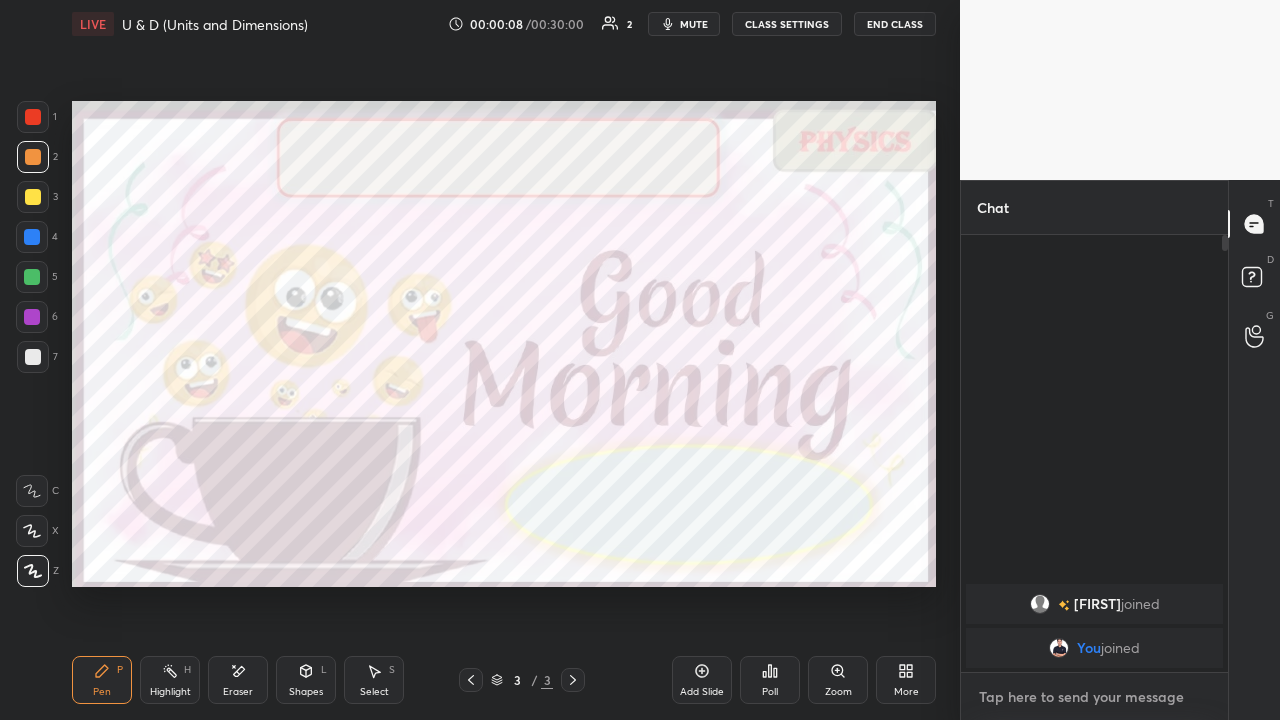 type on "G" 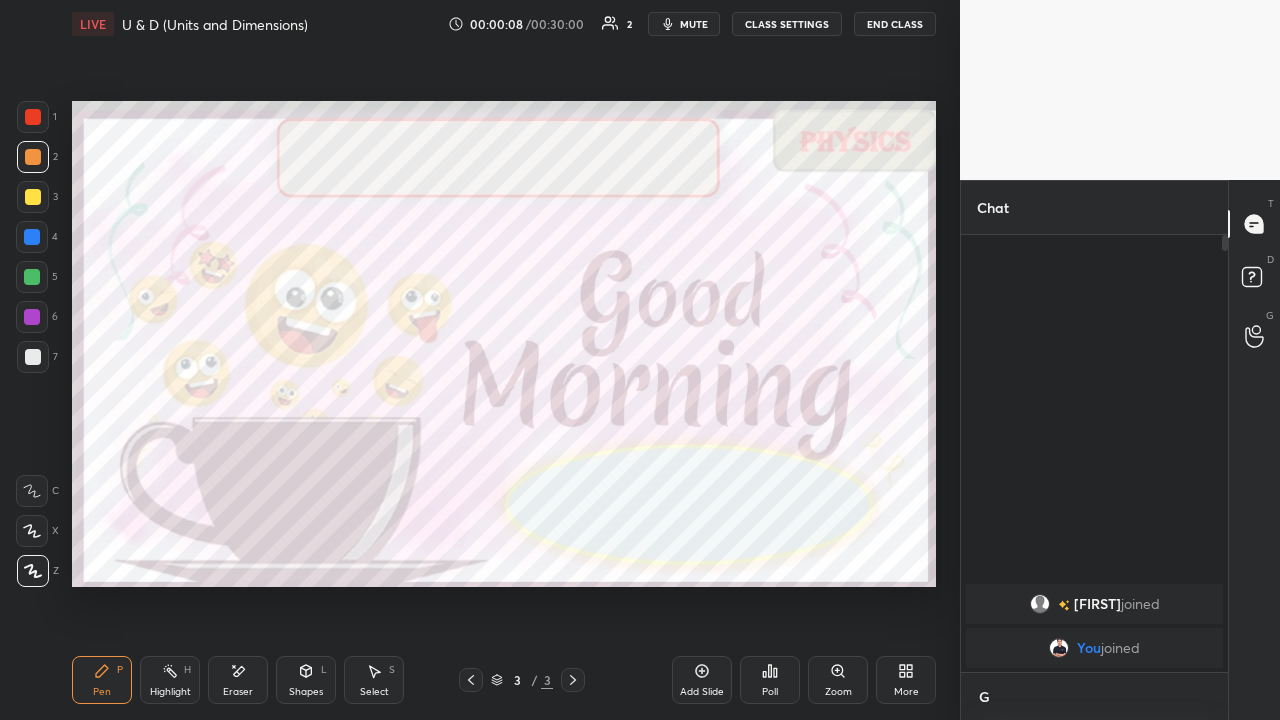 type on "x" 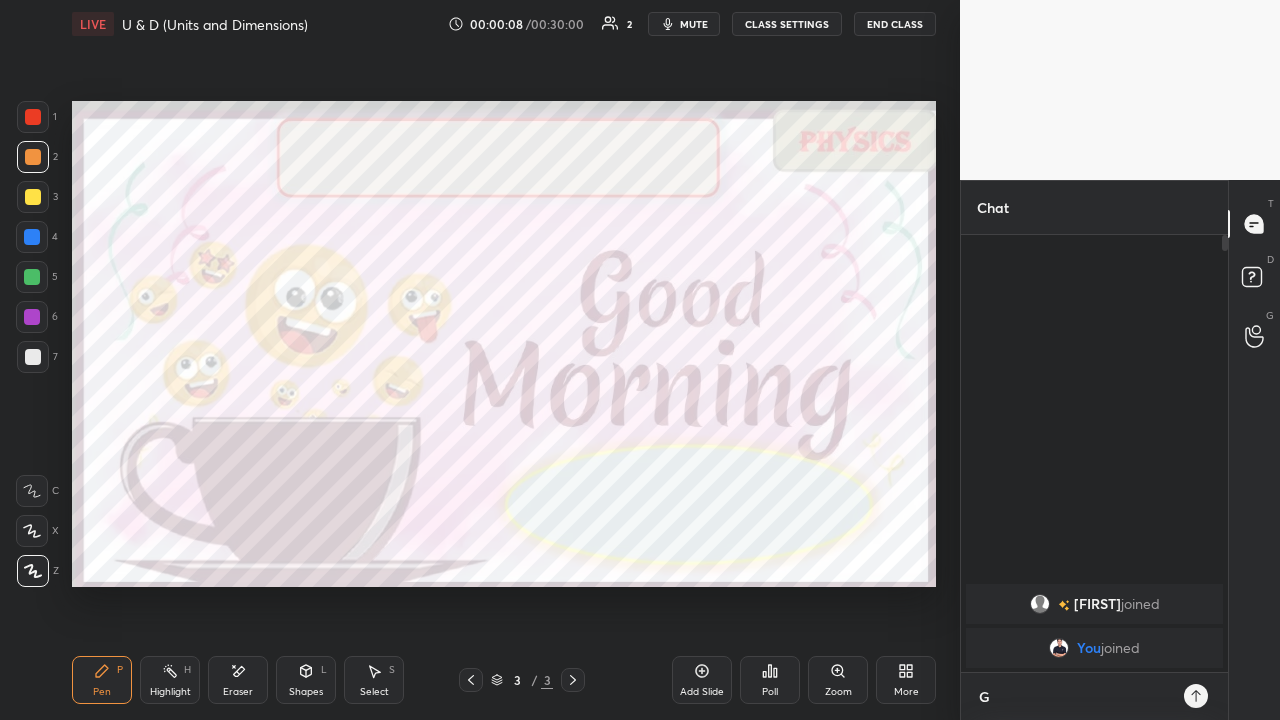 scroll, scrollTop: 7, scrollLeft: 7, axis: both 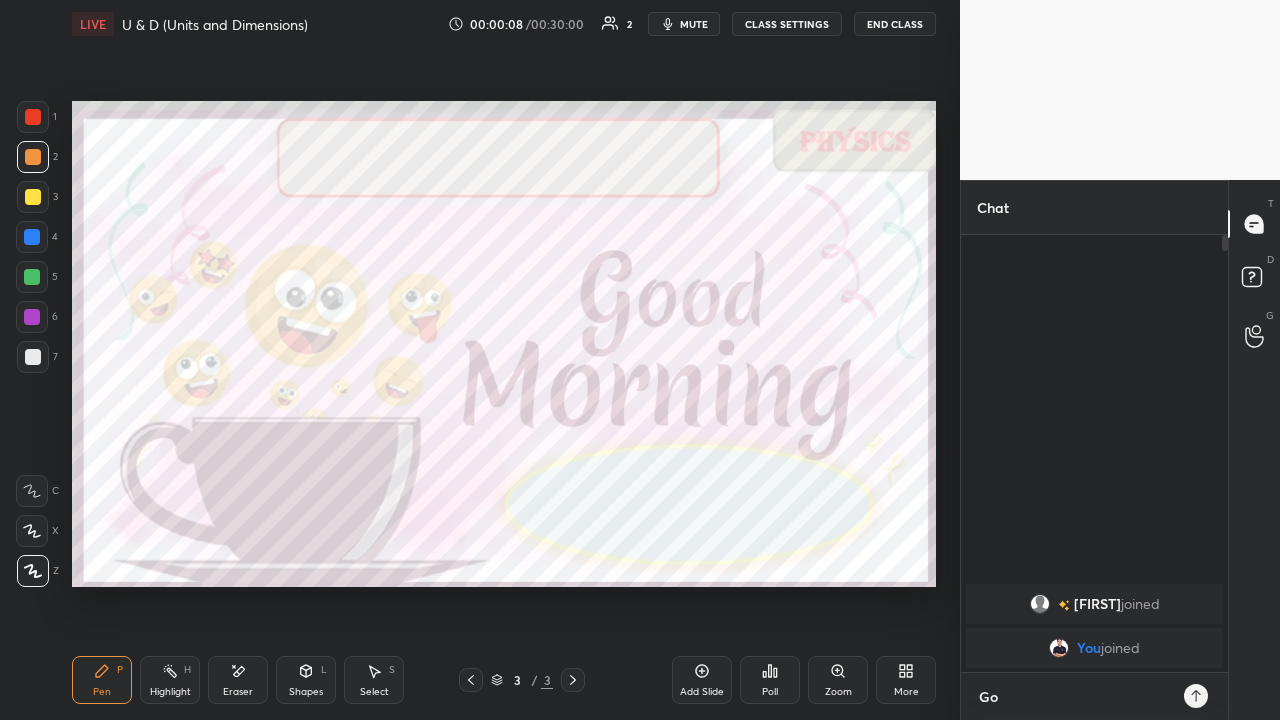 type on "x" 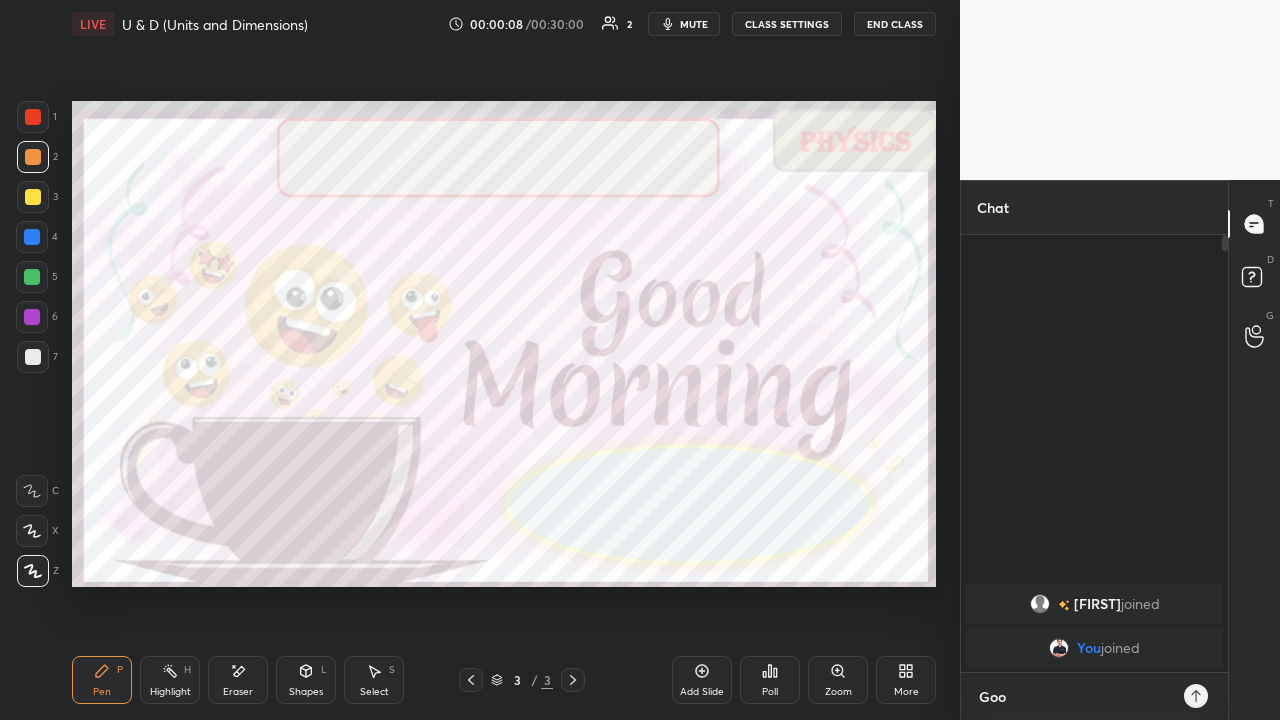 type on "x" 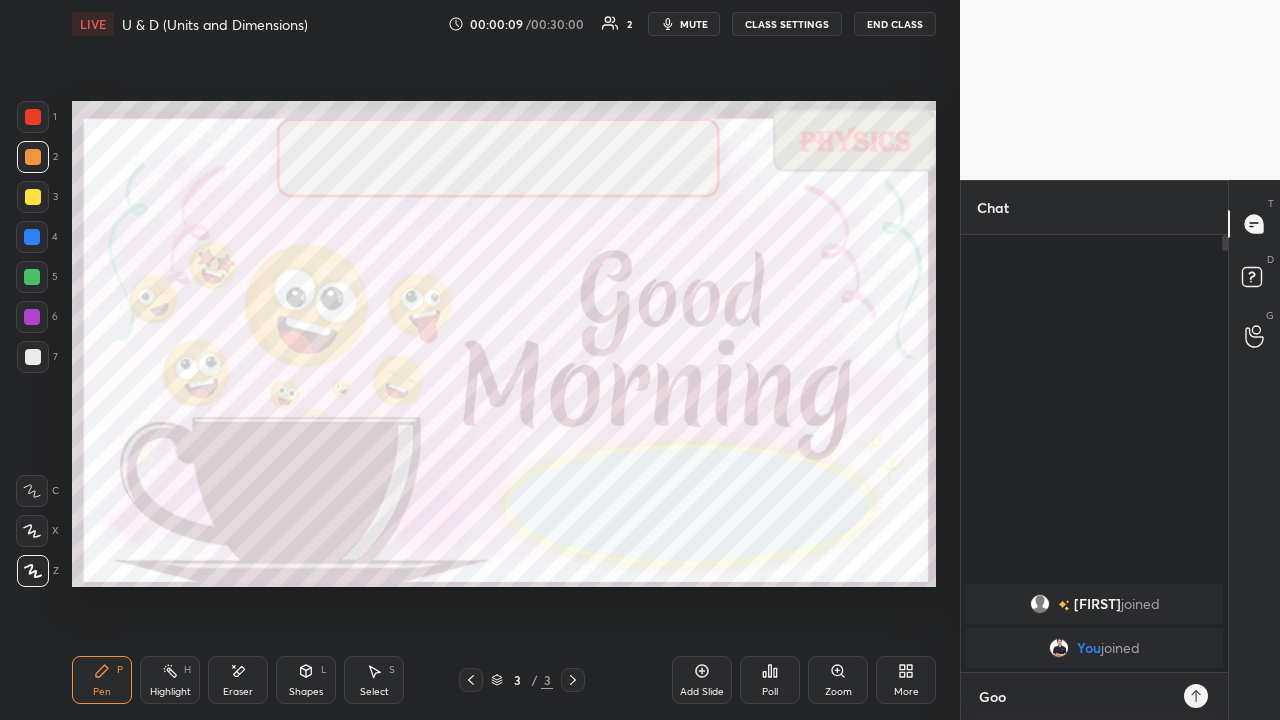 type on "Good" 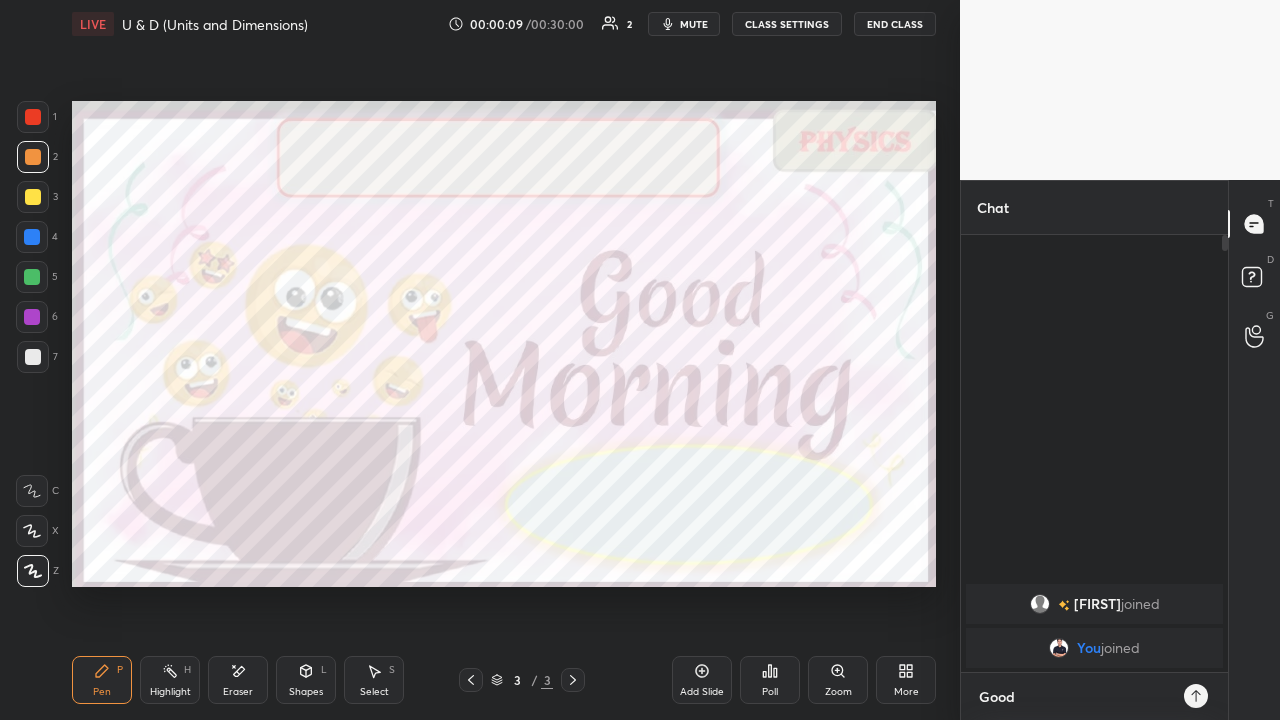 type on "x" 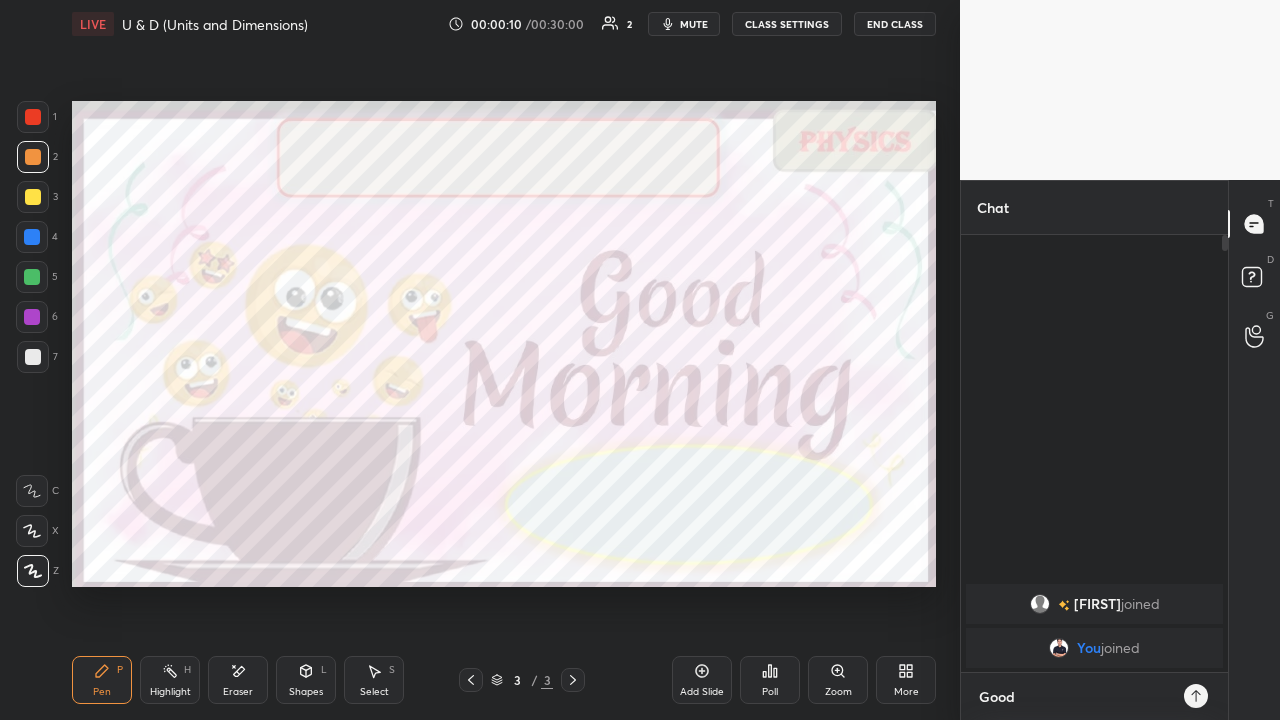 type on "Good M" 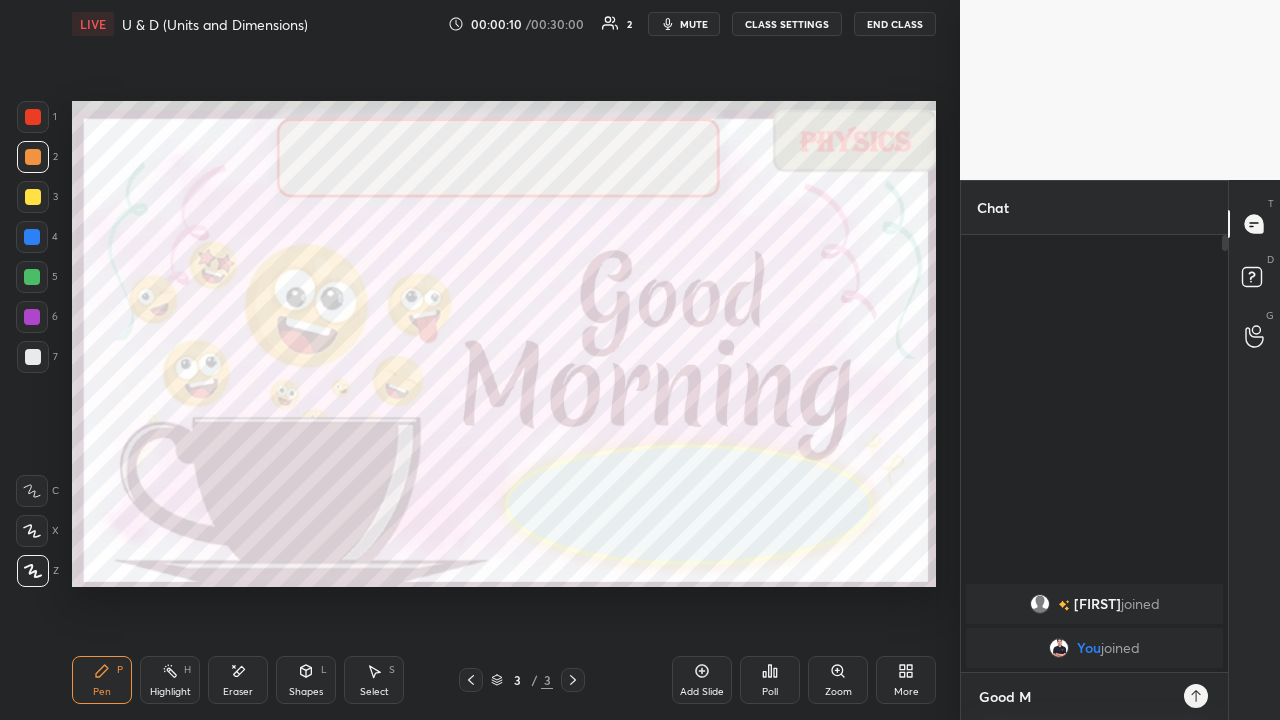 type on "x" 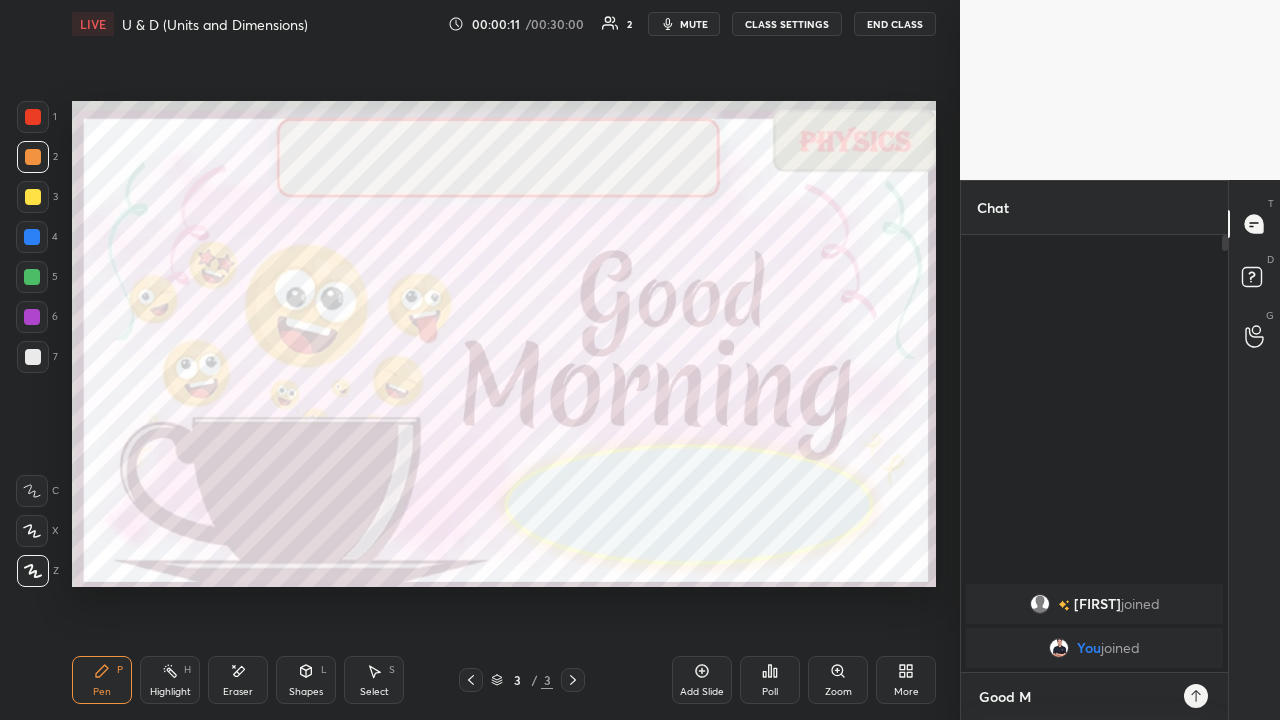 type on "Good Mo" 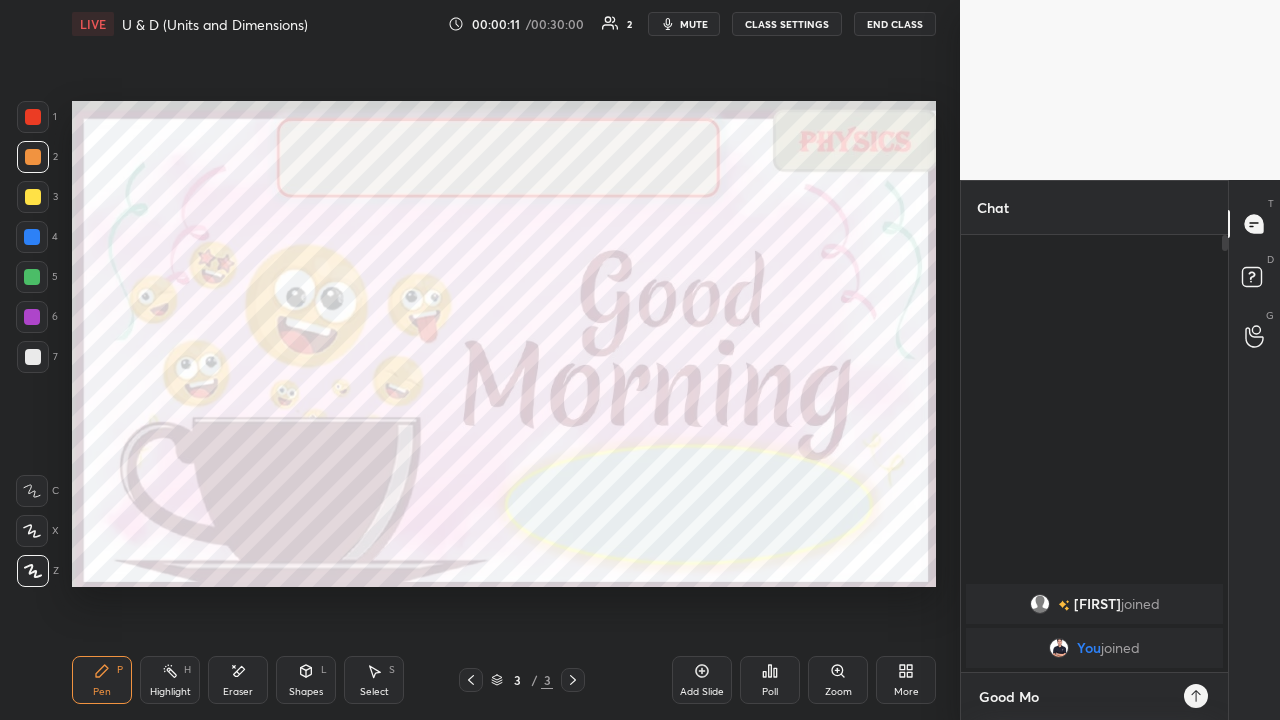 type on "x" 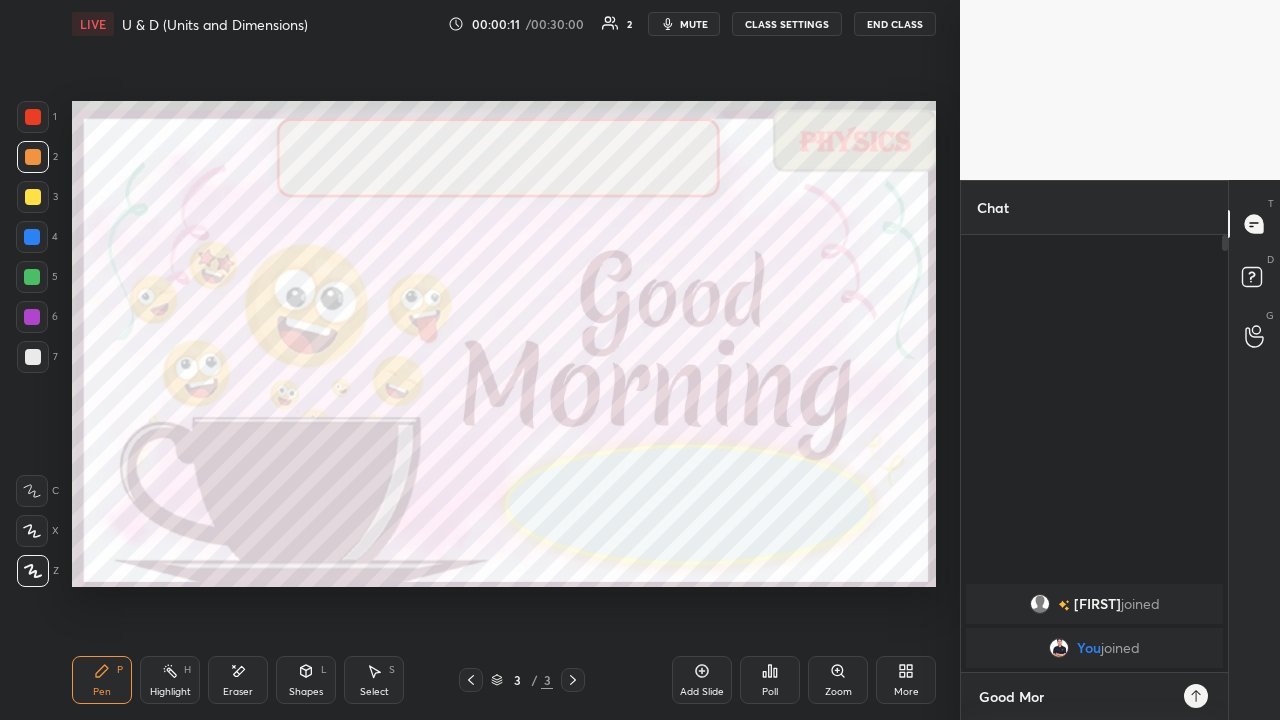 type on "x" 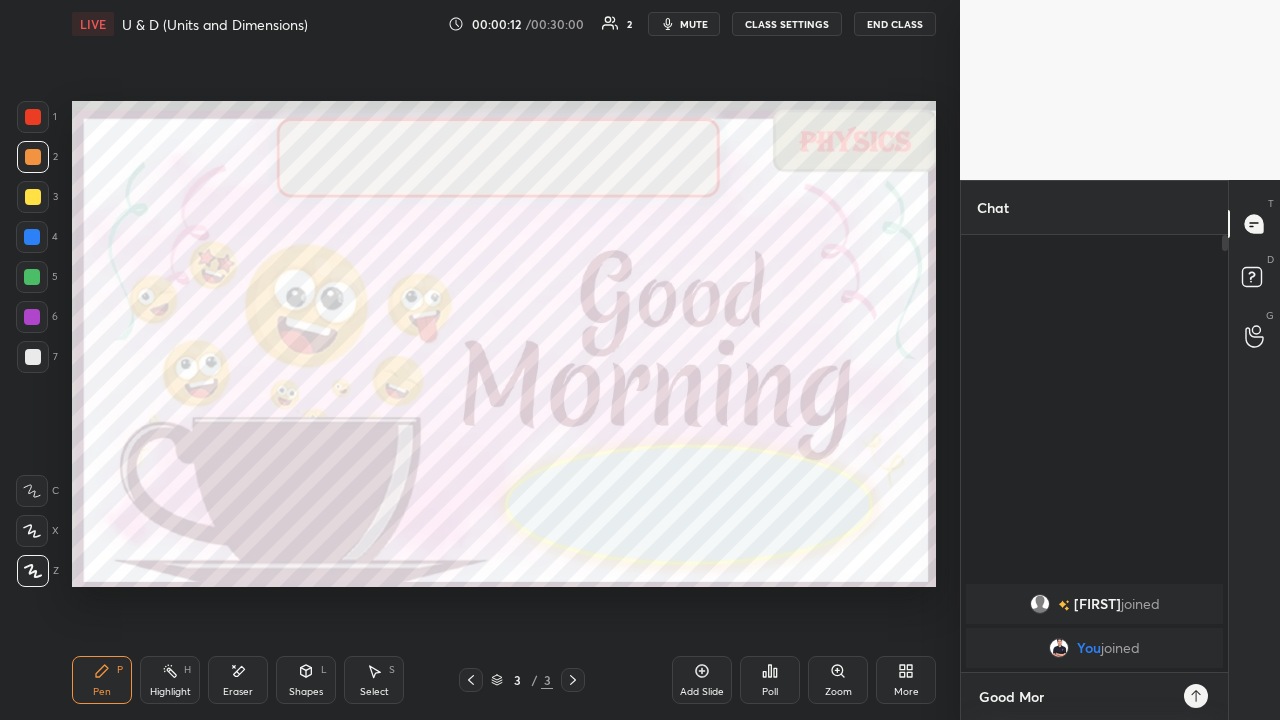 type on "Good Morning" 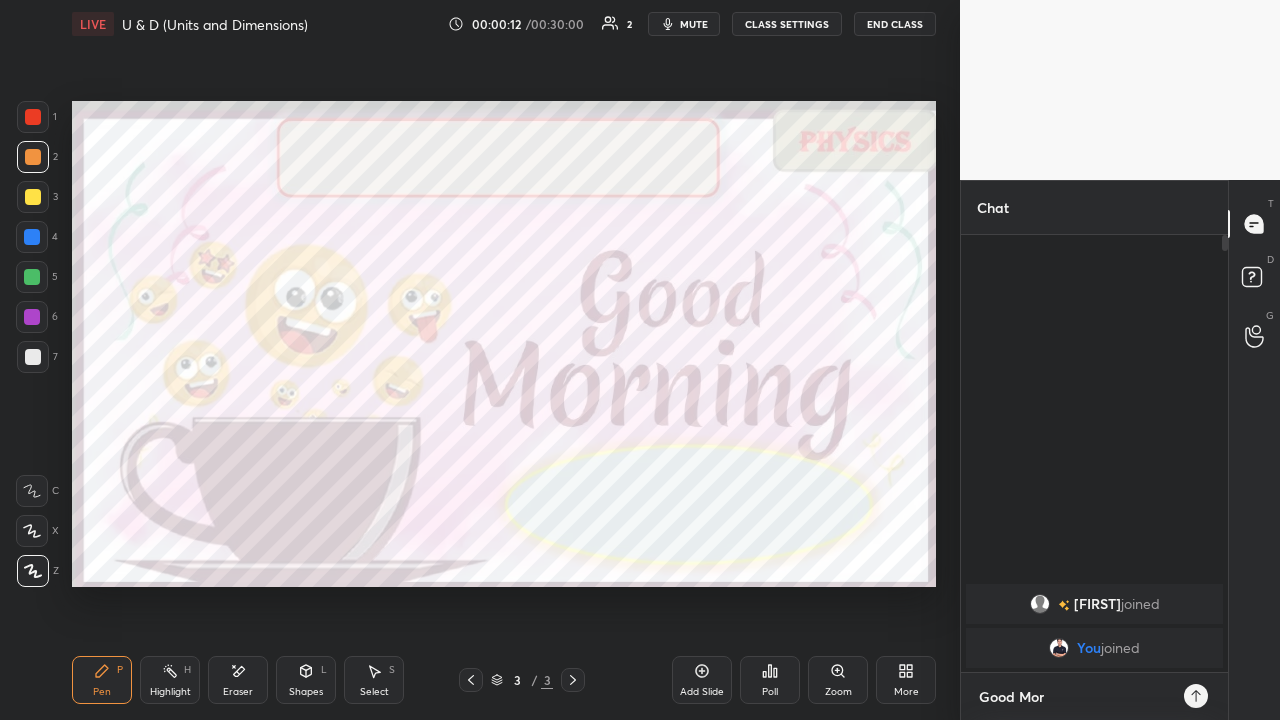 type on "x" 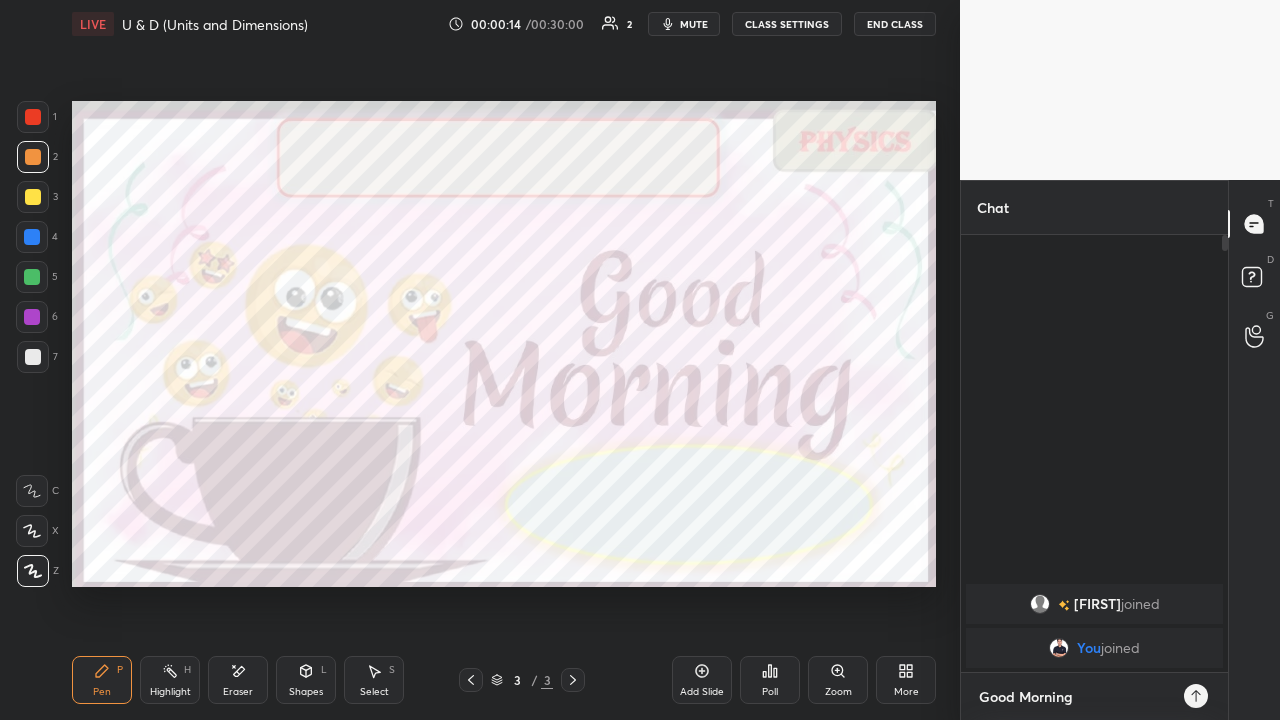 type on "Good Morning D" 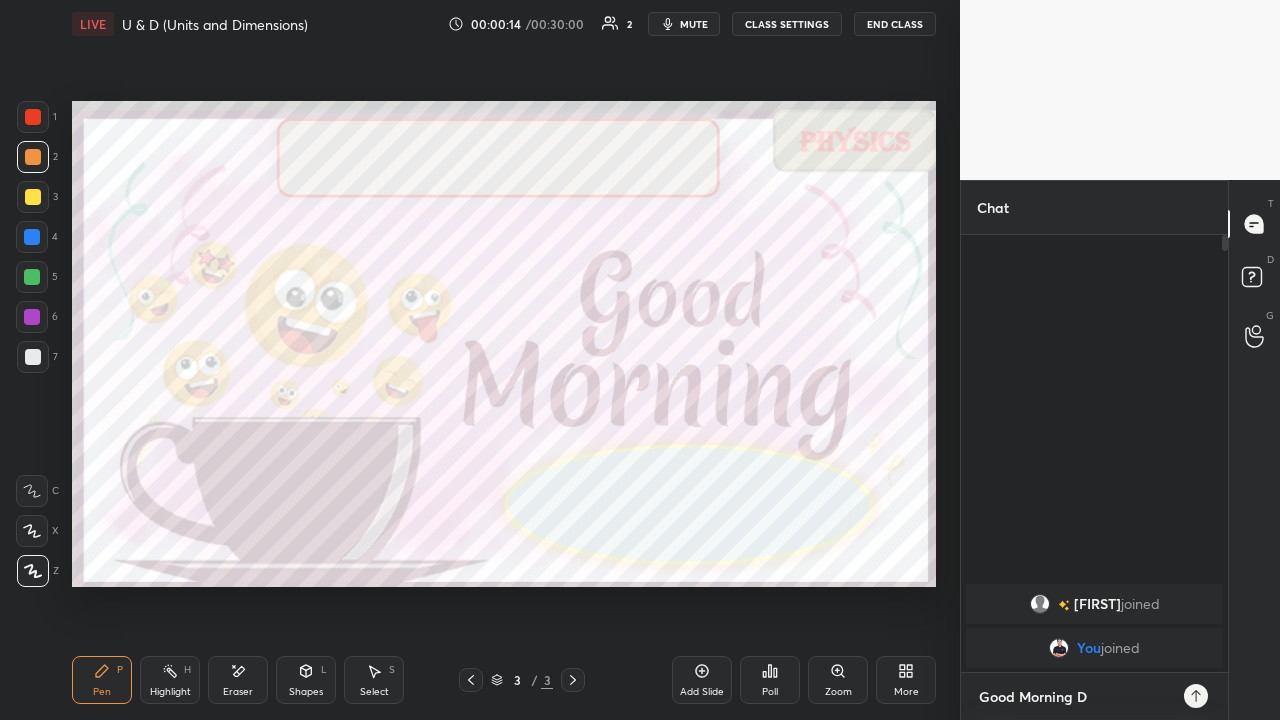 type on "x" 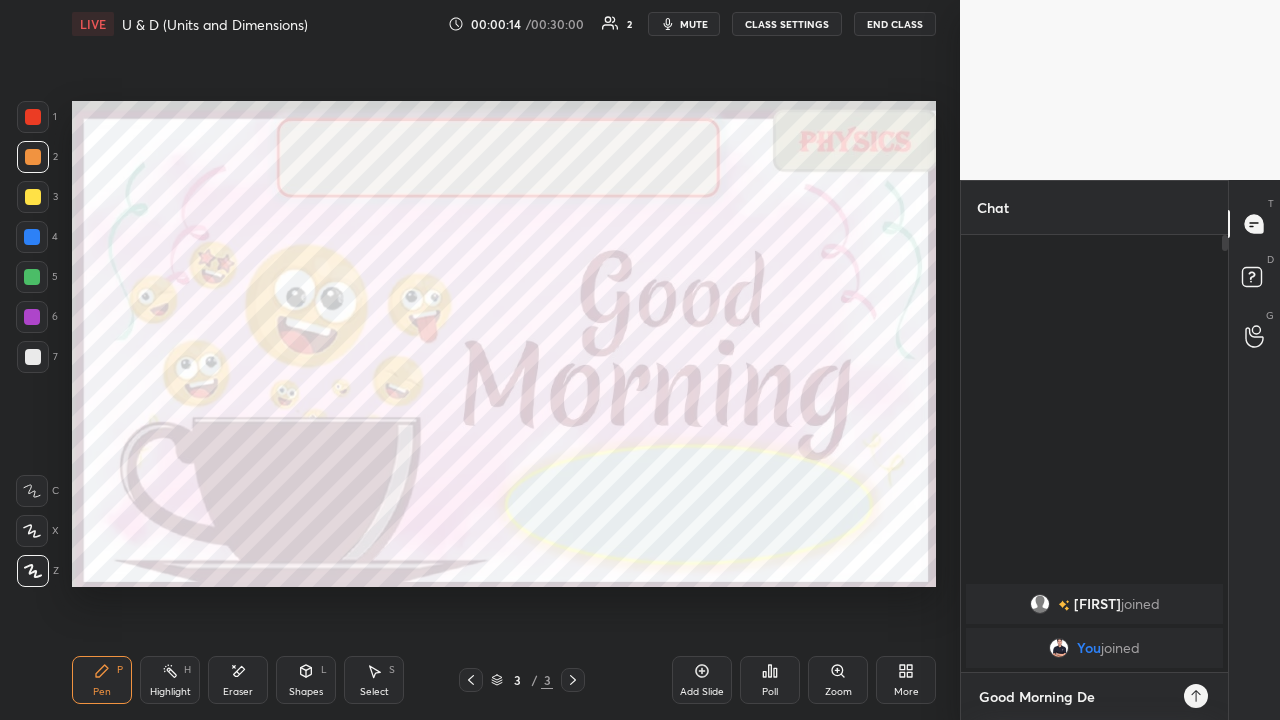 type on "x" 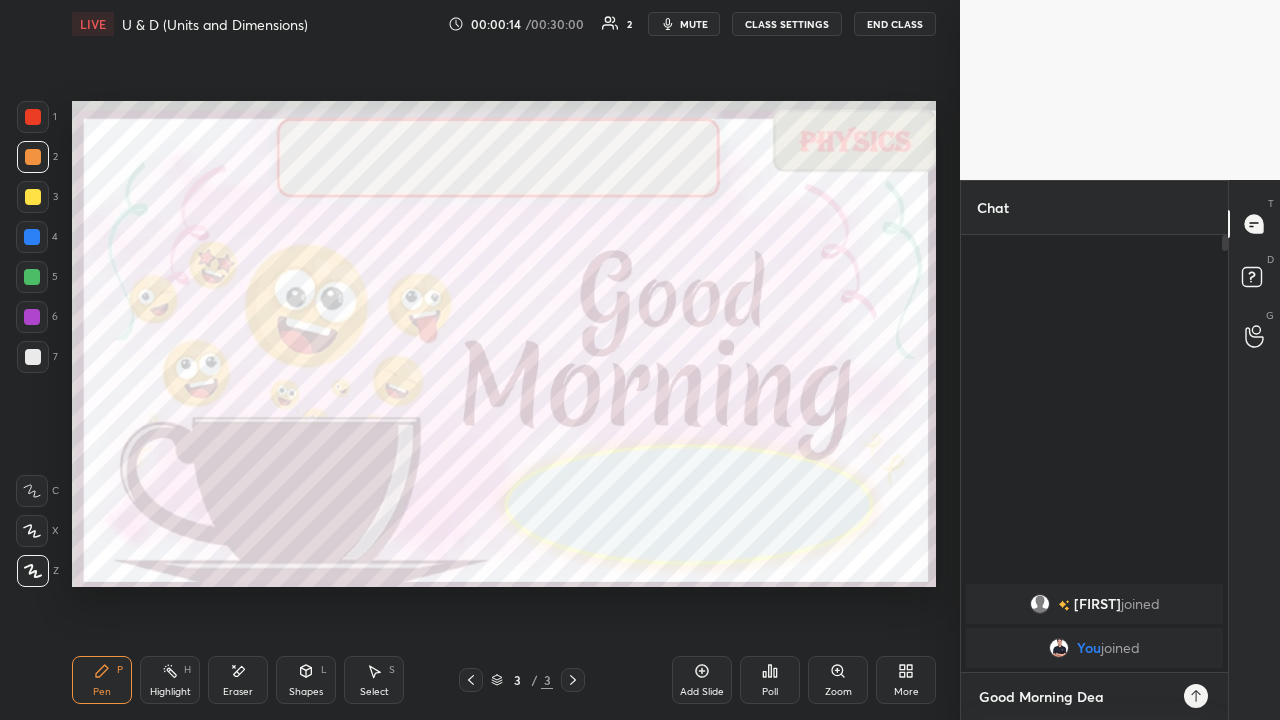 type on "x" 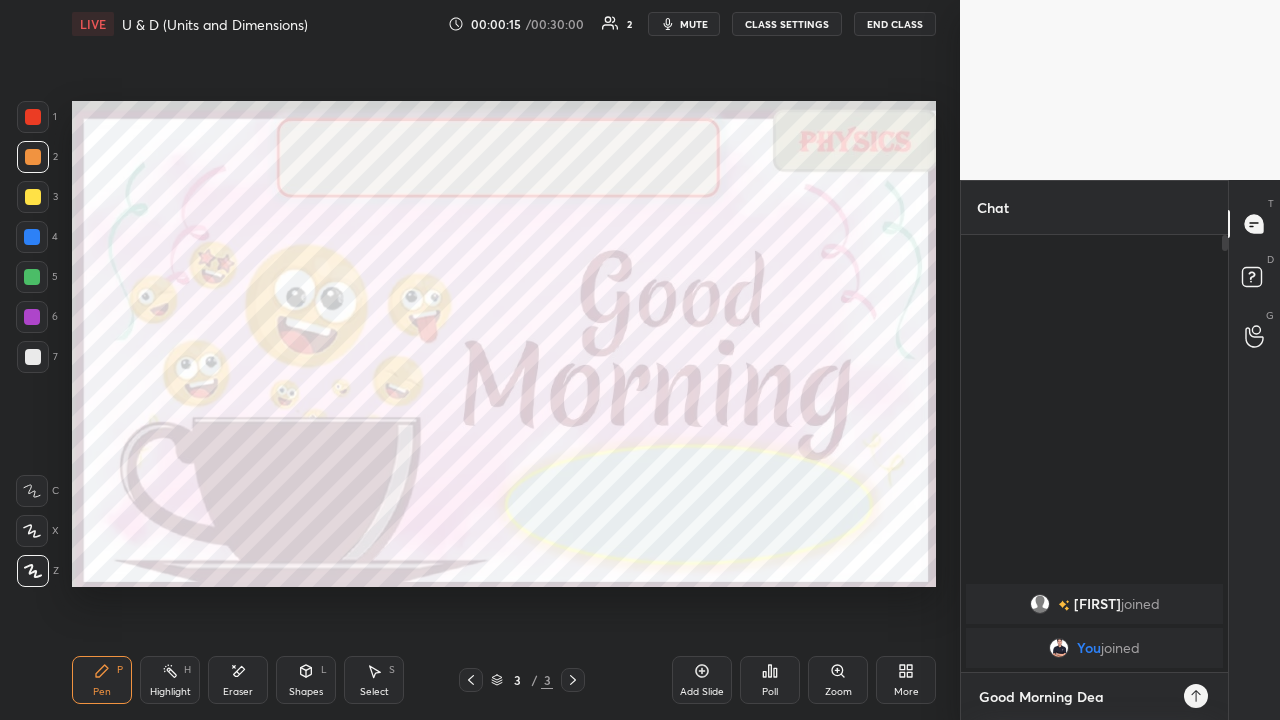 type on "Good Morning Dear" 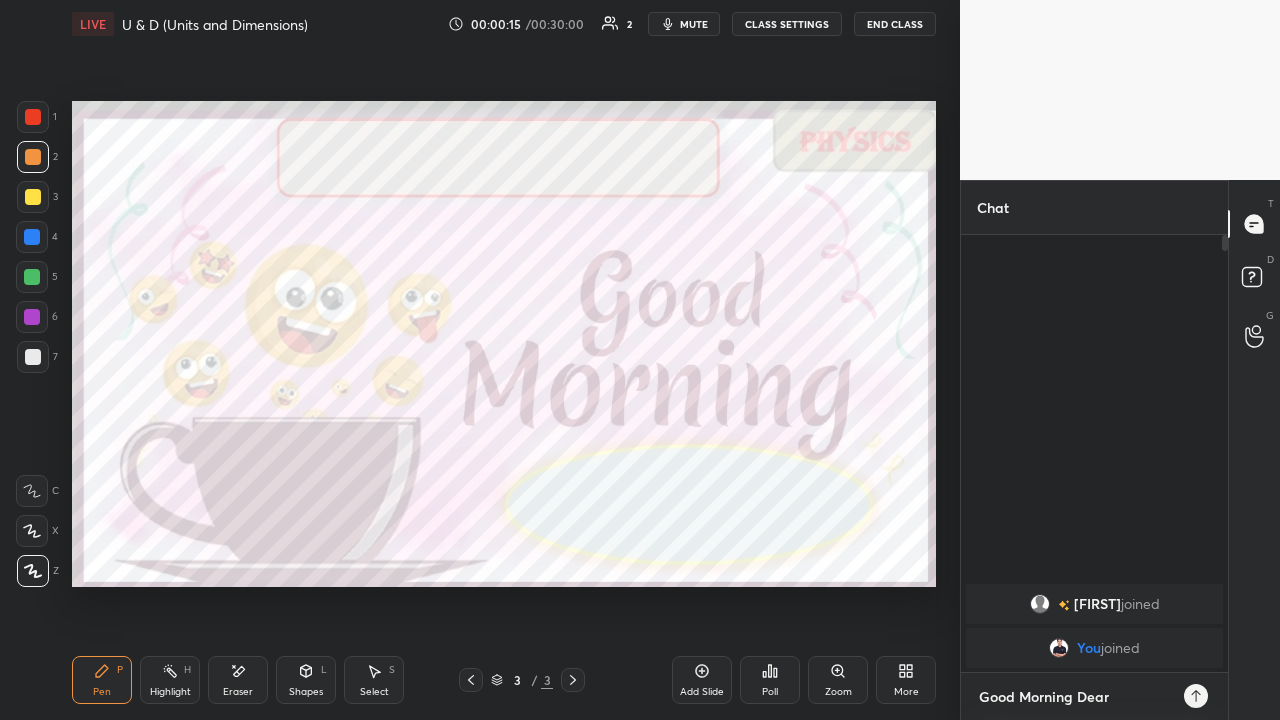 type on "x" 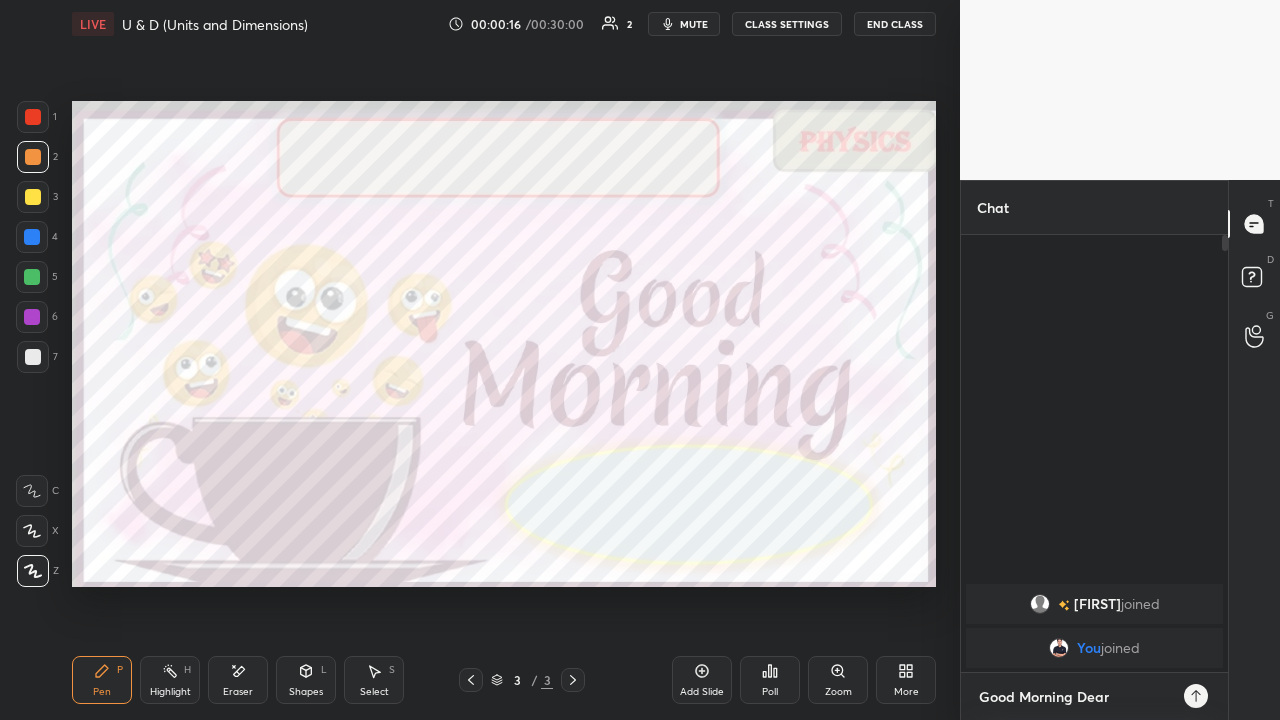 type on "Good Morning Dear S" 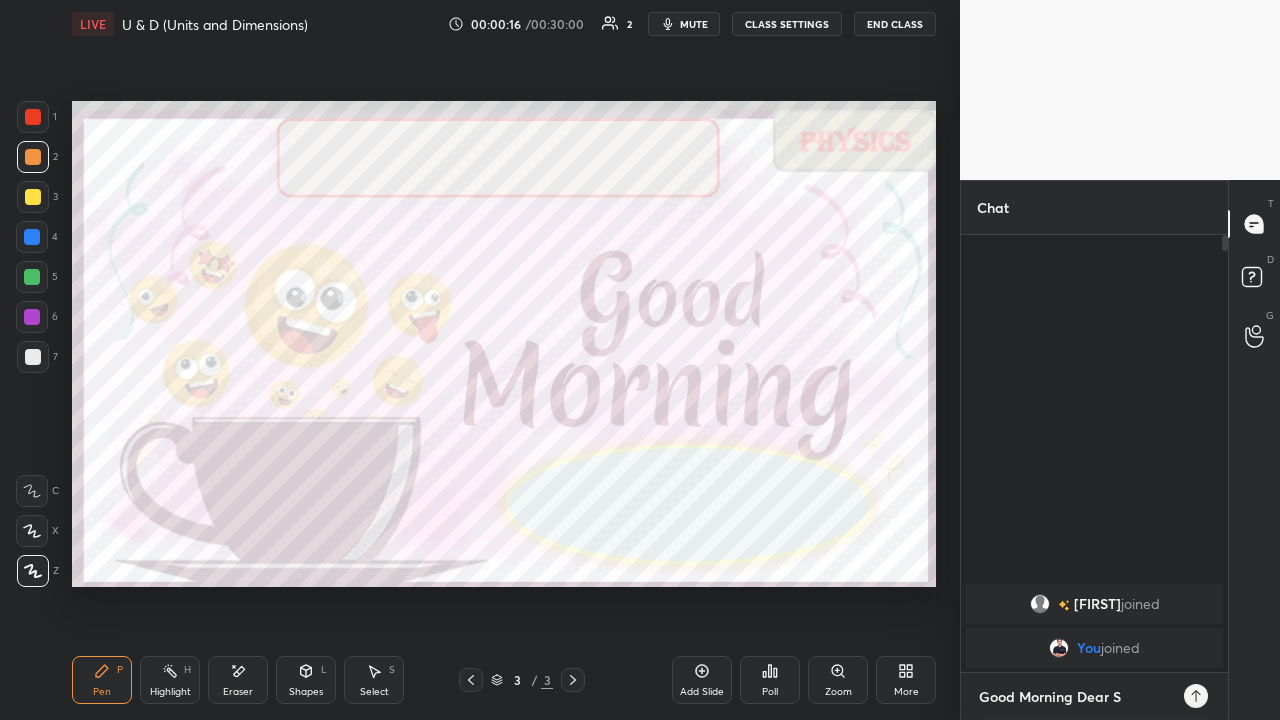 type on "x" 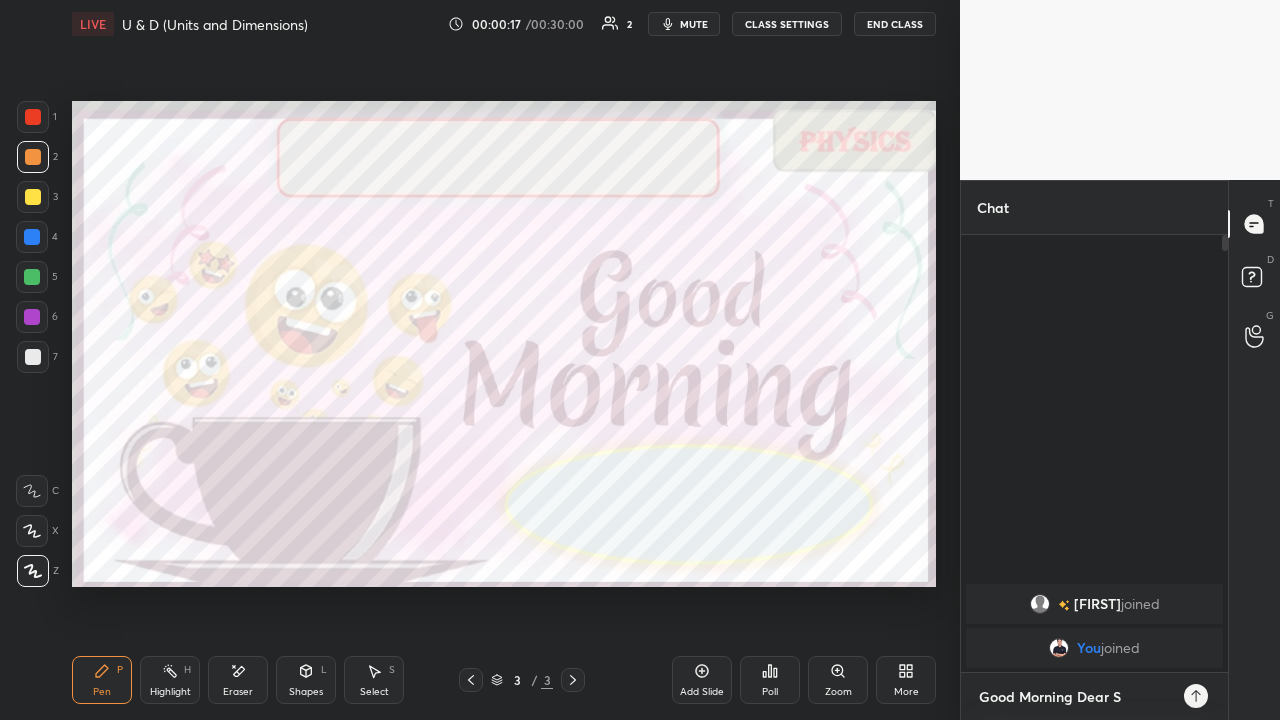 type on "Good Morning Dear St" 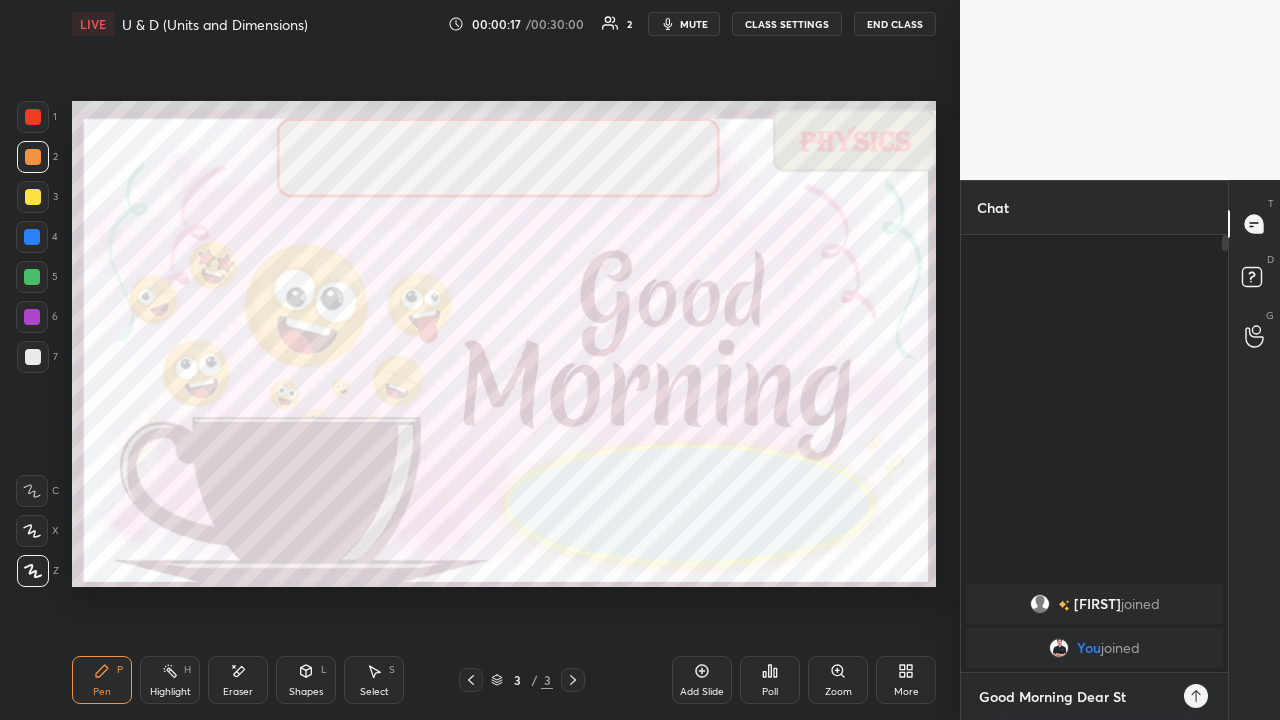 type on "x" 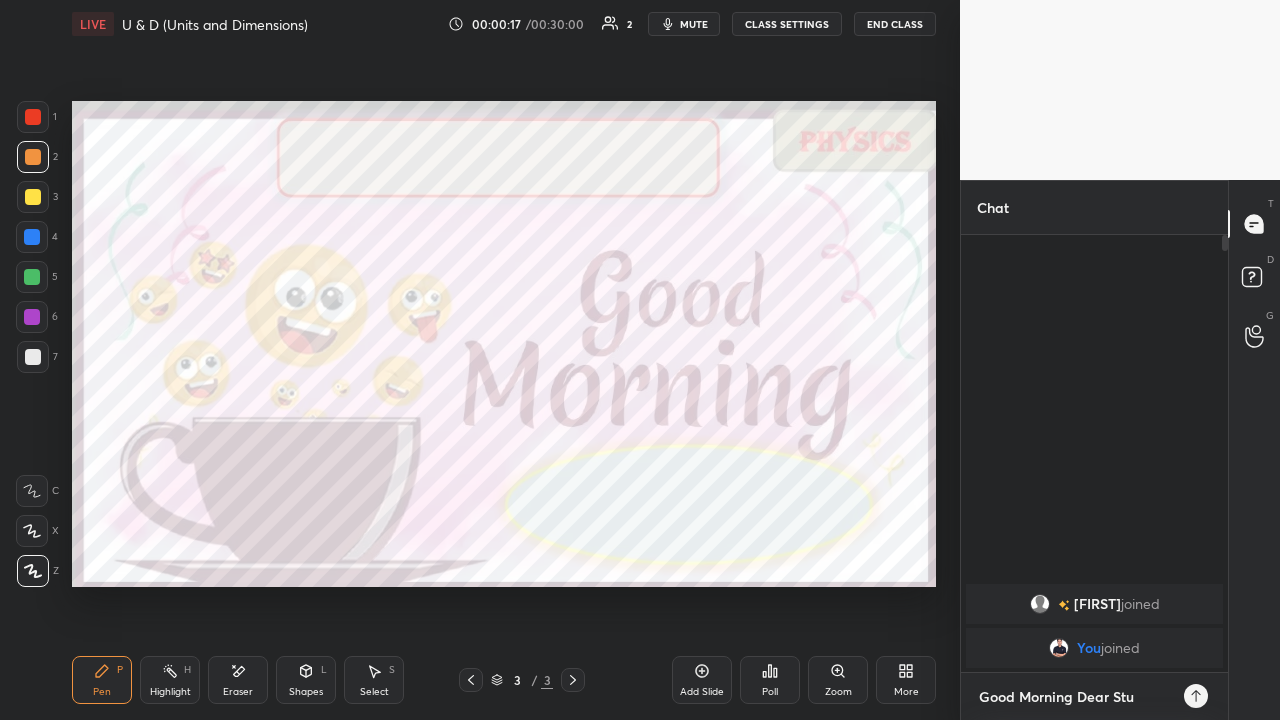 type on "x" 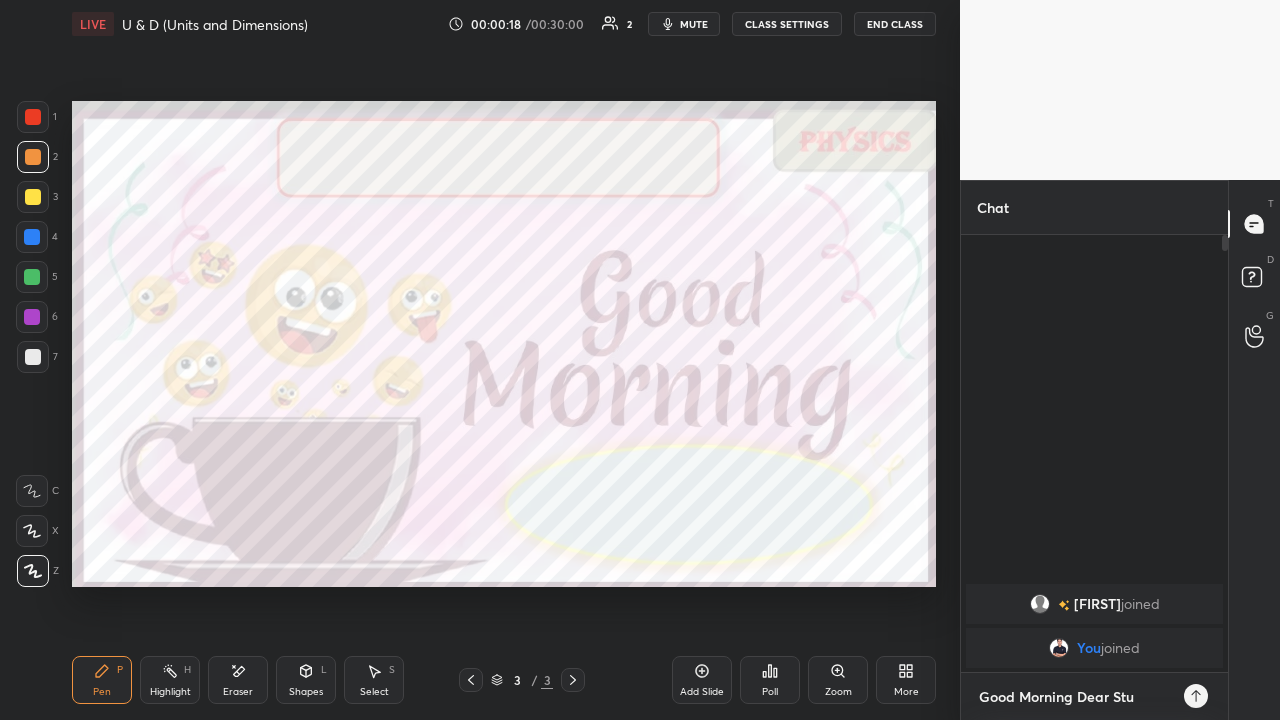 type on "Good Morning Dear Students" 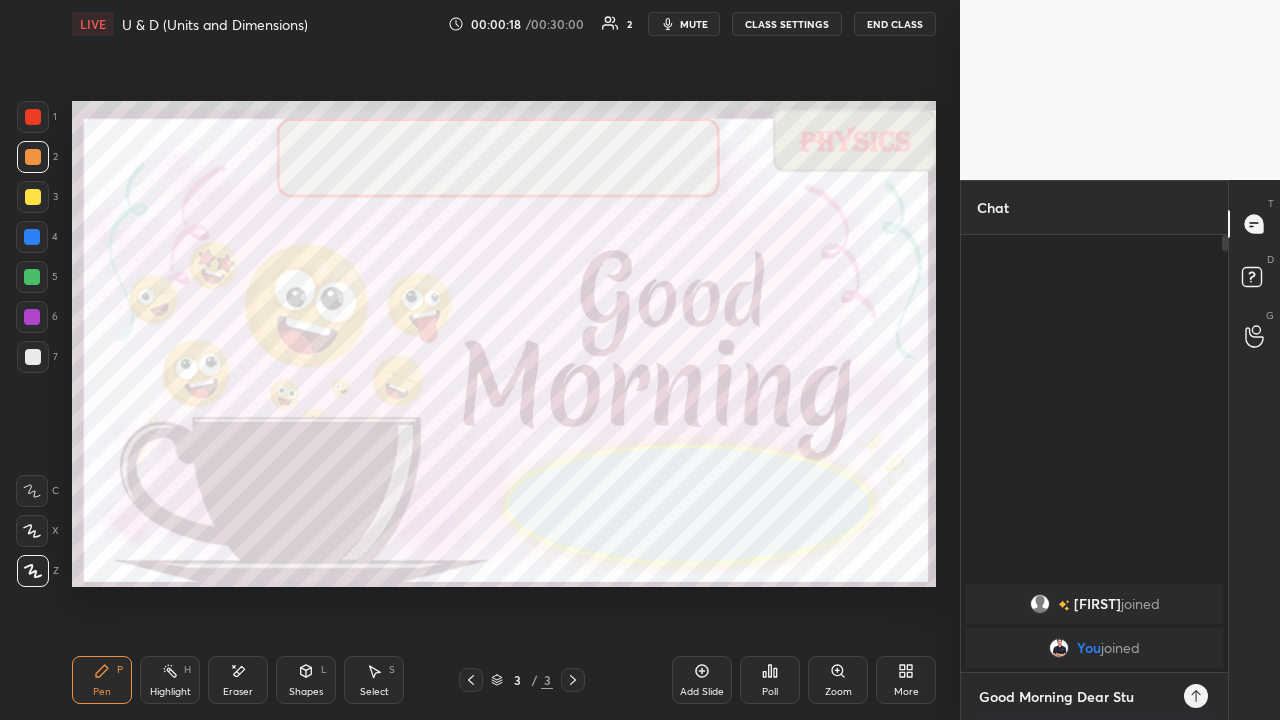 type on "x" 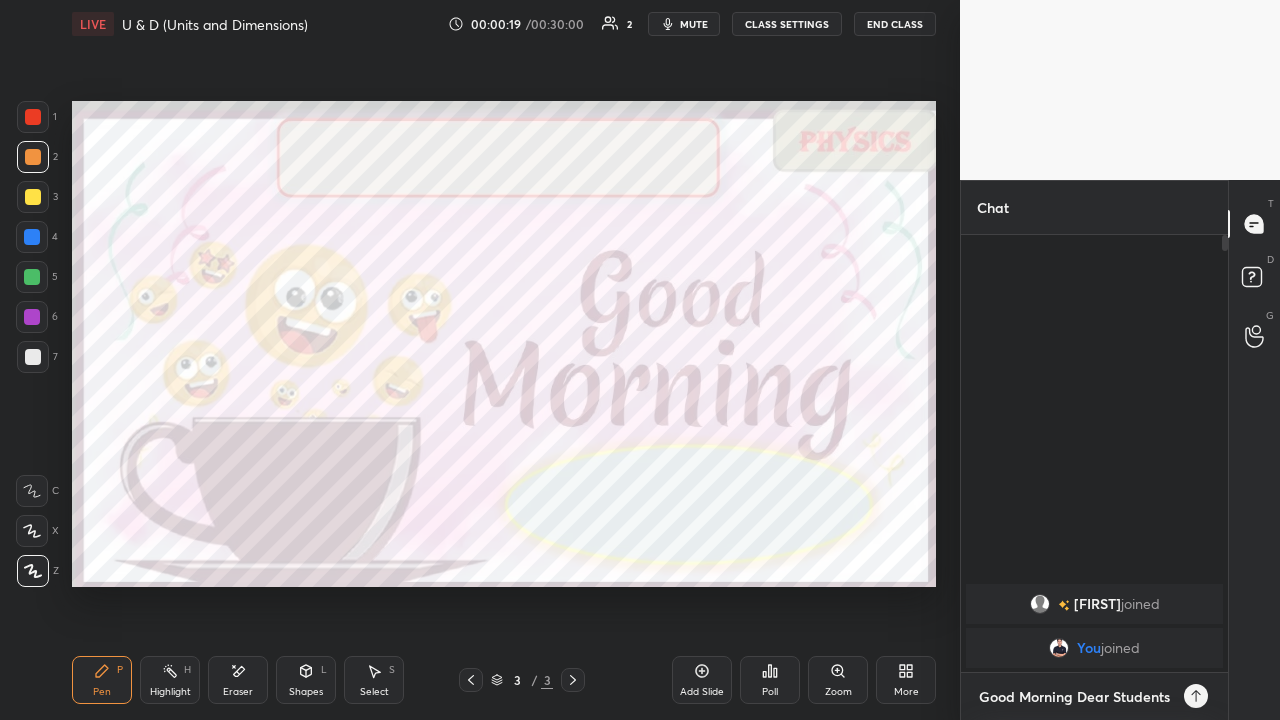 type on "Good Morning Dear Students." 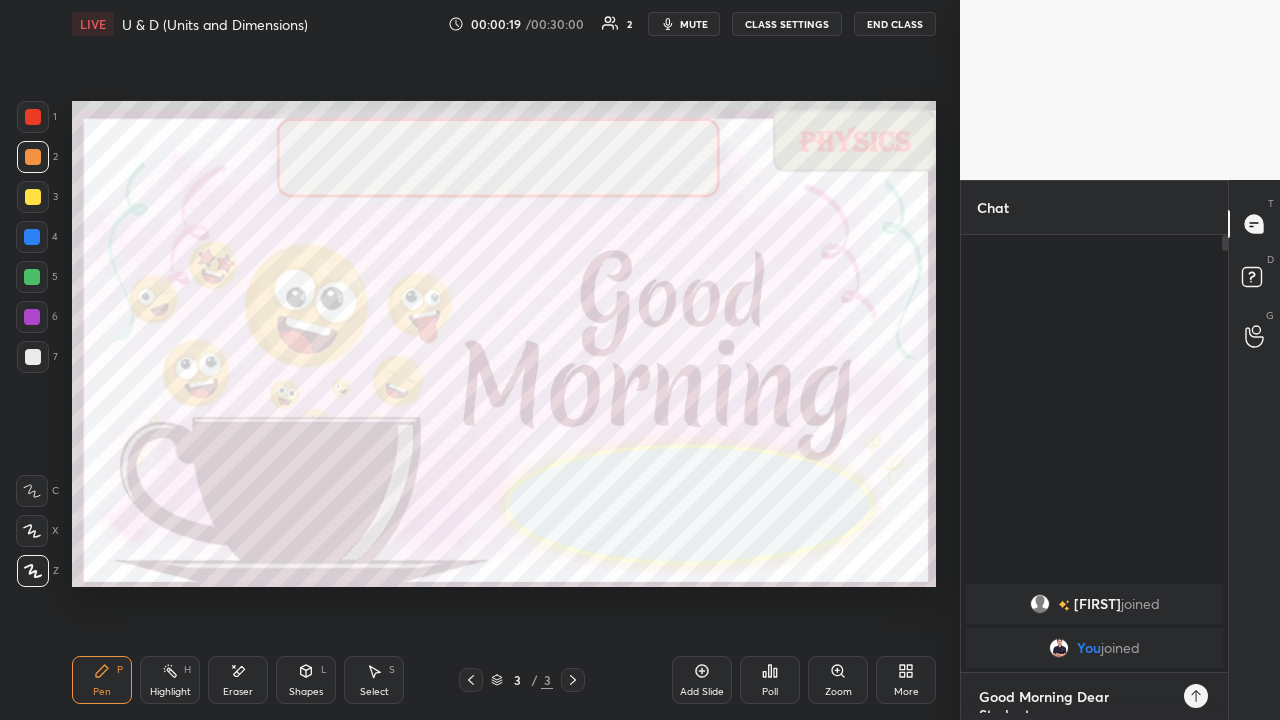 scroll, scrollTop: 0, scrollLeft: 0, axis: both 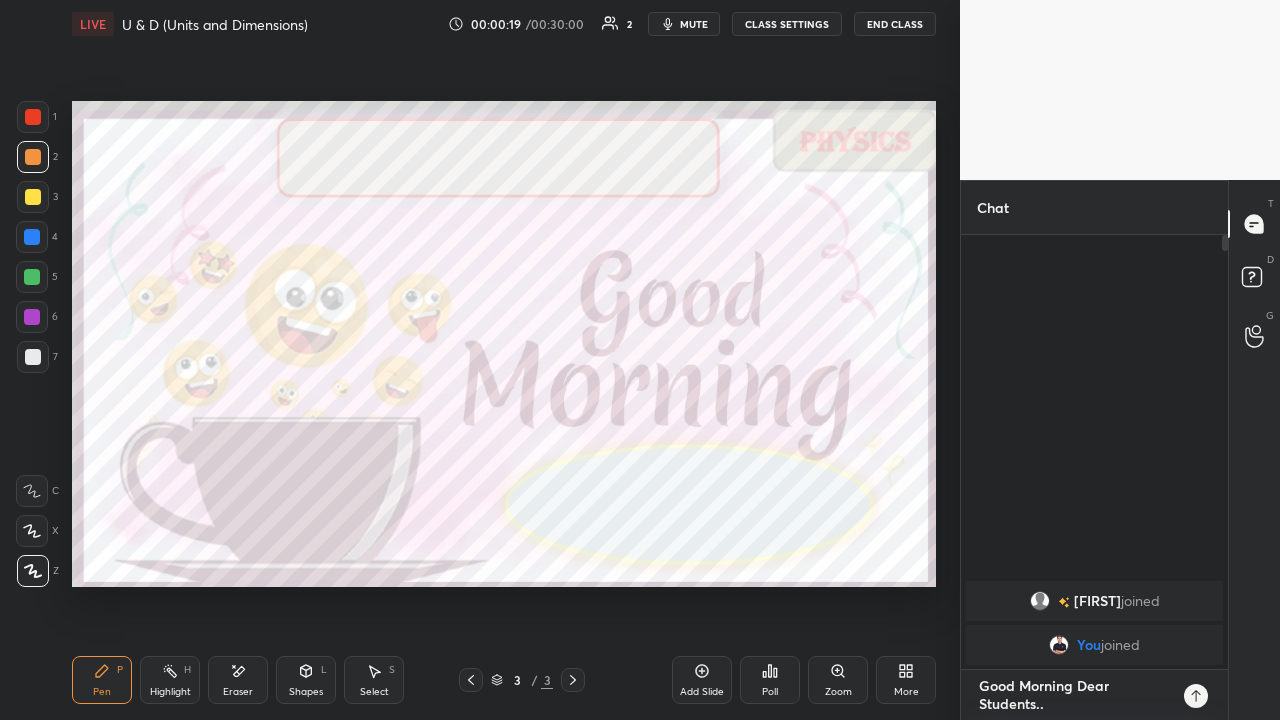 type on "Good Morning Dear Students..." 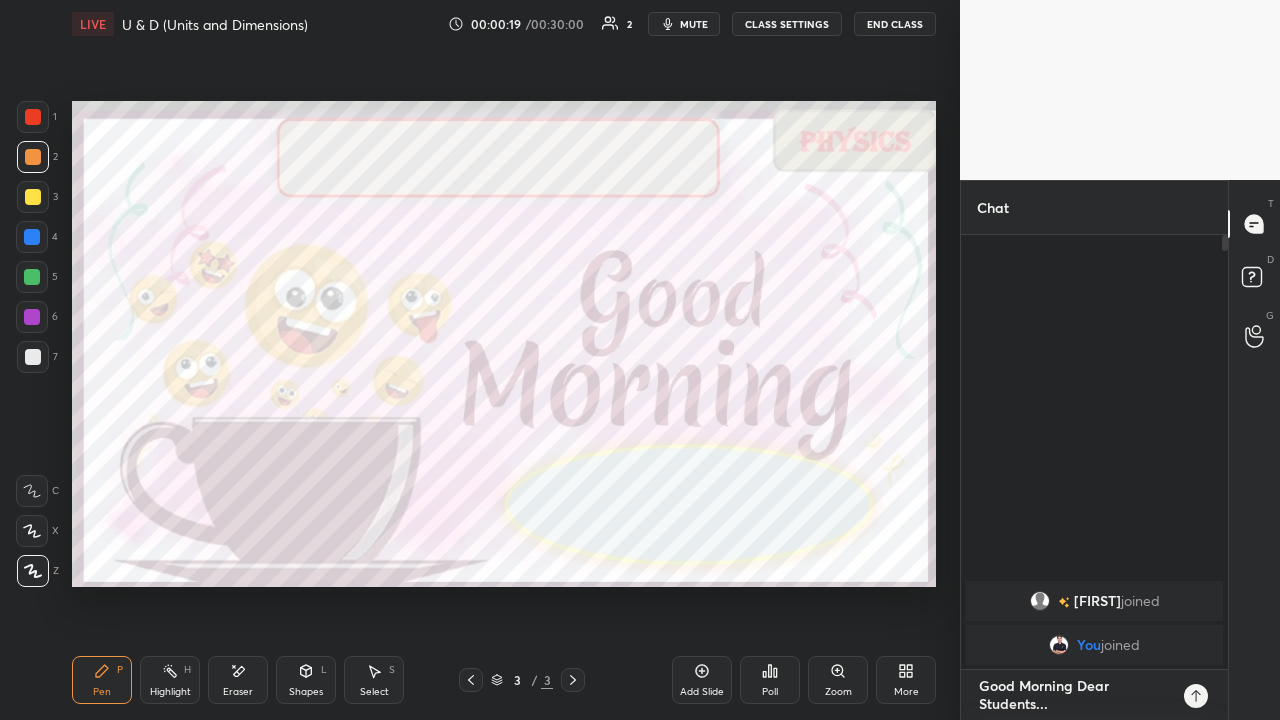 type on "x" 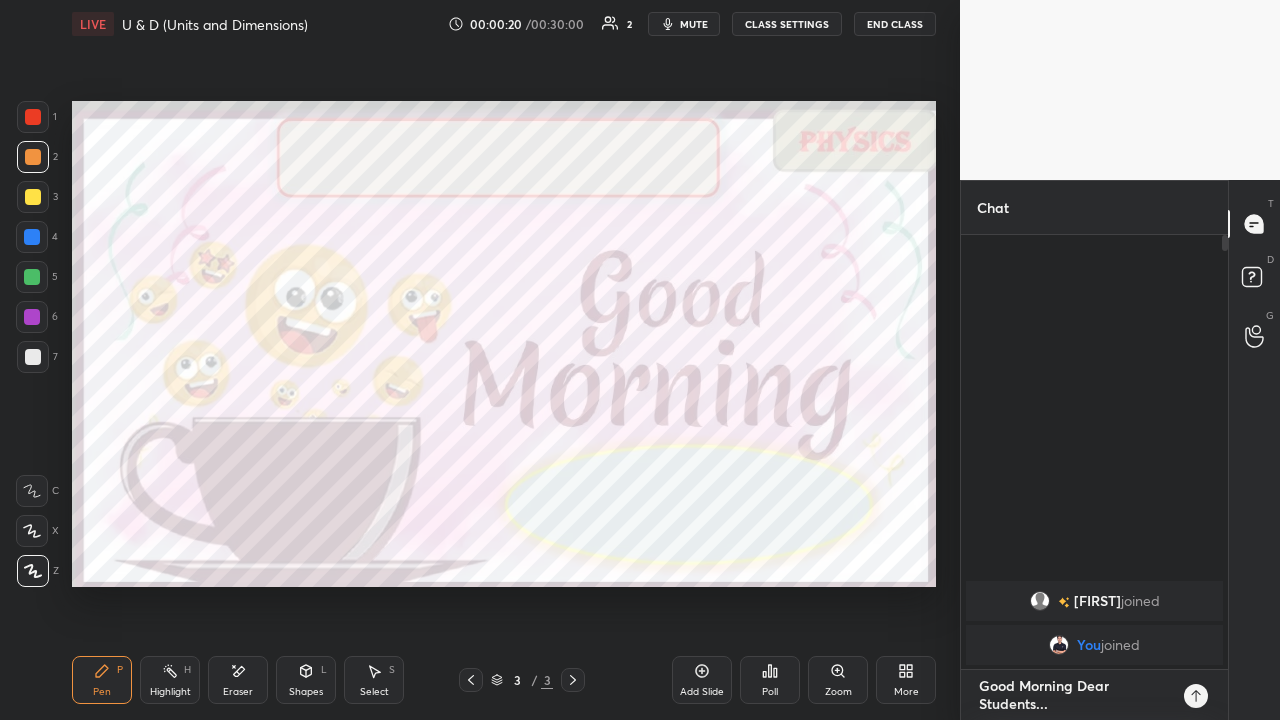 type 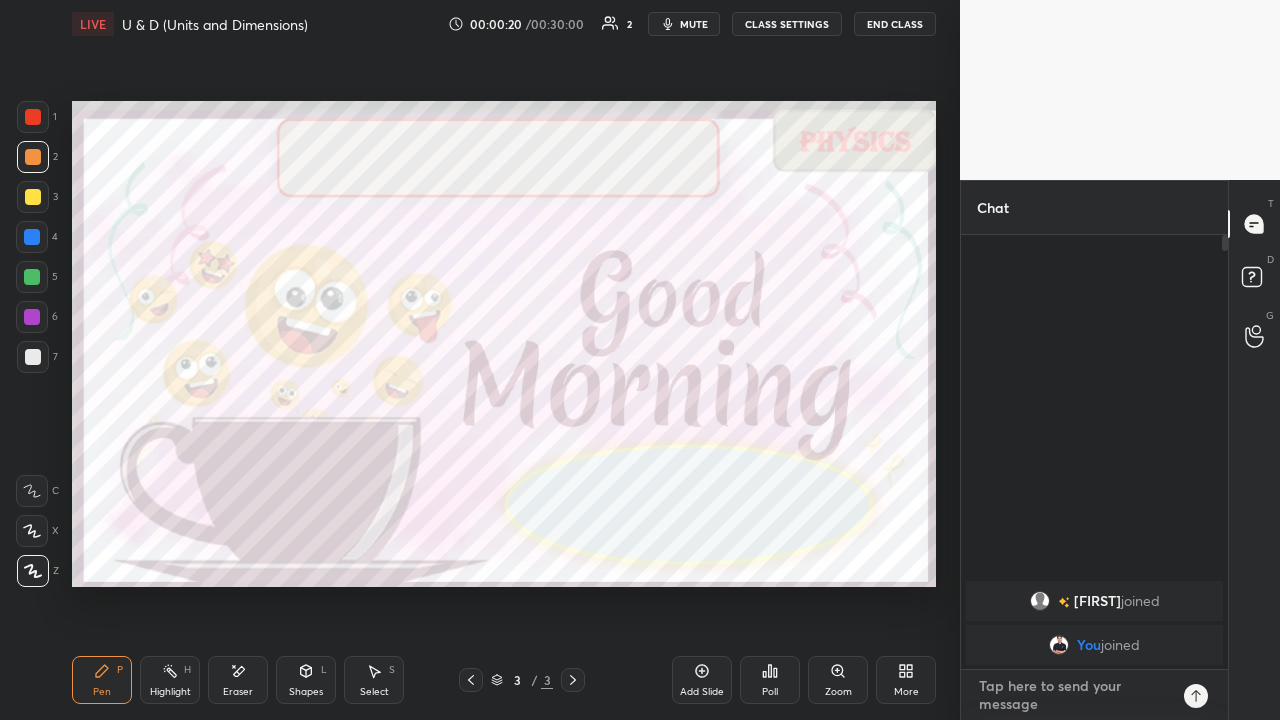 scroll, scrollTop: 7, scrollLeft: 7, axis: both 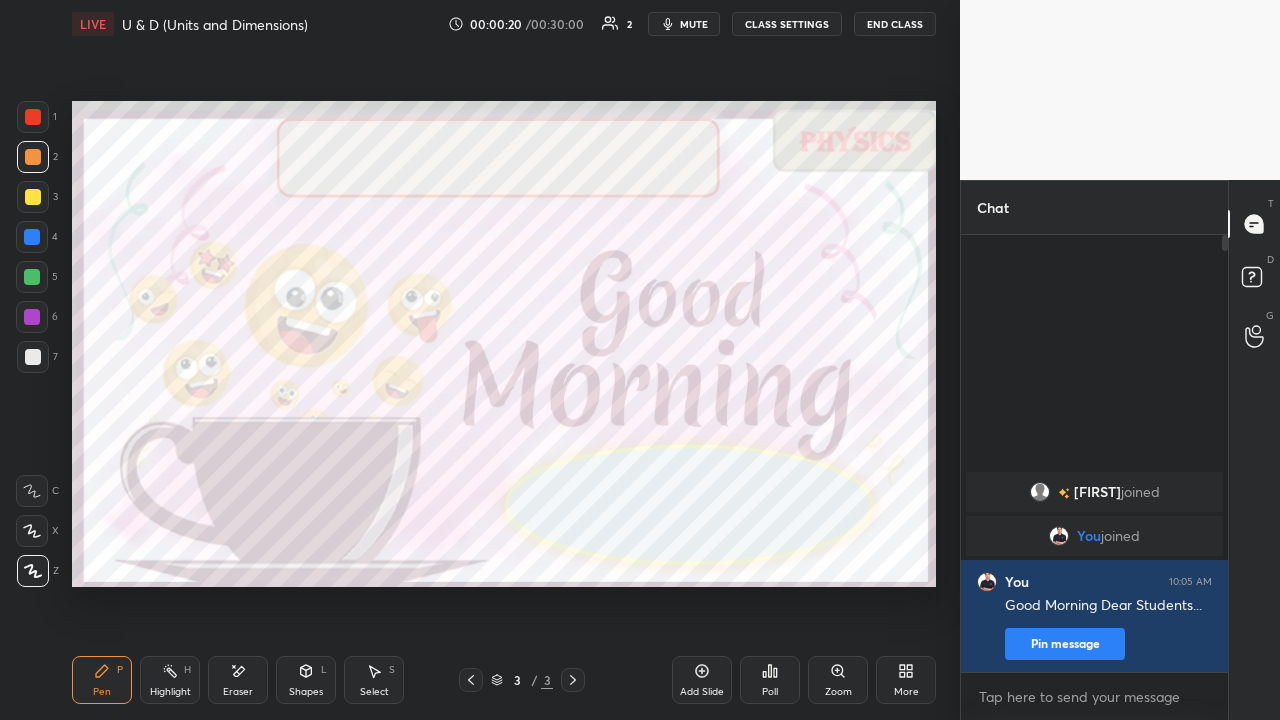 click on "Setting up your live class Poll for   secs No correct answer Start poll" at bounding box center [504, 344] 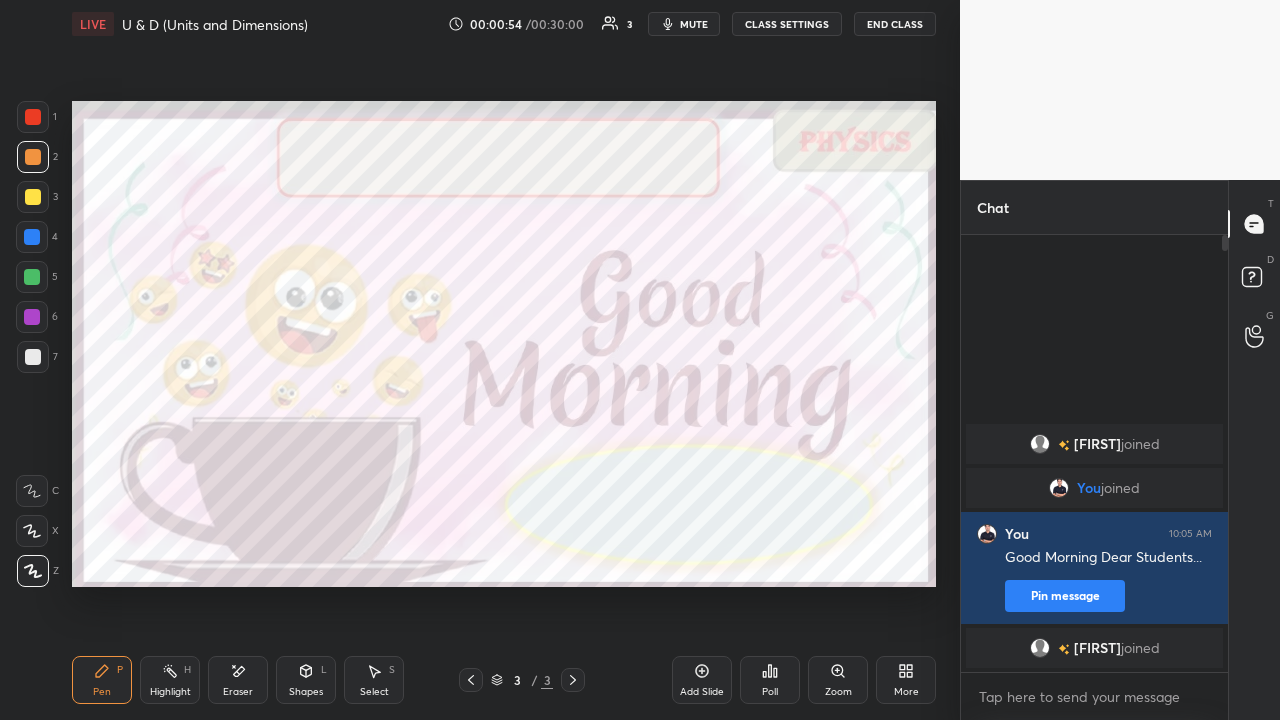 click 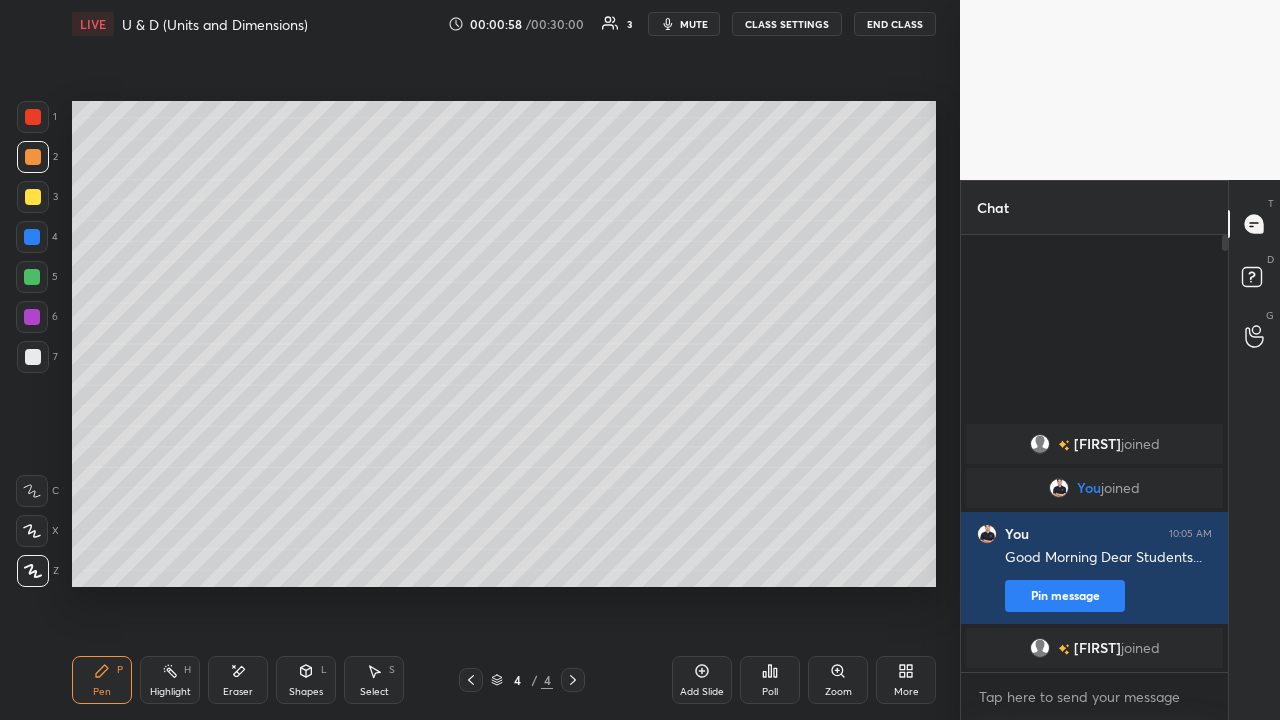 click at bounding box center (33, 197) 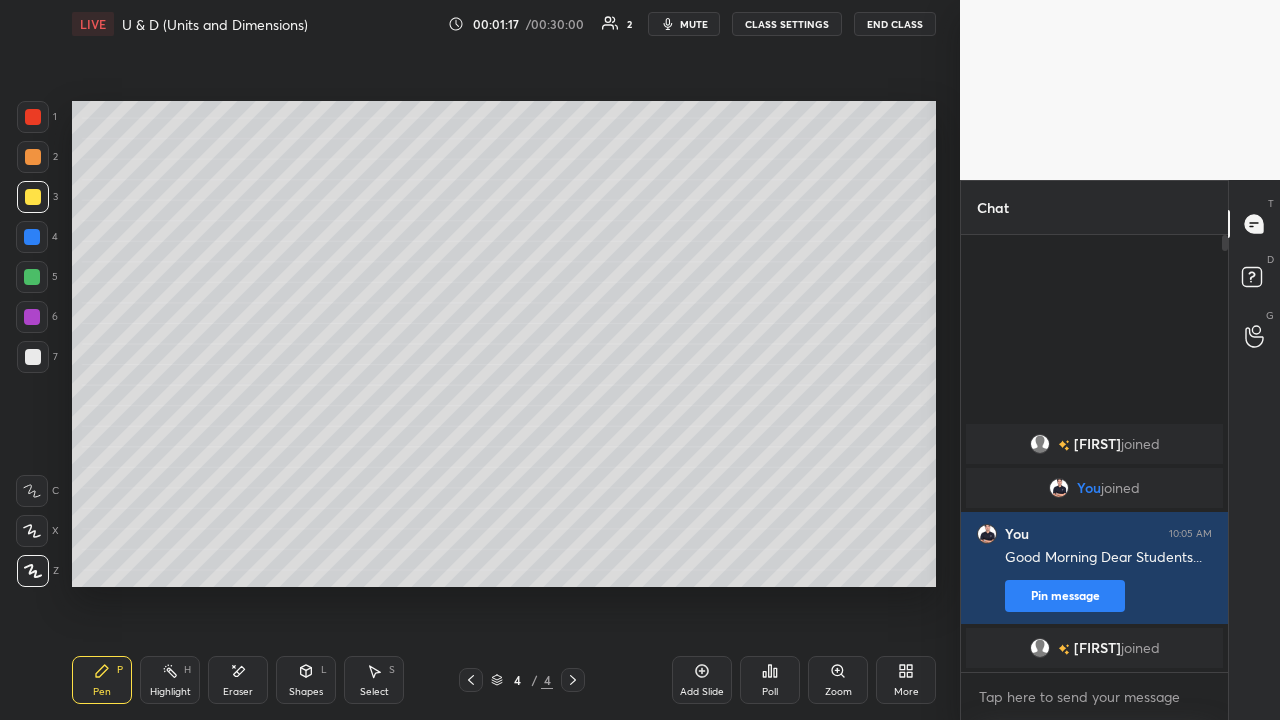click at bounding box center (33, 357) 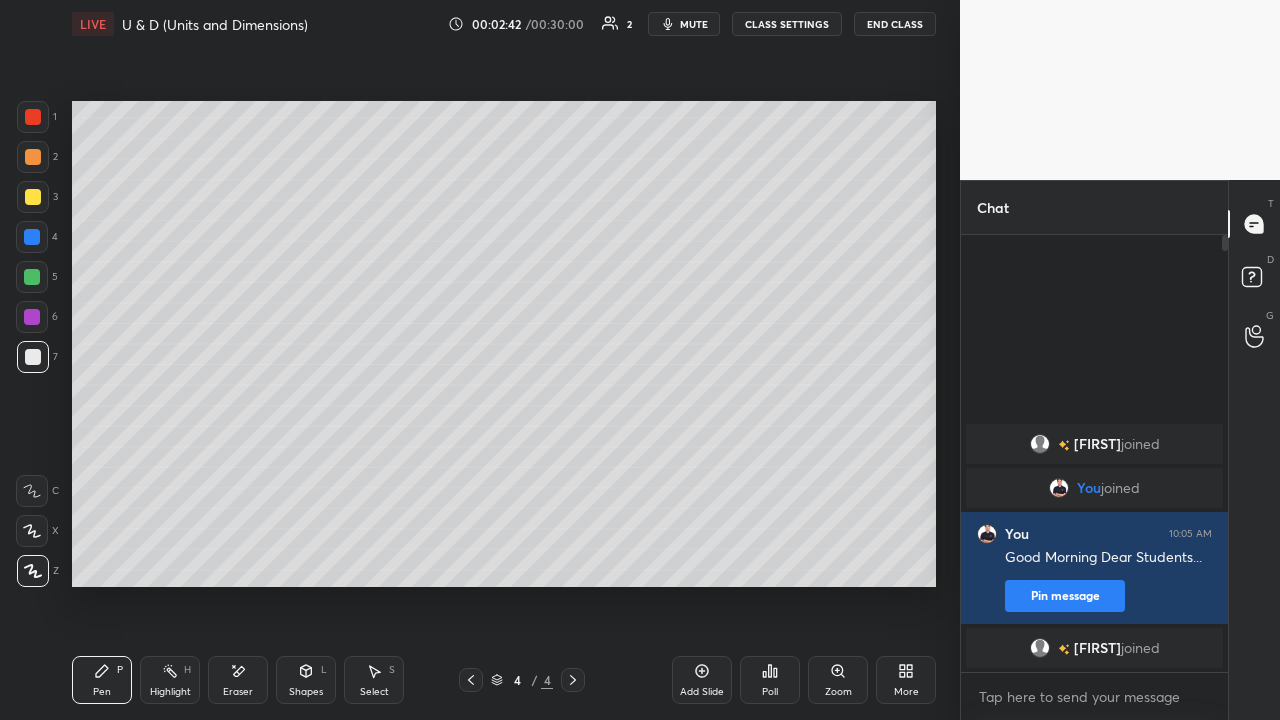 click on "Add Slide" at bounding box center (702, 692) 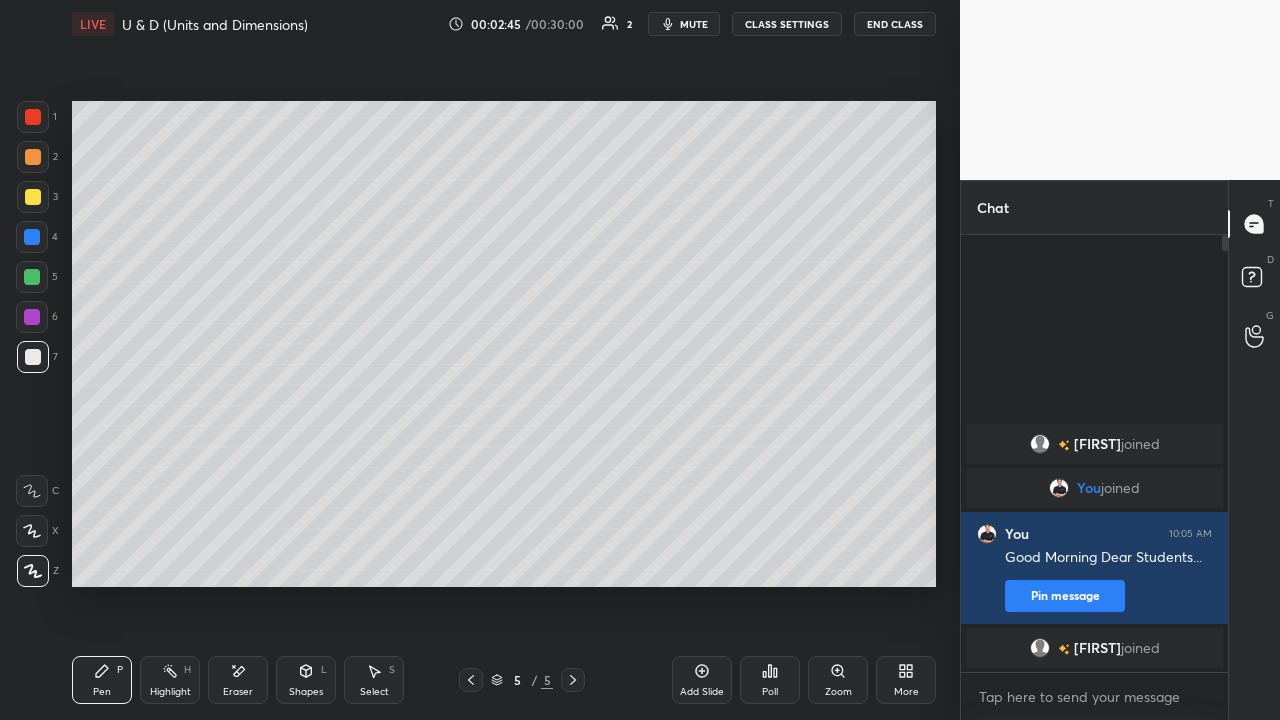 click at bounding box center [33, 197] 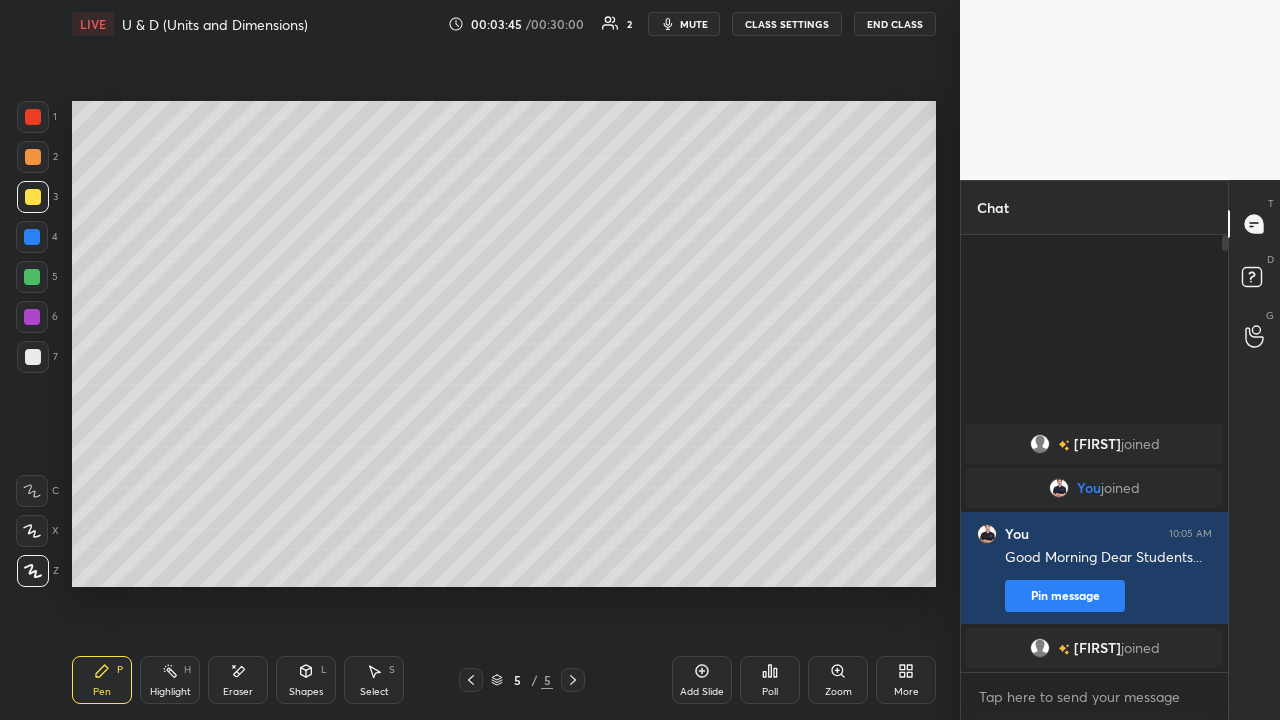 click at bounding box center [33, 157] 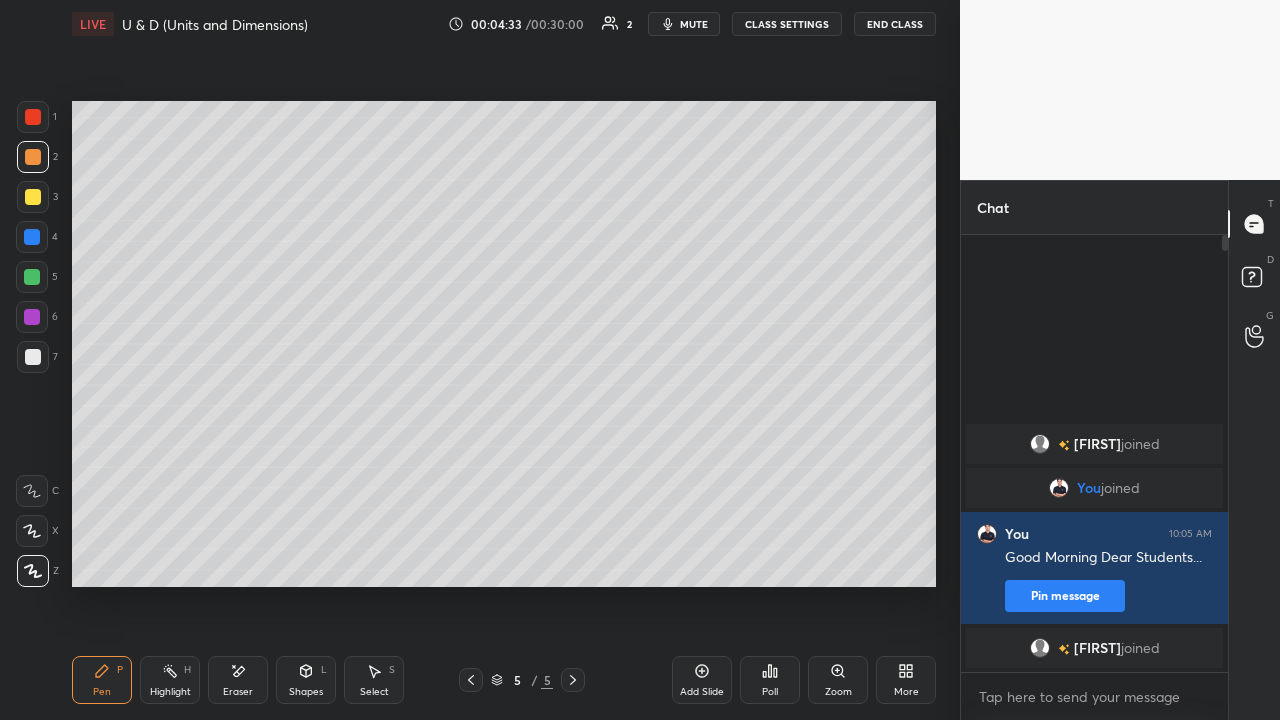 click at bounding box center (33, 357) 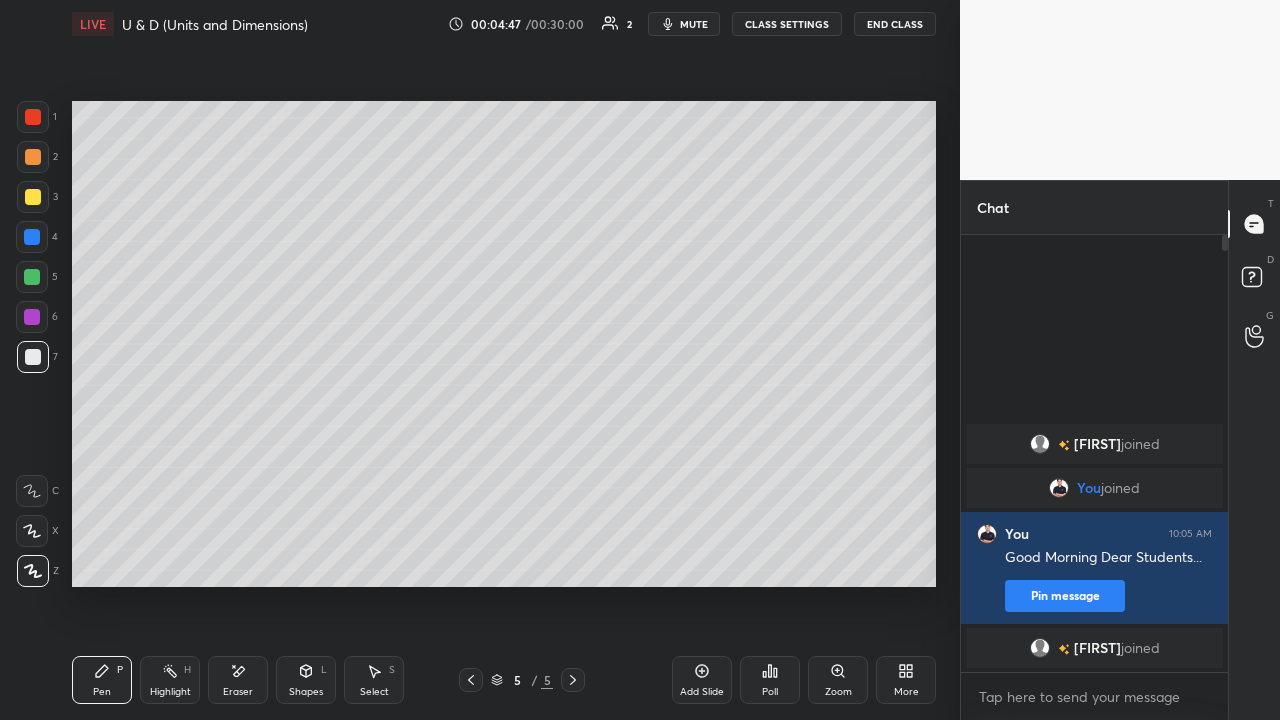 click at bounding box center (33, 197) 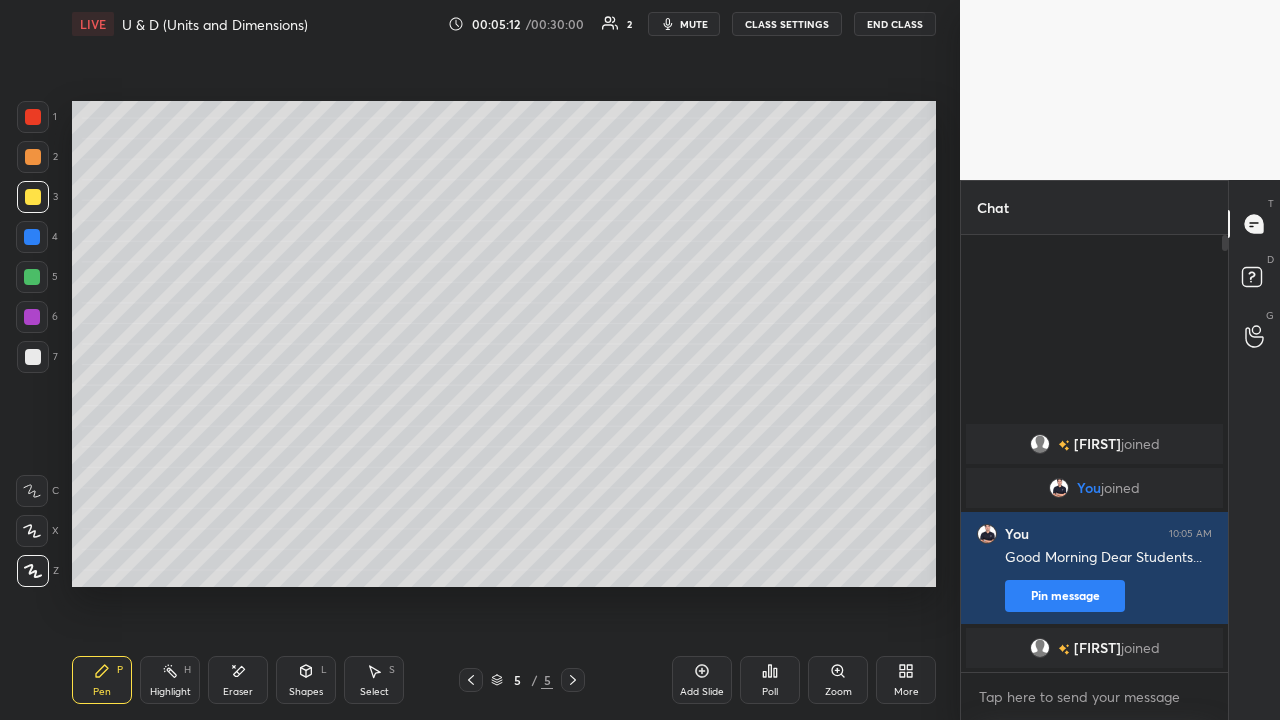 click at bounding box center (33, 357) 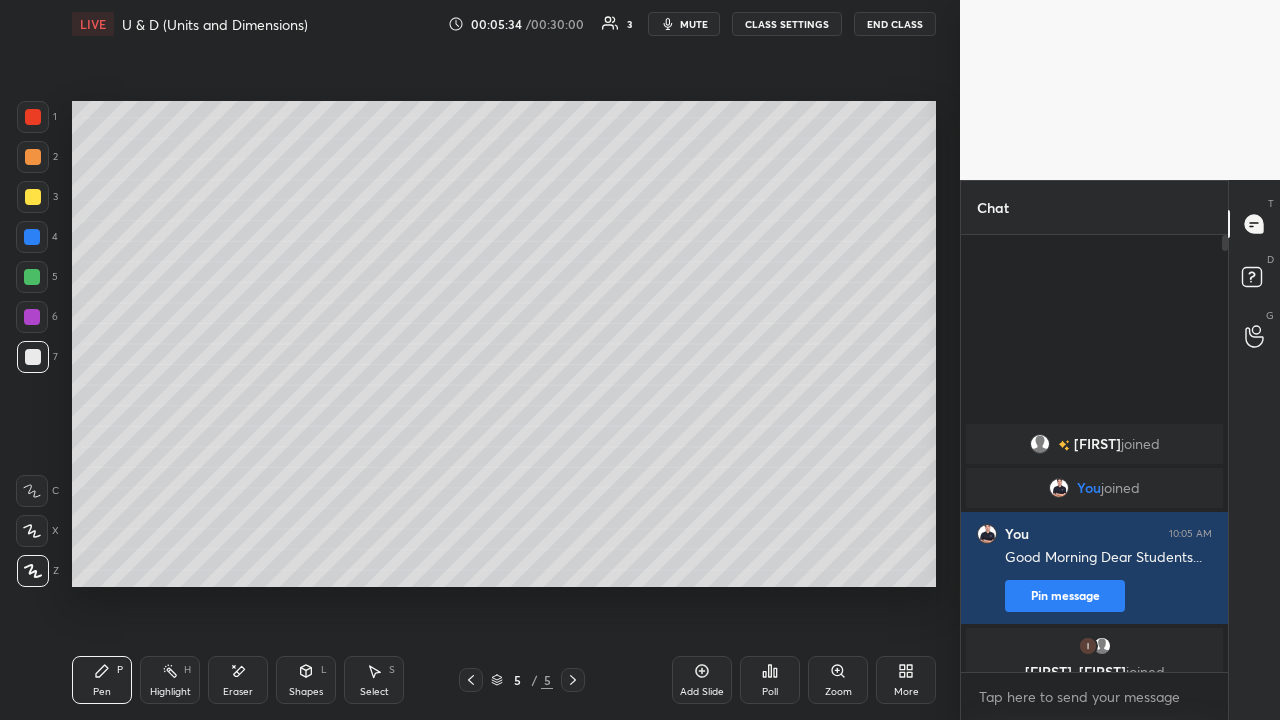 click on "Eraser" at bounding box center [238, 692] 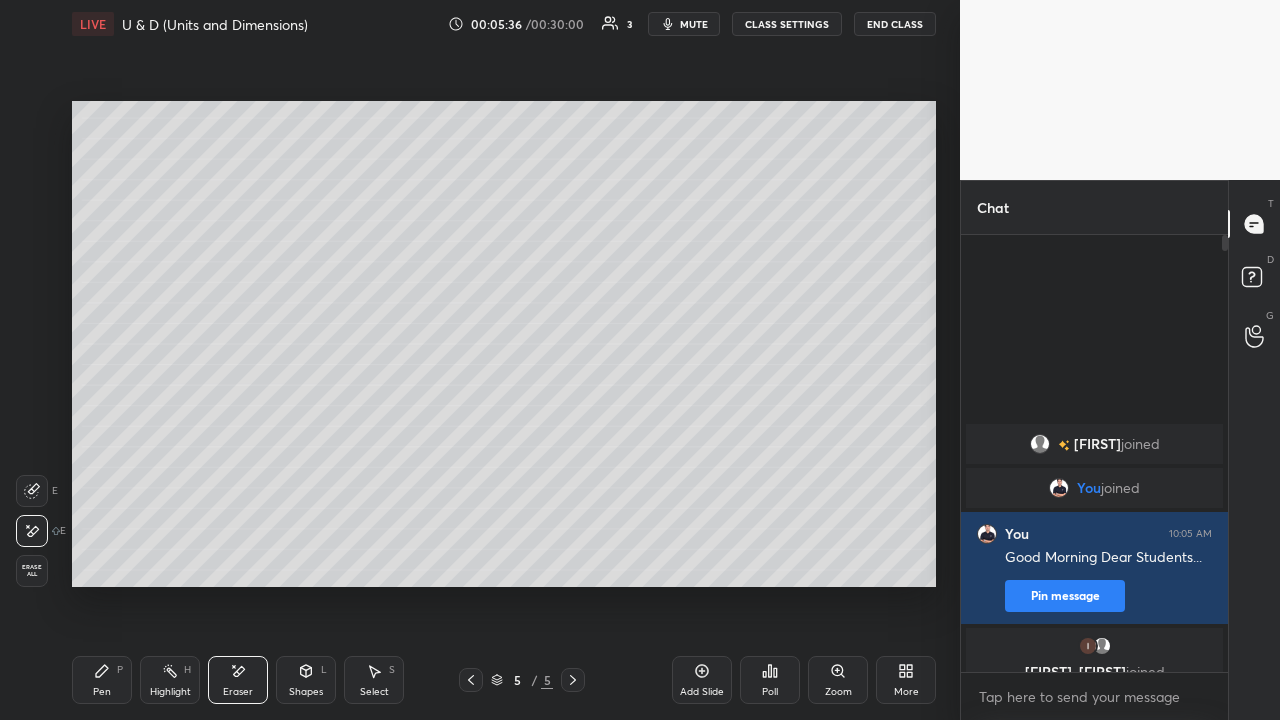 click on "Pen P" at bounding box center [102, 680] 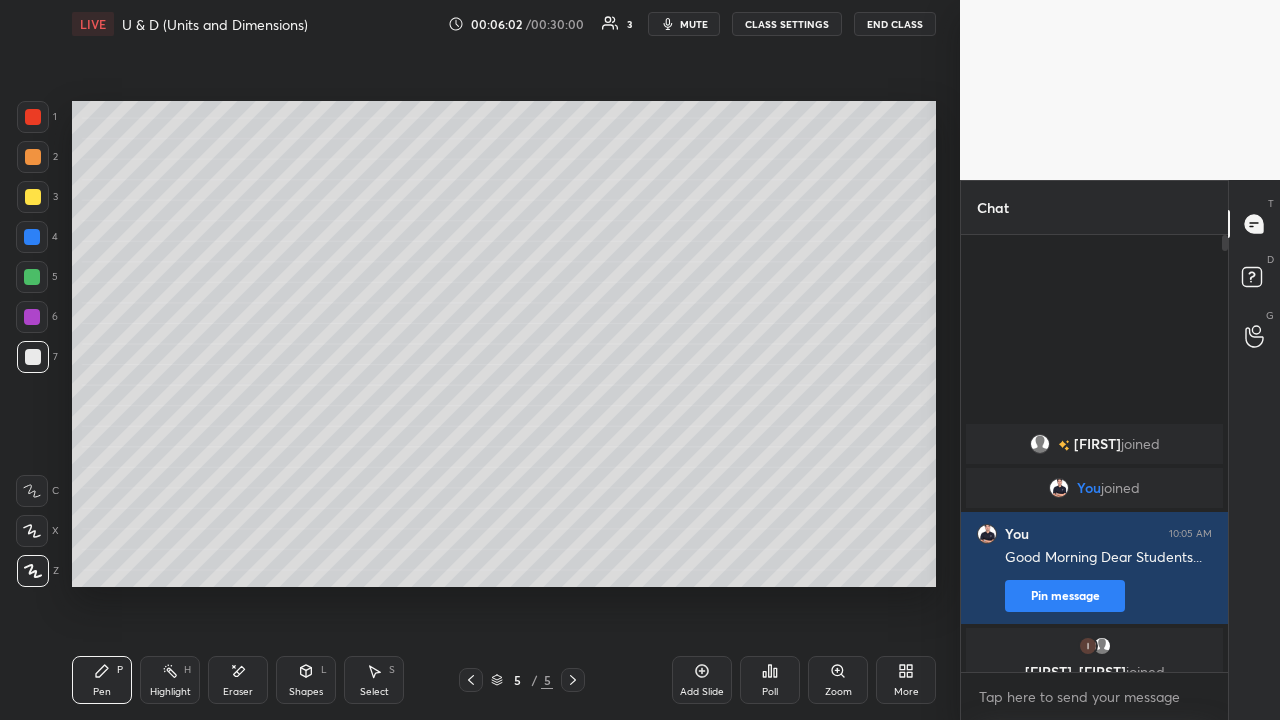 click at bounding box center [32, 277] 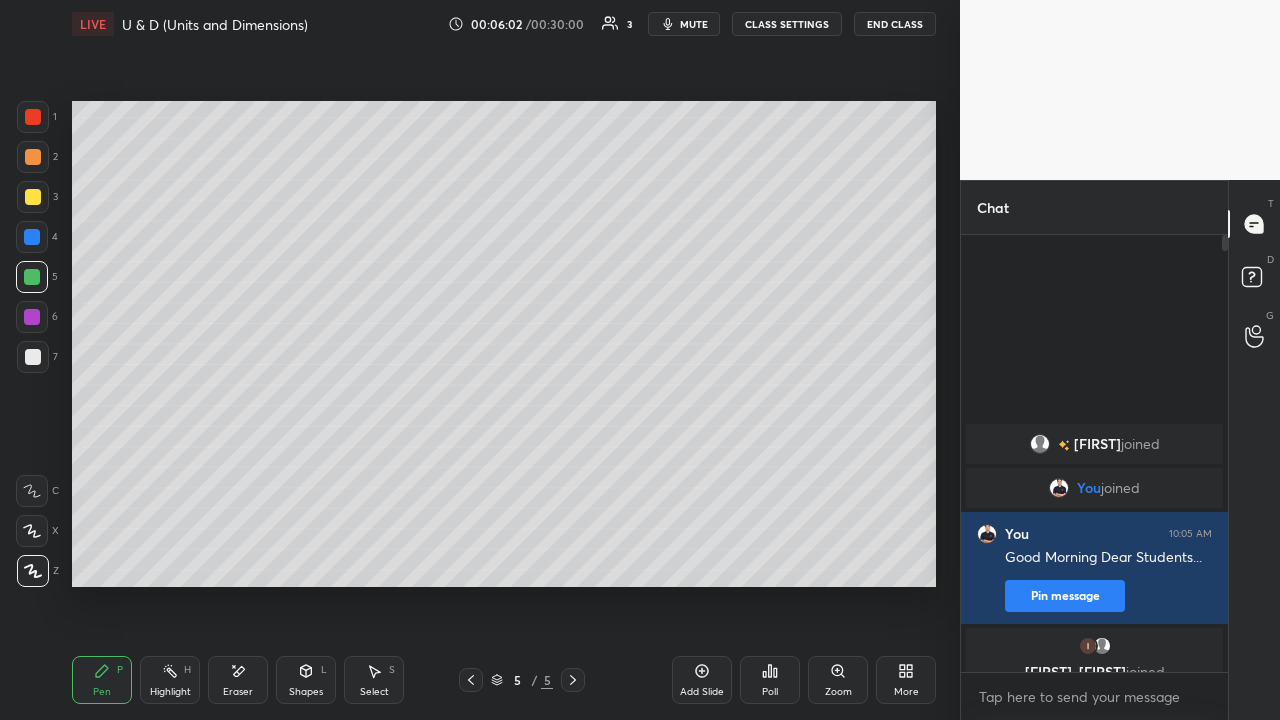 click at bounding box center [32, 237] 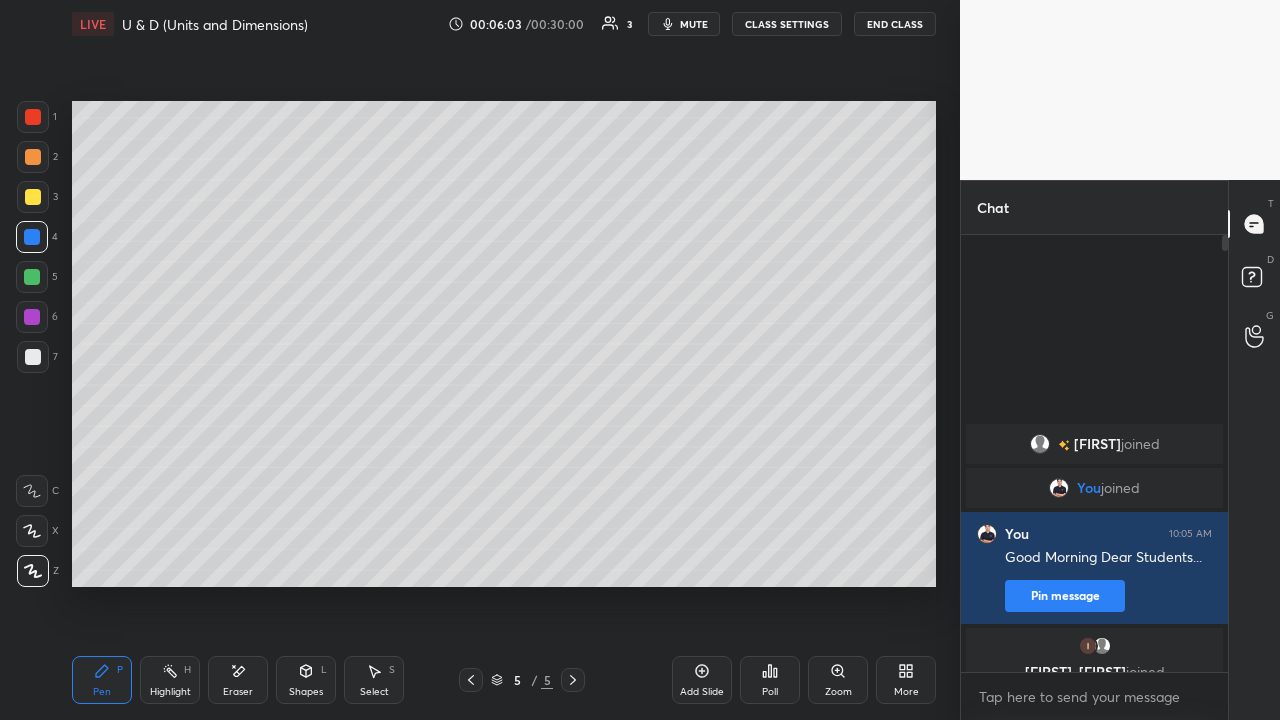 click at bounding box center (33, 197) 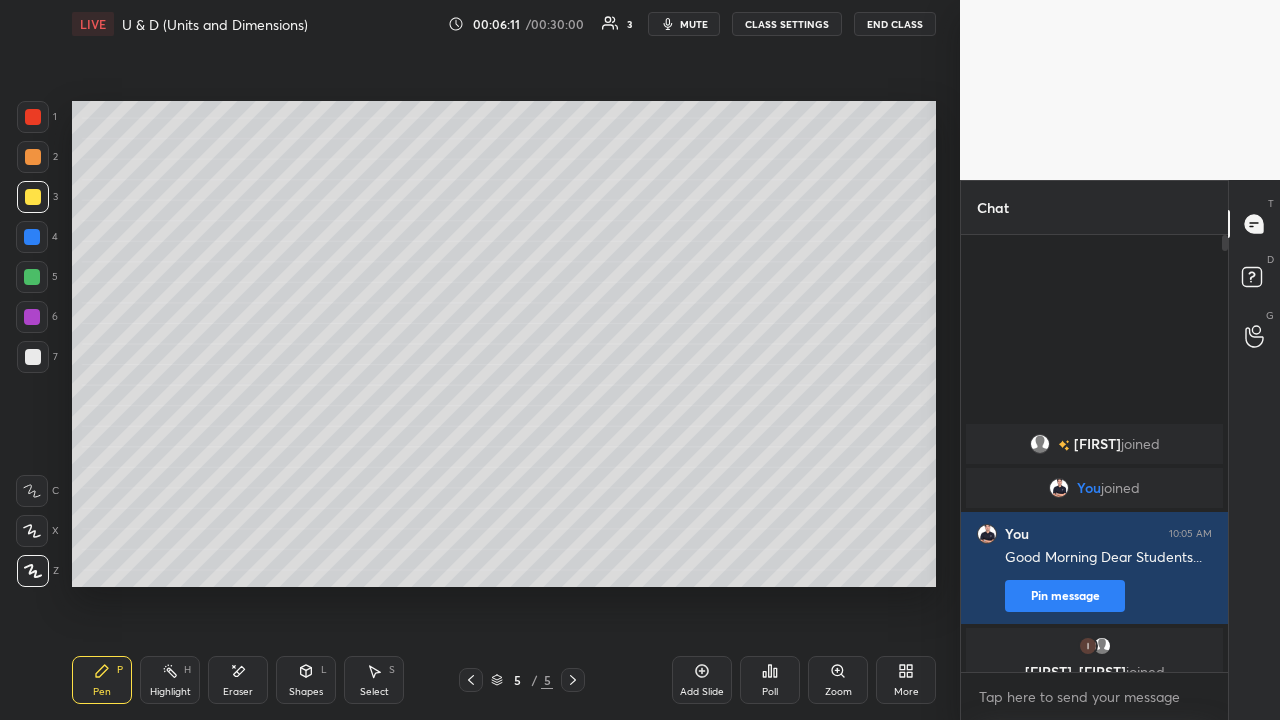 click at bounding box center [33, 357] 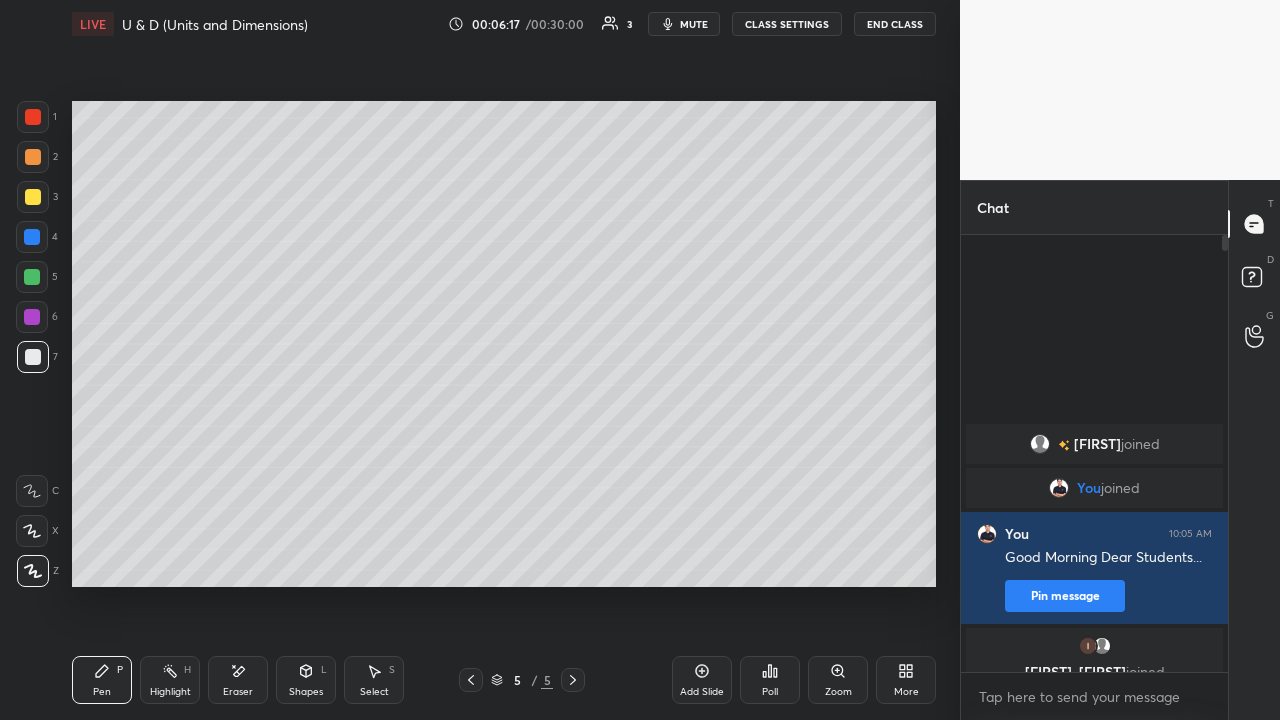 click at bounding box center [33, 197] 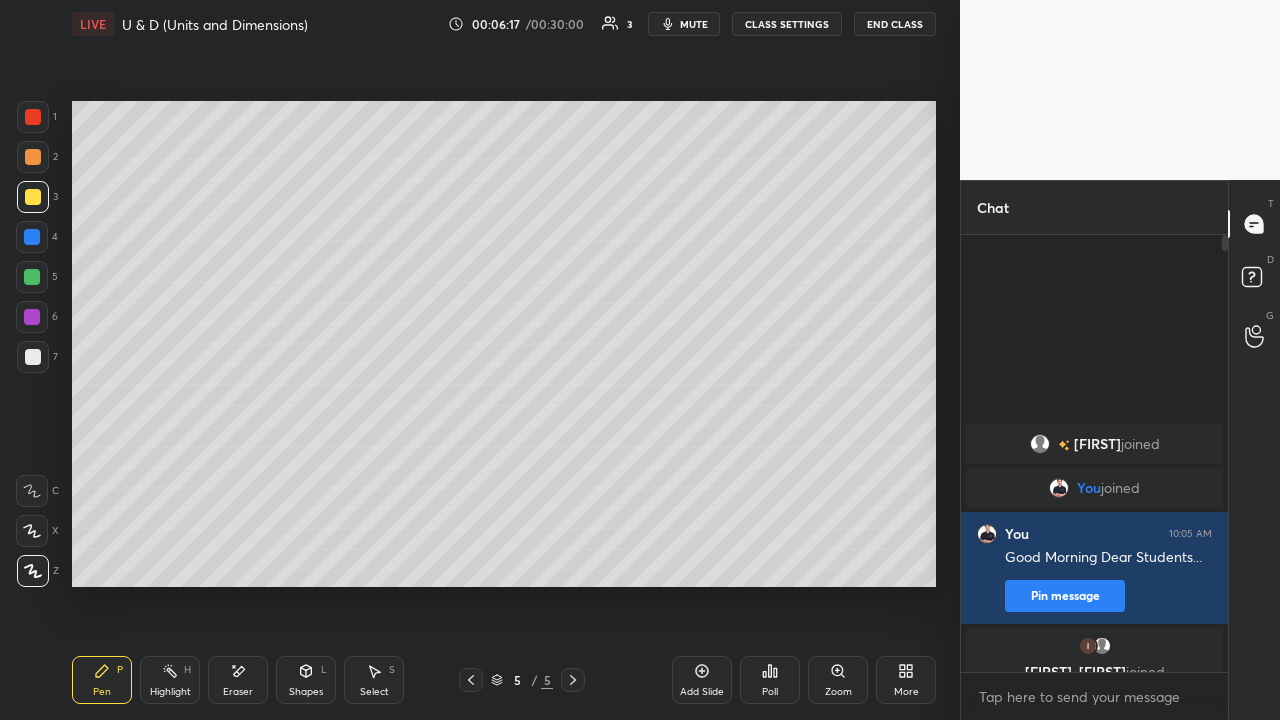 click at bounding box center (32, 317) 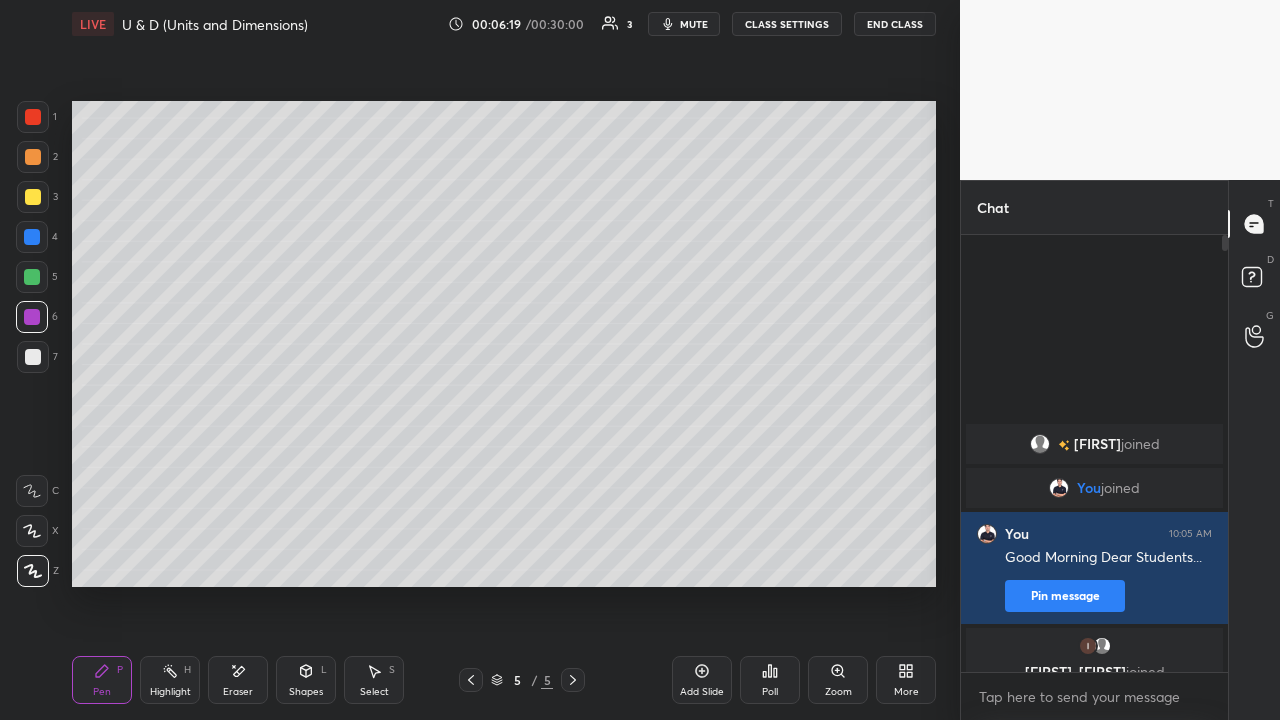click on "Shapes L" at bounding box center [306, 680] 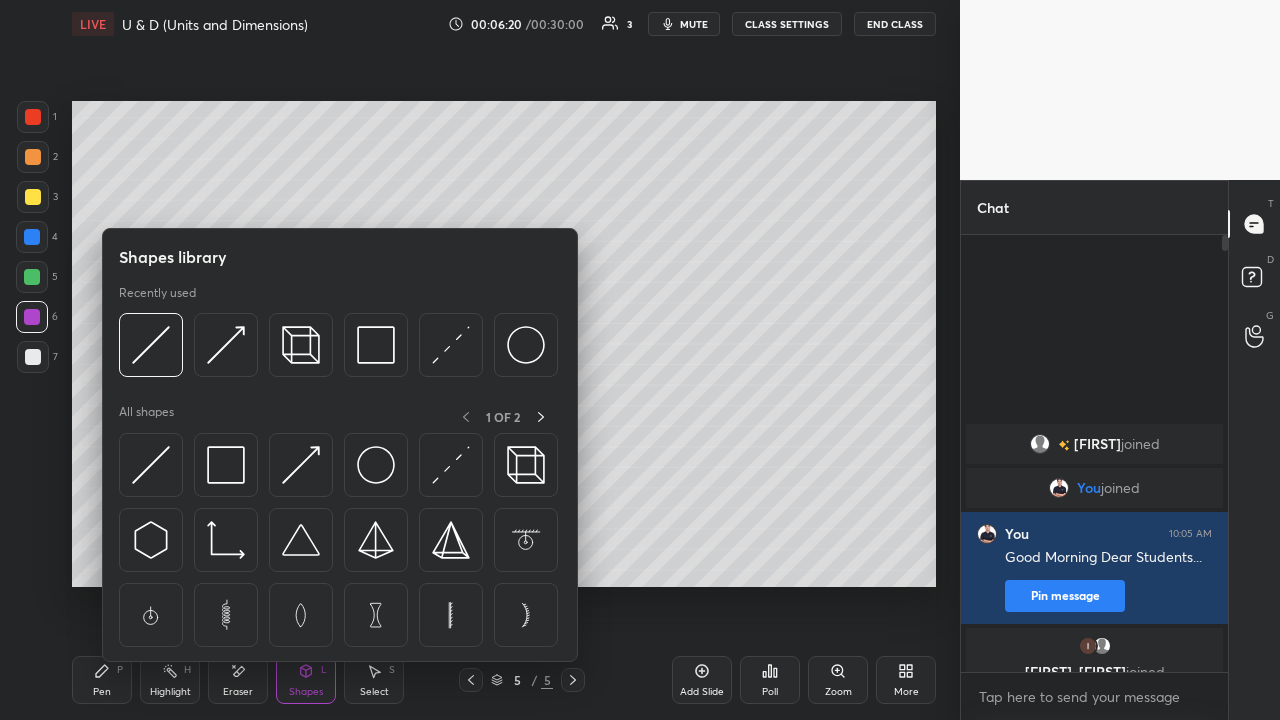 click at bounding box center [451, 345] 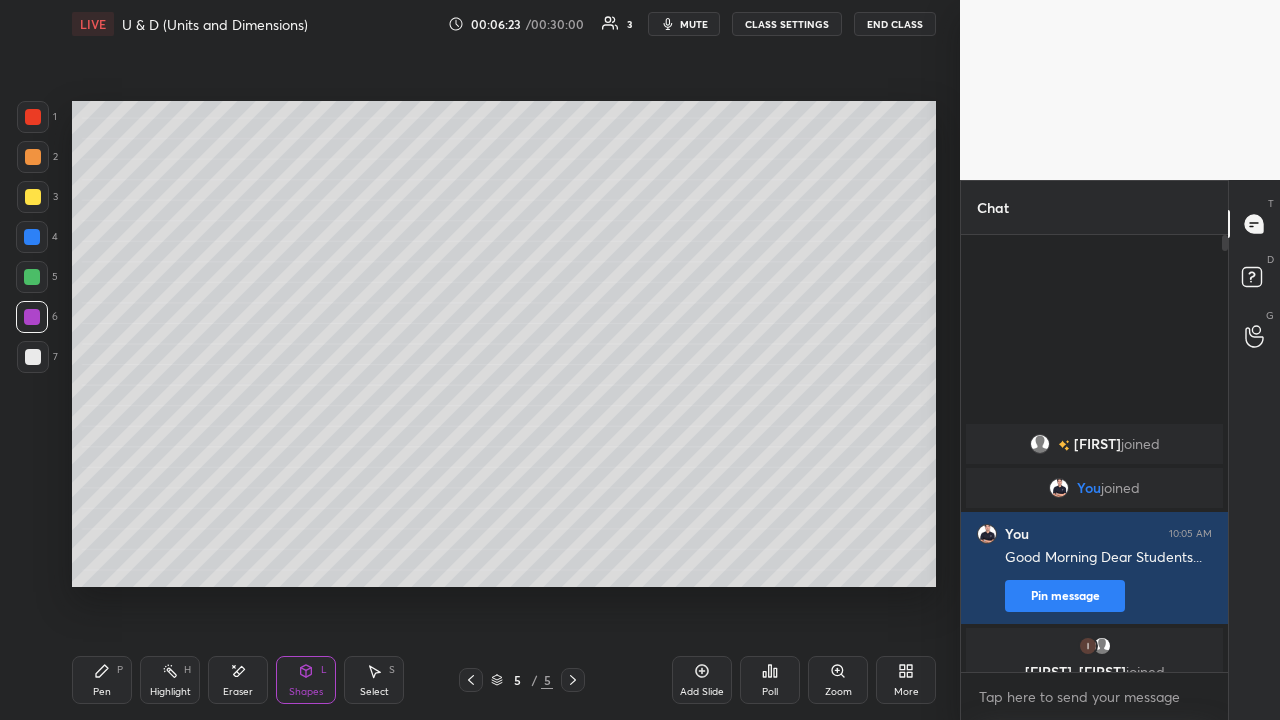 click on "Pen P" at bounding box center [102, 680] 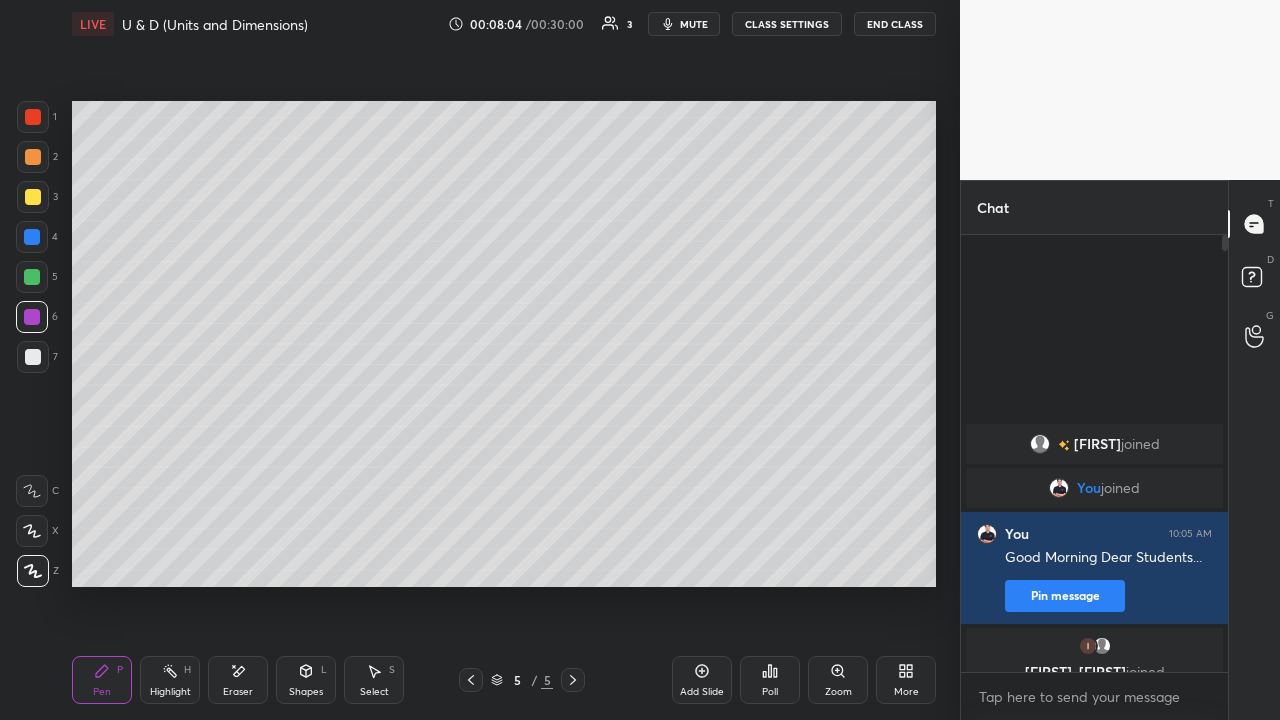 click at bounding box center (33, 357) 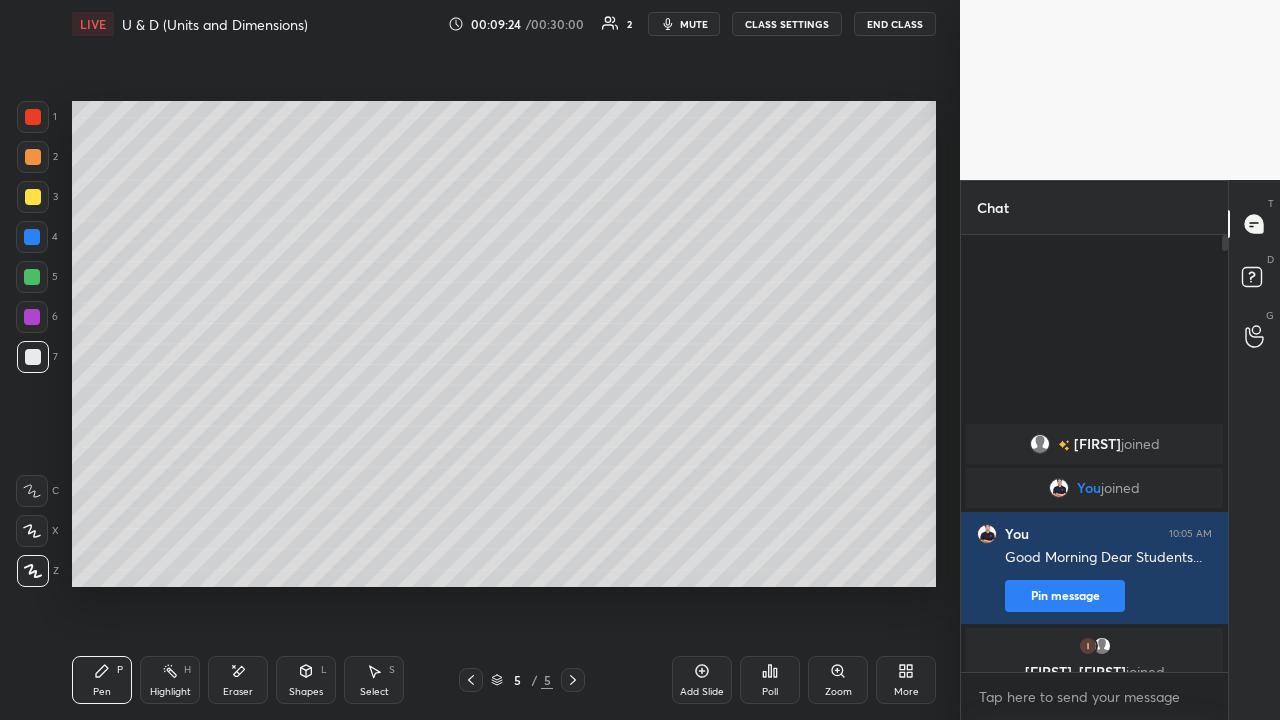 click at bounding box center (33, 197) 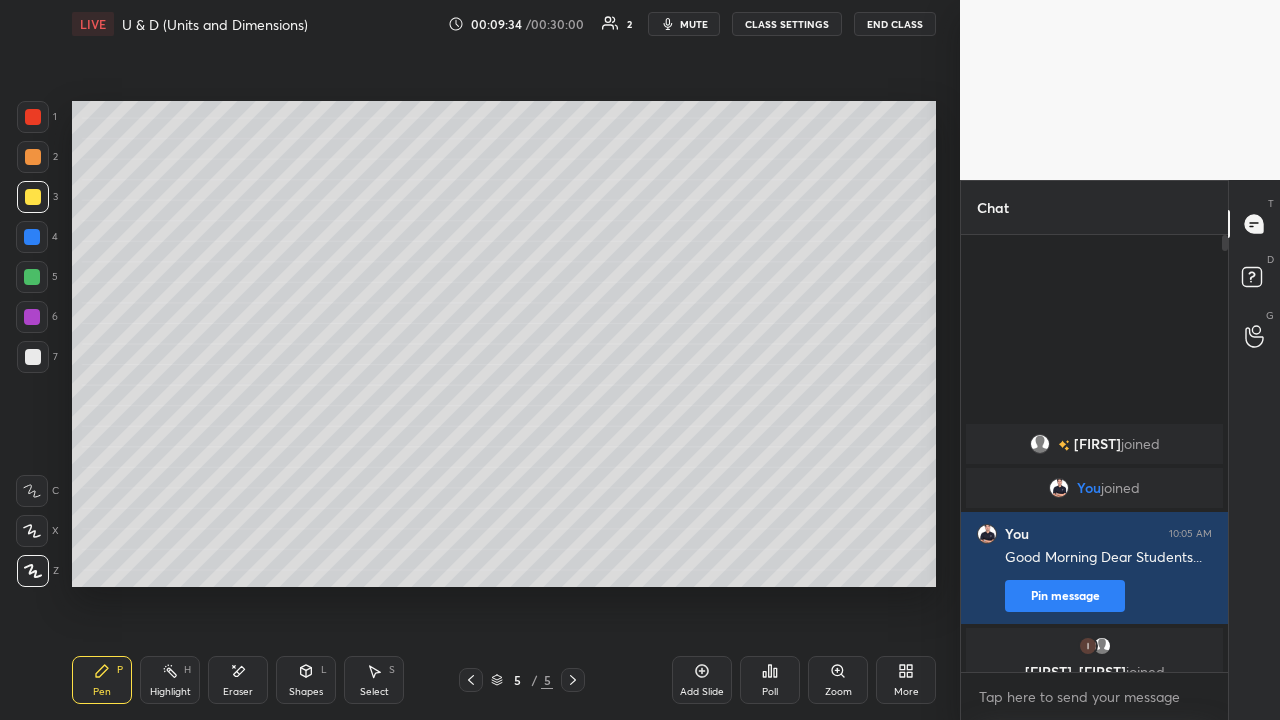 click at bounding box center (33, 357) 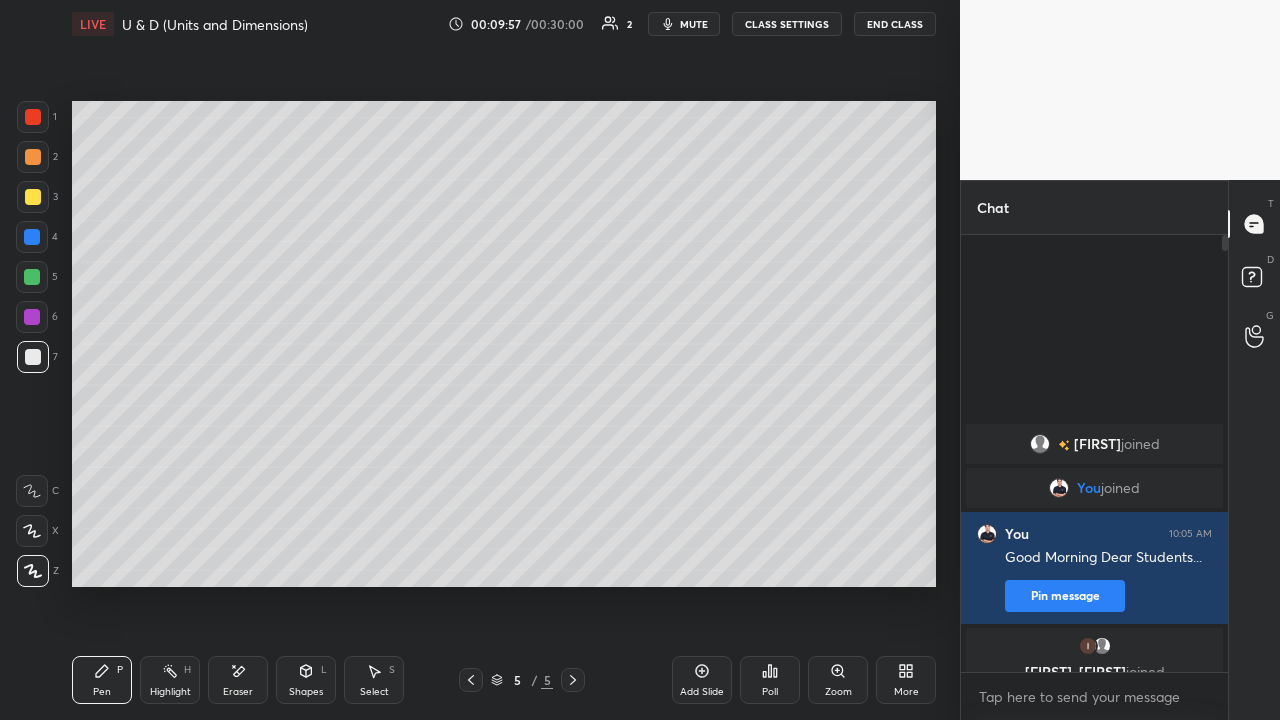 click on "Add Slide" at bounding box center (702, 680) 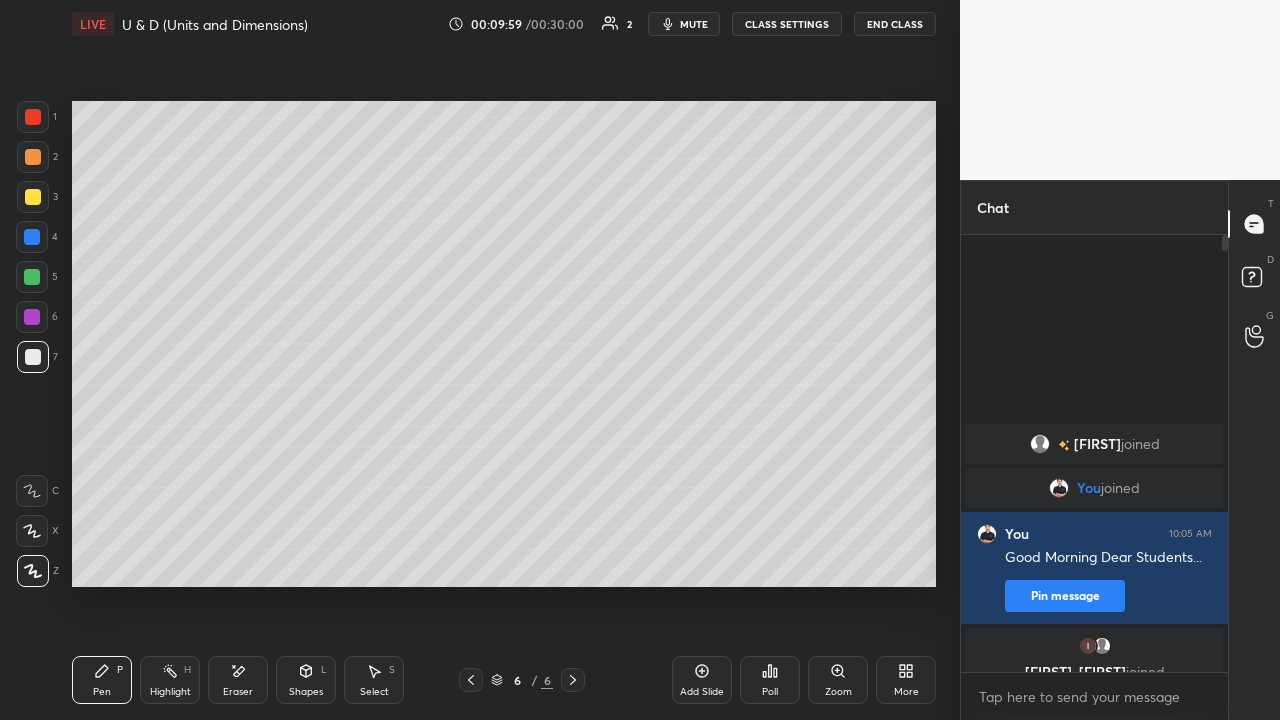 click at bounding box center (33, 157) 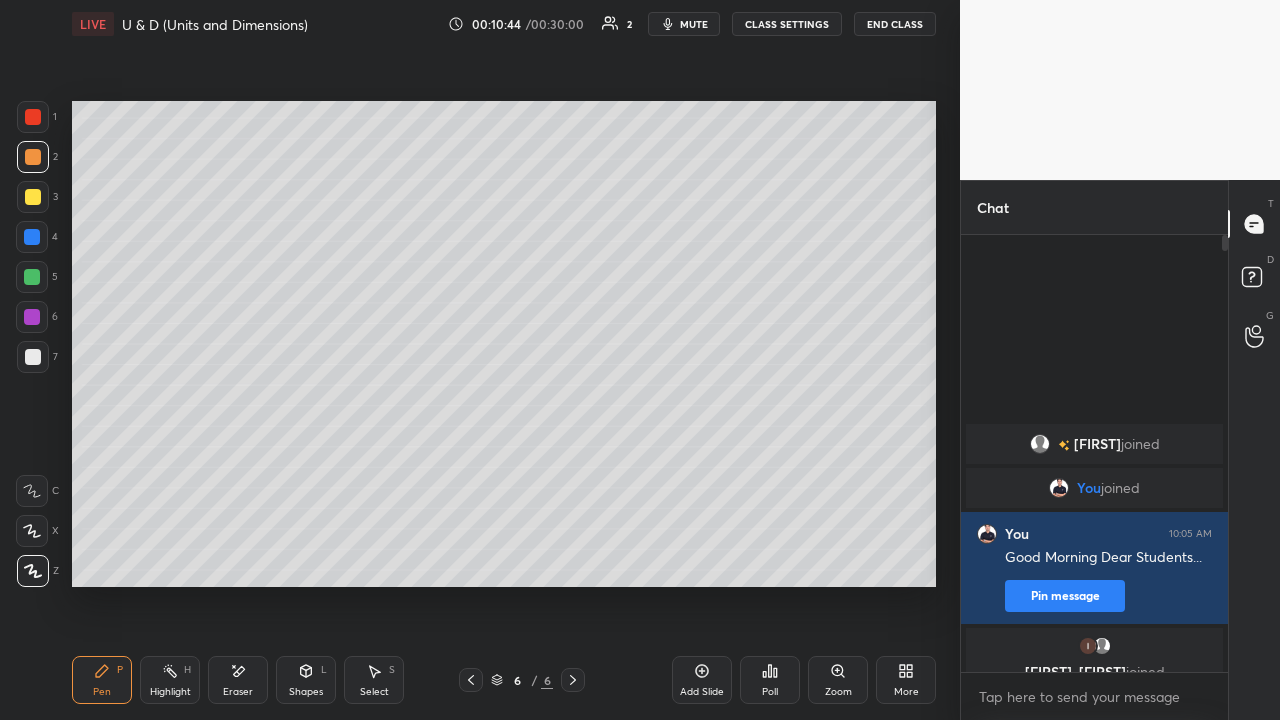 click 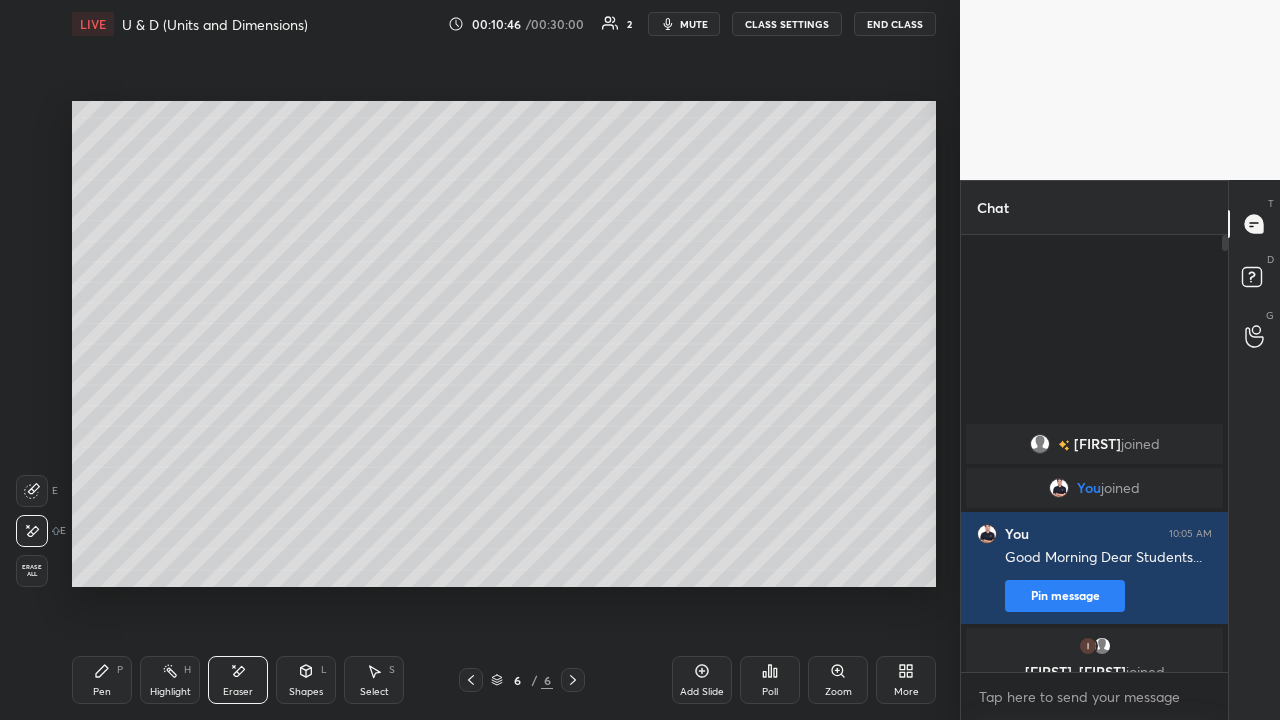 click on "Pen P" at bounding box center (102, 680) 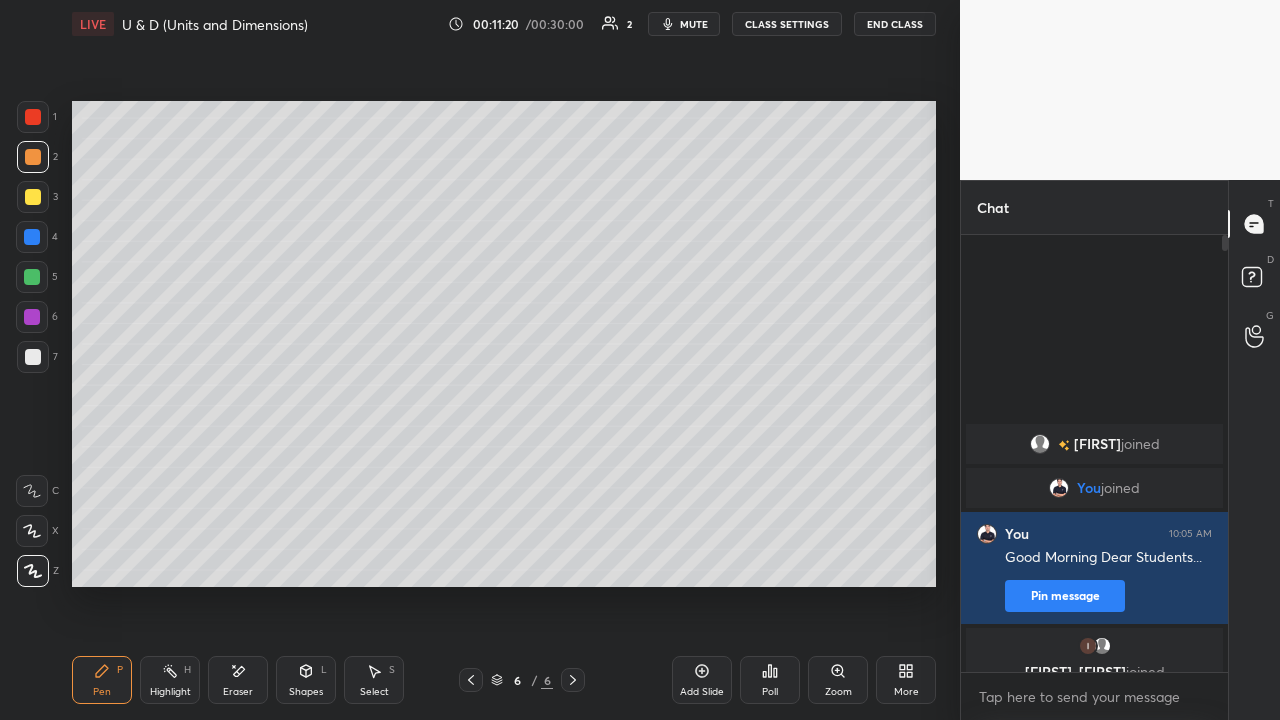 click at bounding box center [33, 197] 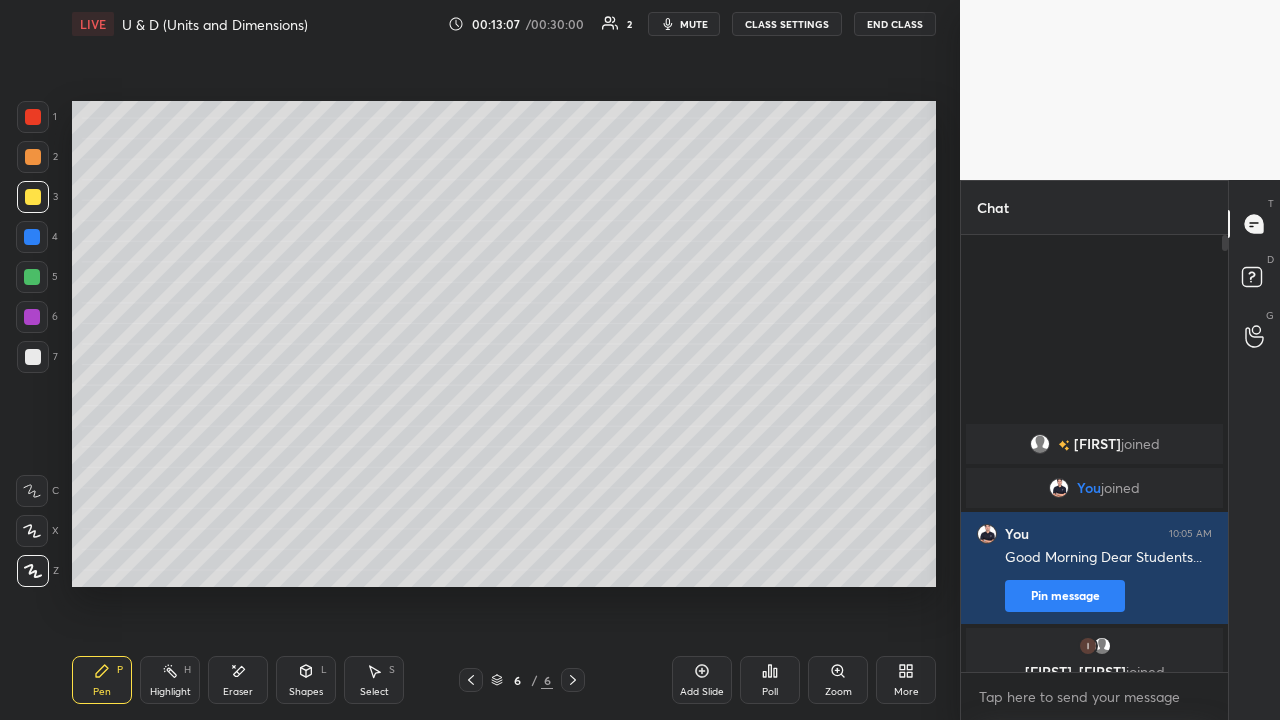 click at bounding box center (33, 357) 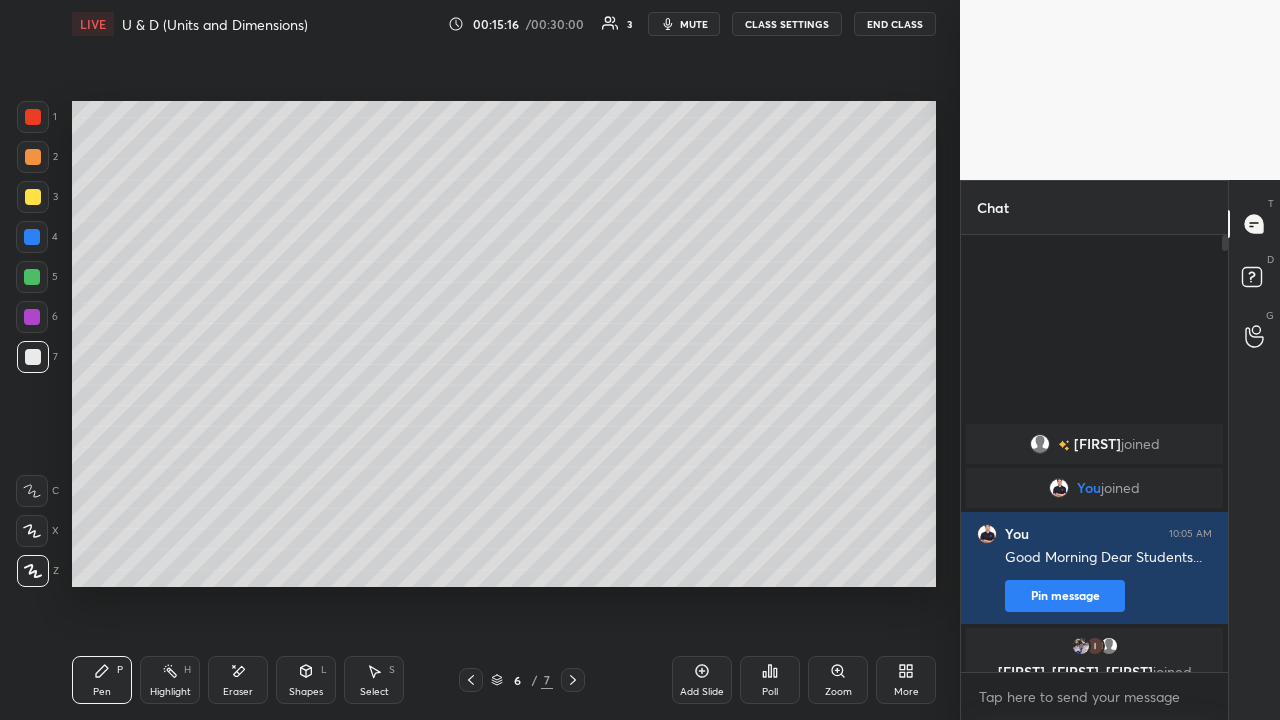 click on "Add Slide" at bounding box center (702, 680) 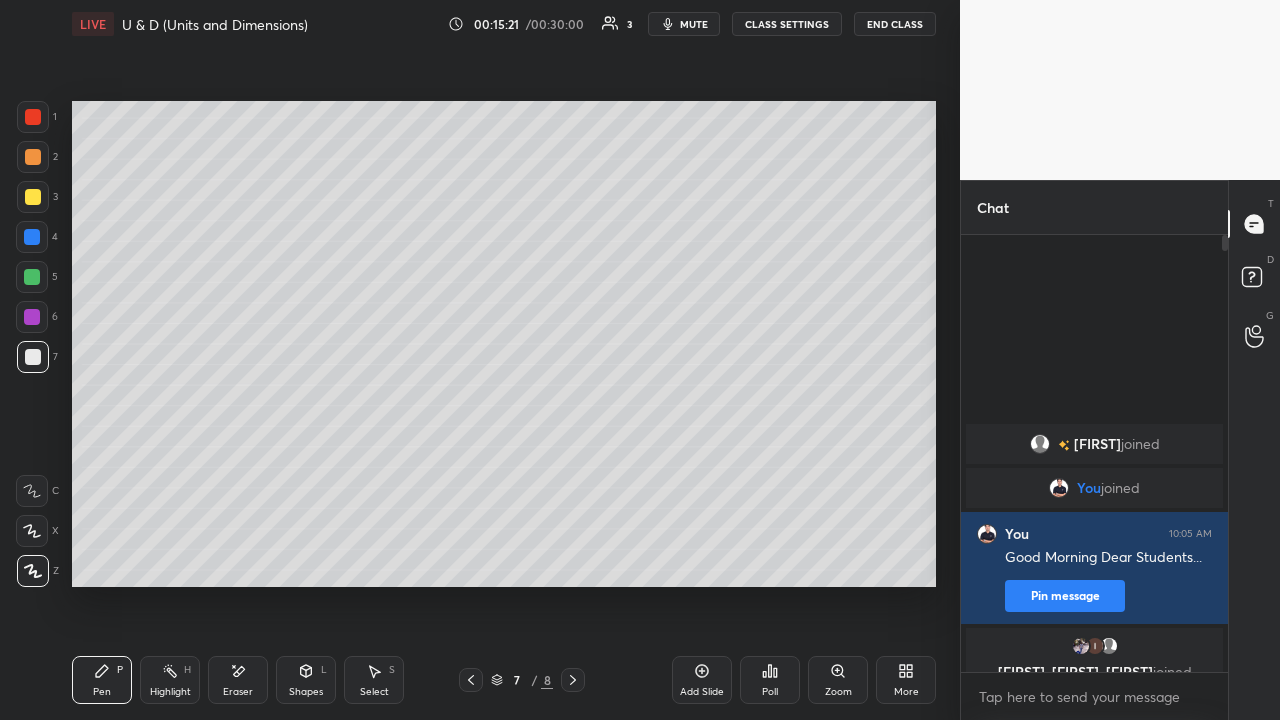 click at bounding box center (33, 197) 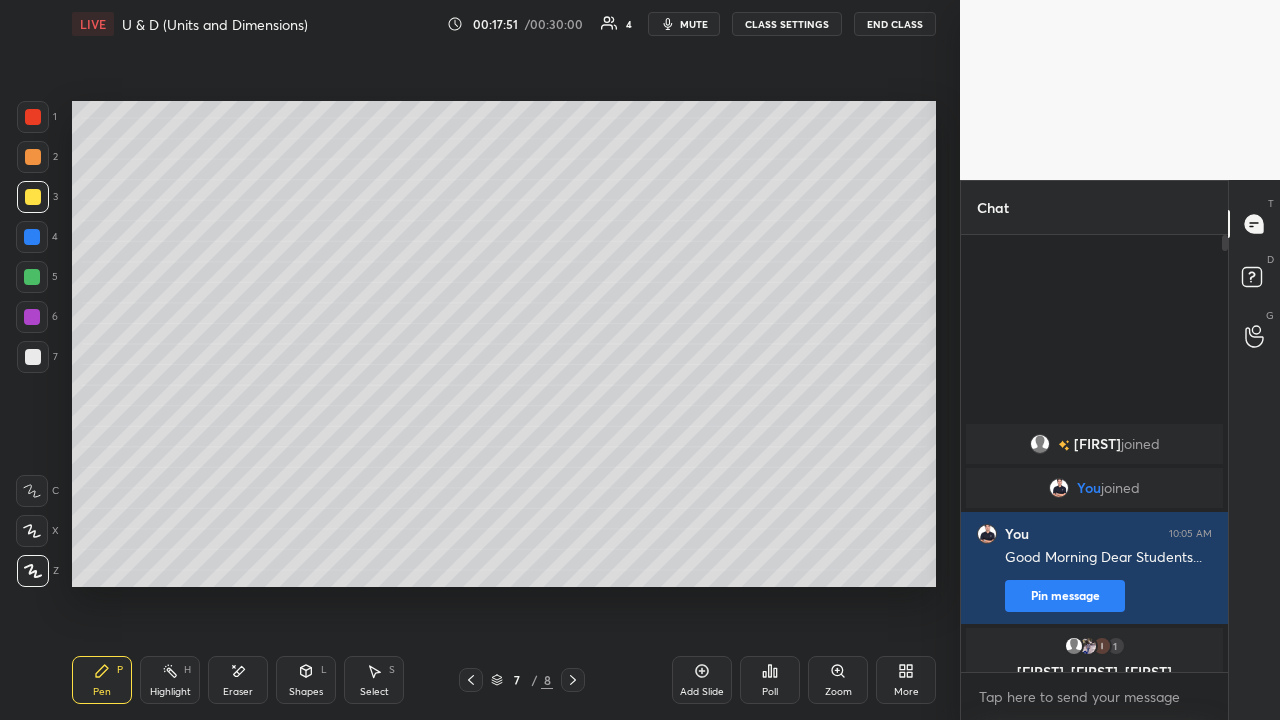 click at bounding box center (33, 357) 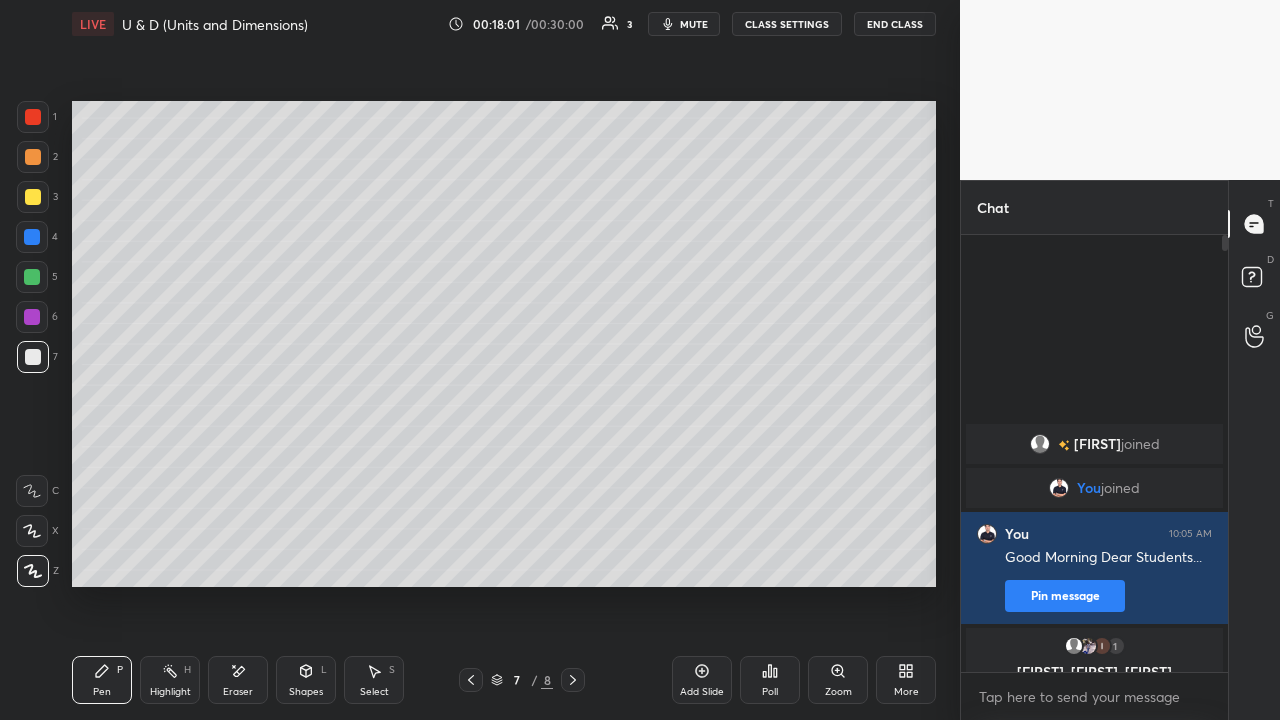 click at bounding box center [33, 157] 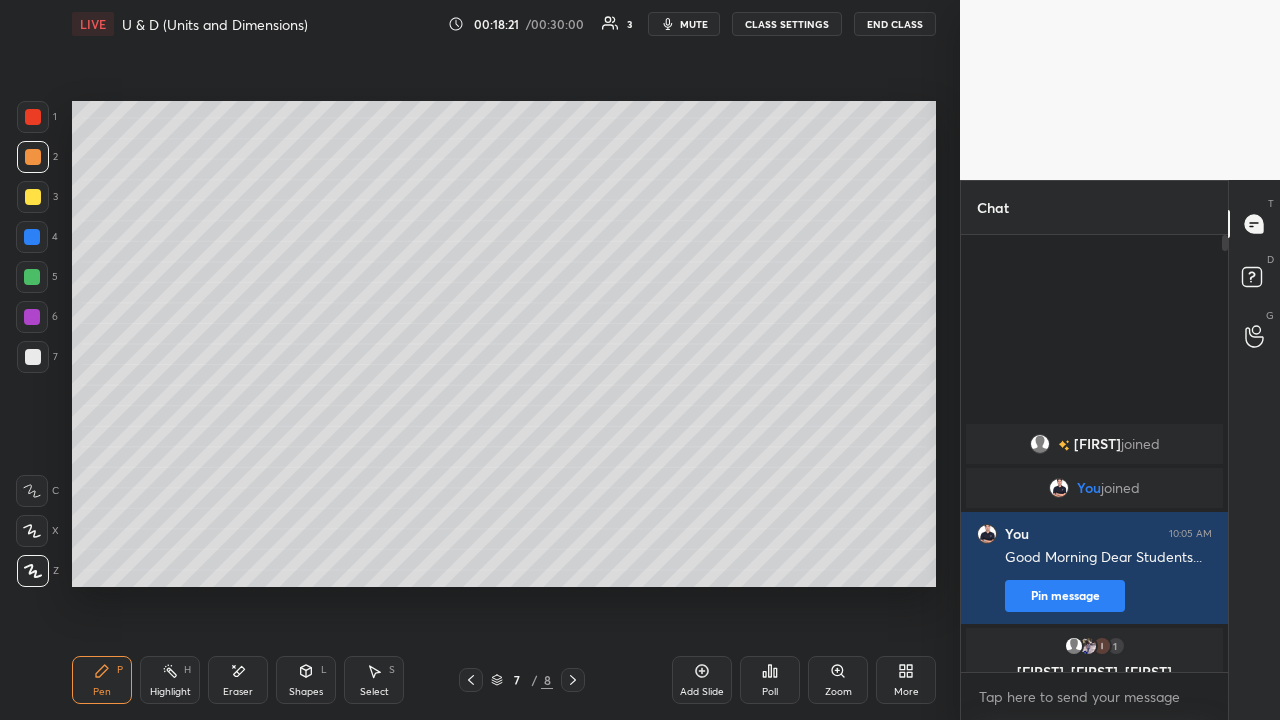 click on "Eraser" at bounding box center [238, 680] 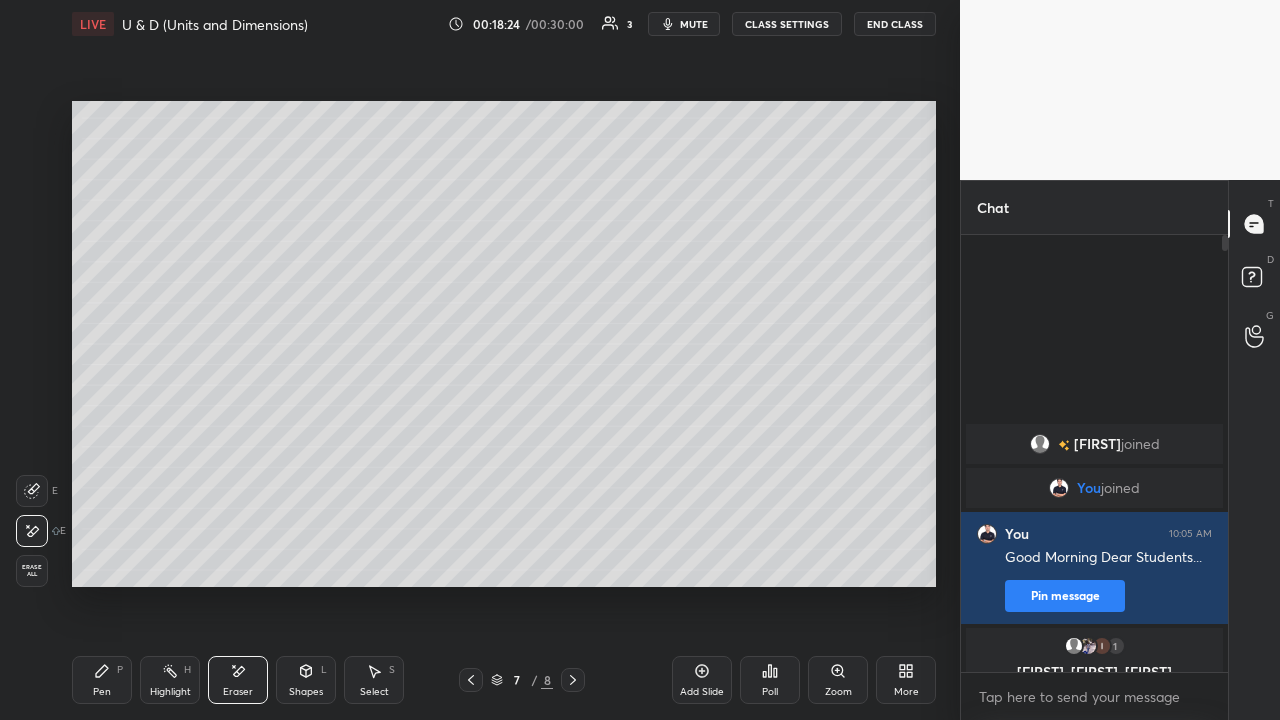 click on "Pen P" at bounding box center (102, 680) 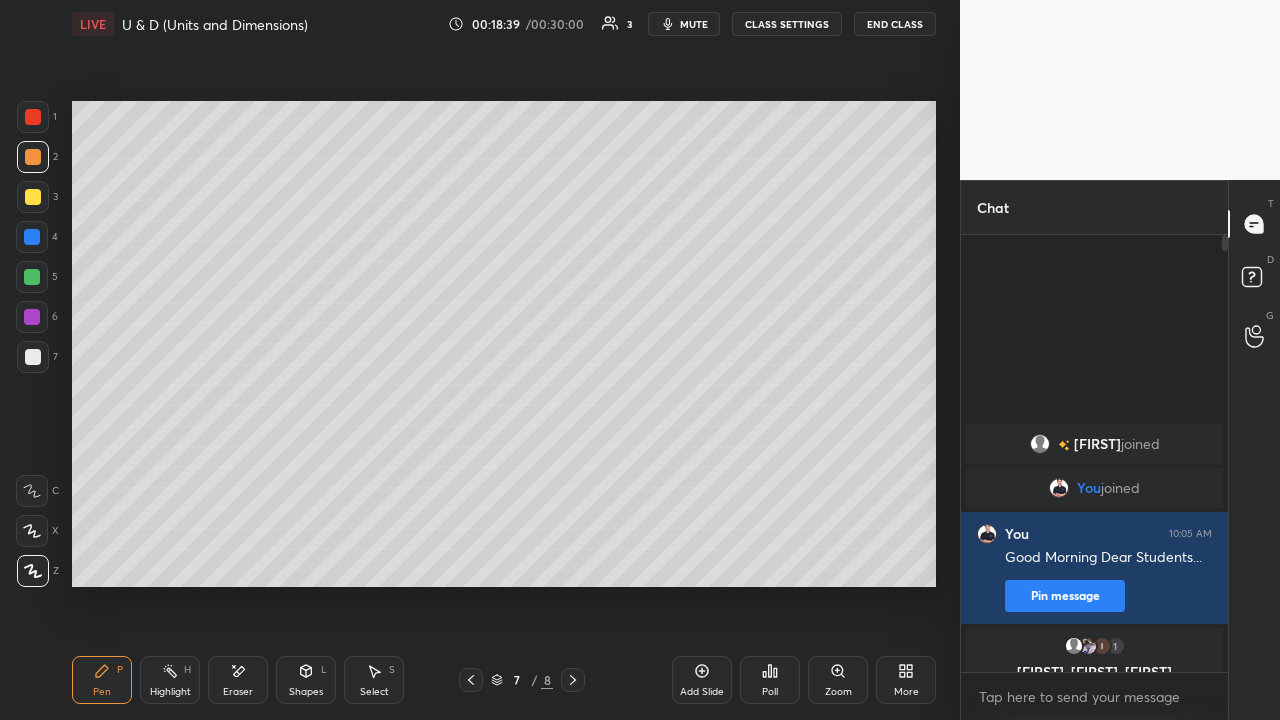 click on "Eraser" at bounding box center (238, 680) 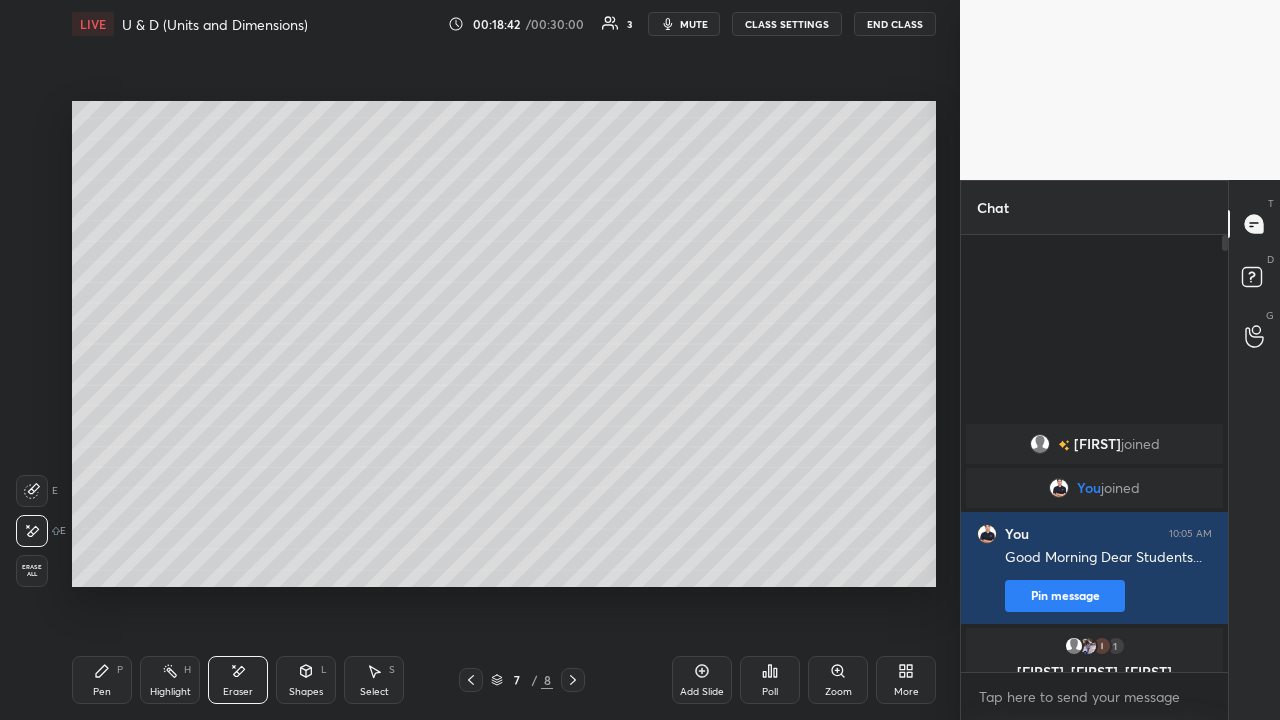 click on "Pen P" at bounding box center (102, 680) 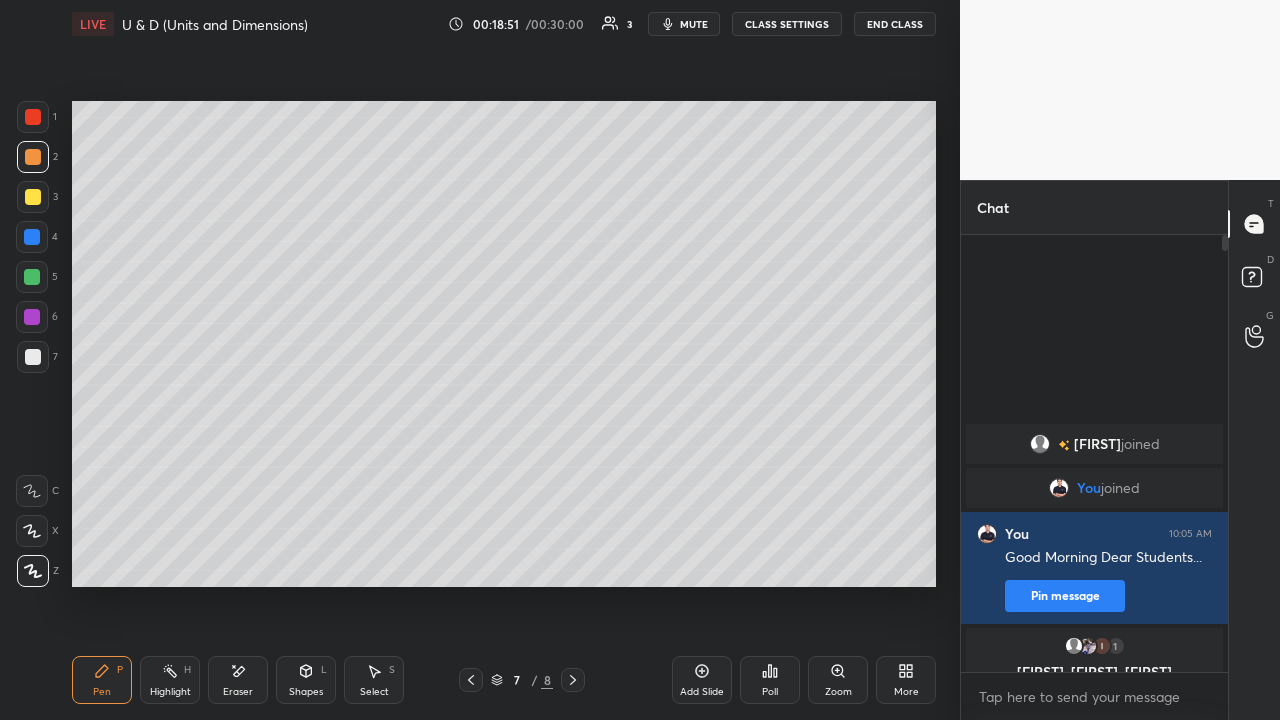 click at bounding box center [33, 357] 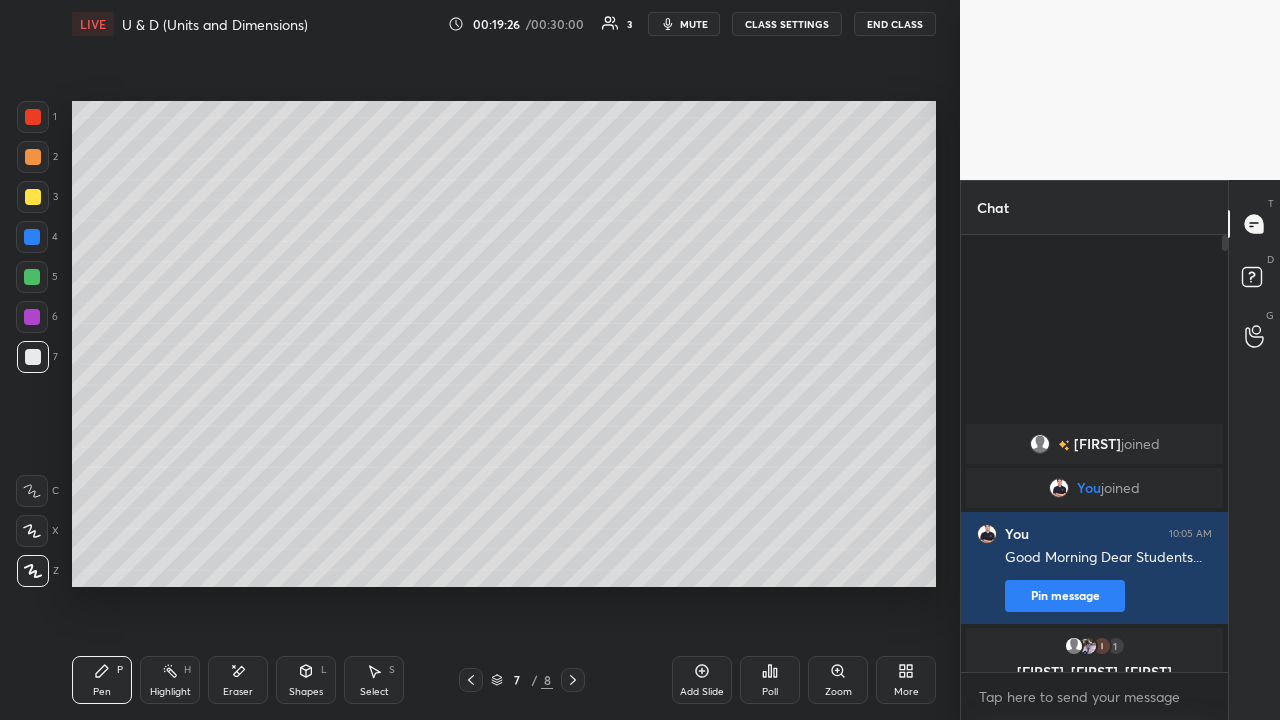 click 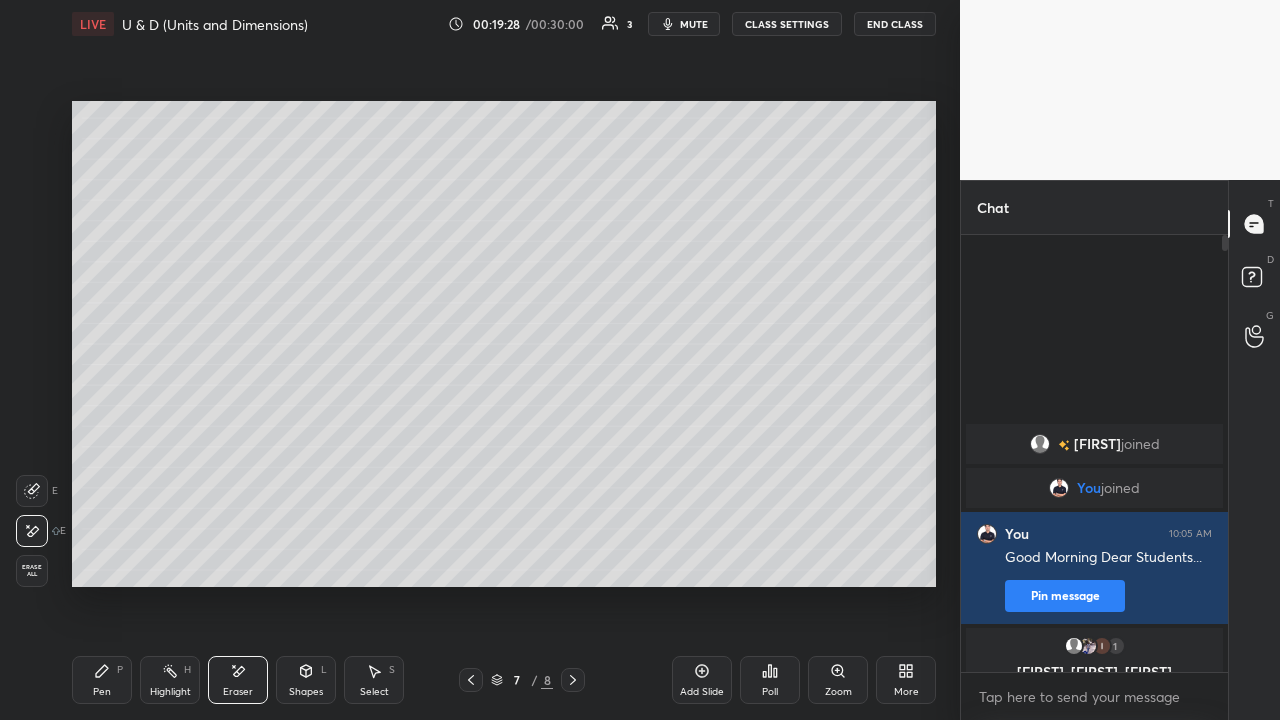 click on "Pen P" at bounding box center [102, 680] 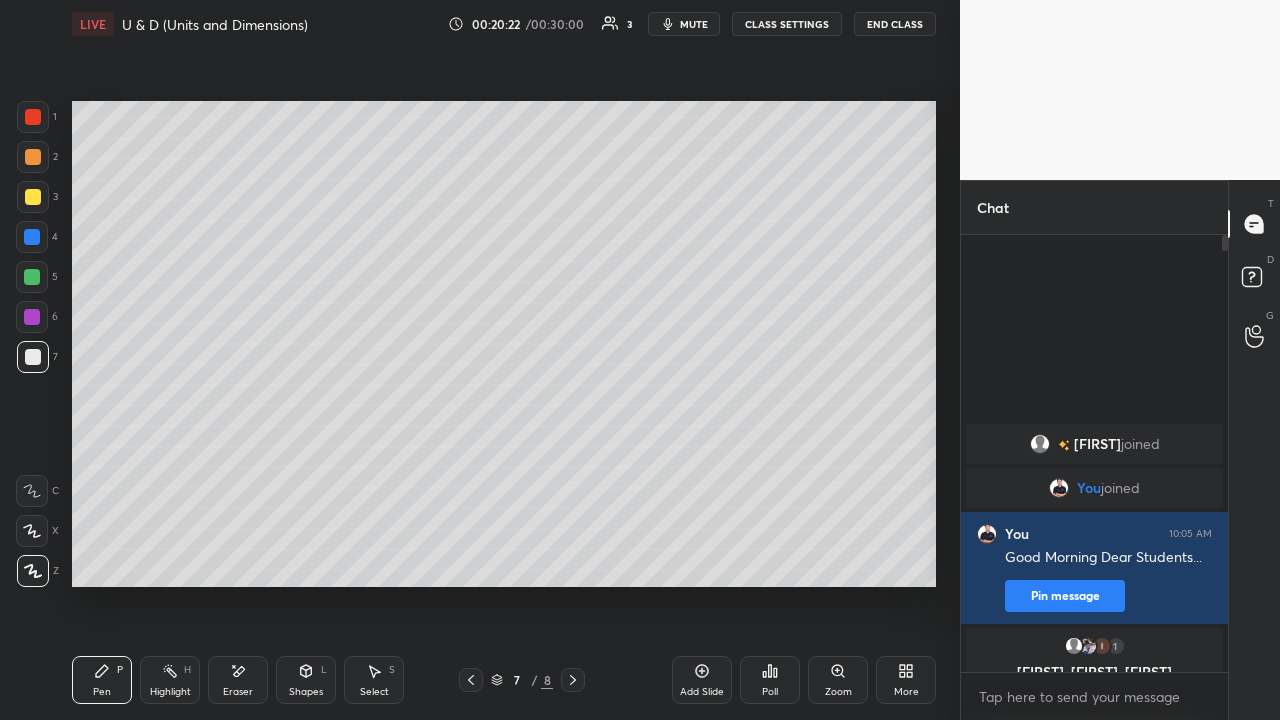 click 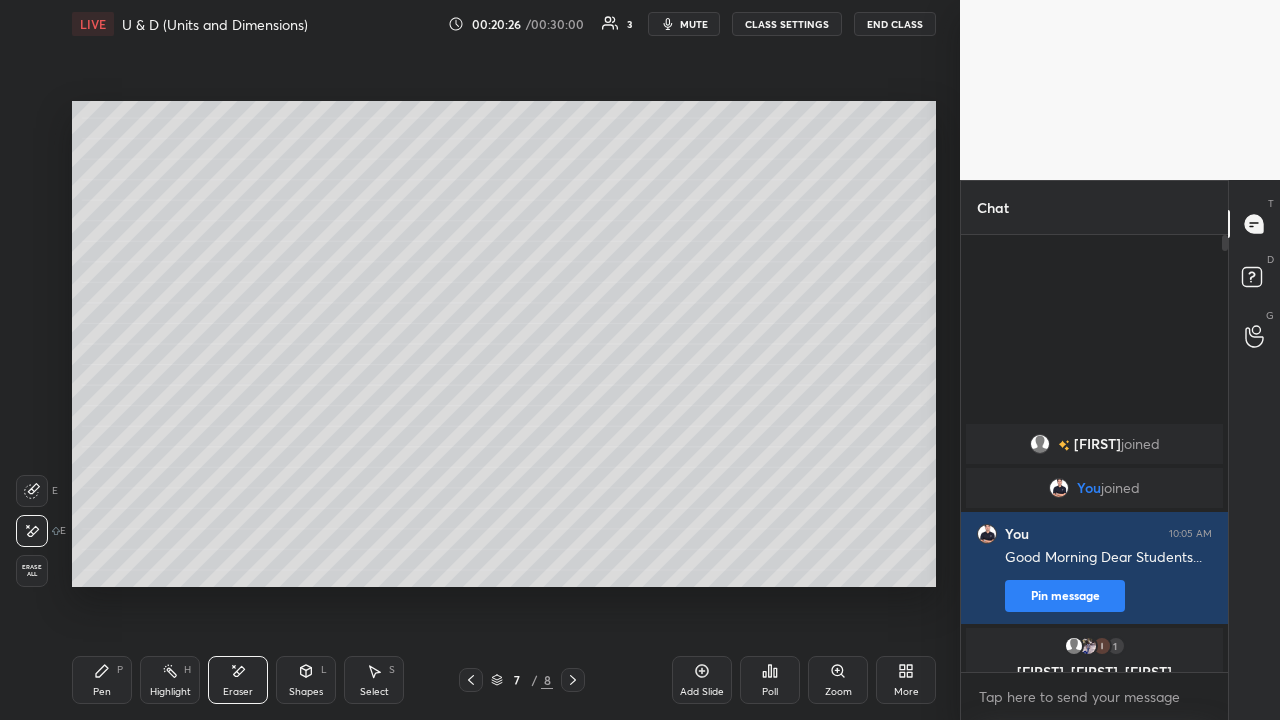 click 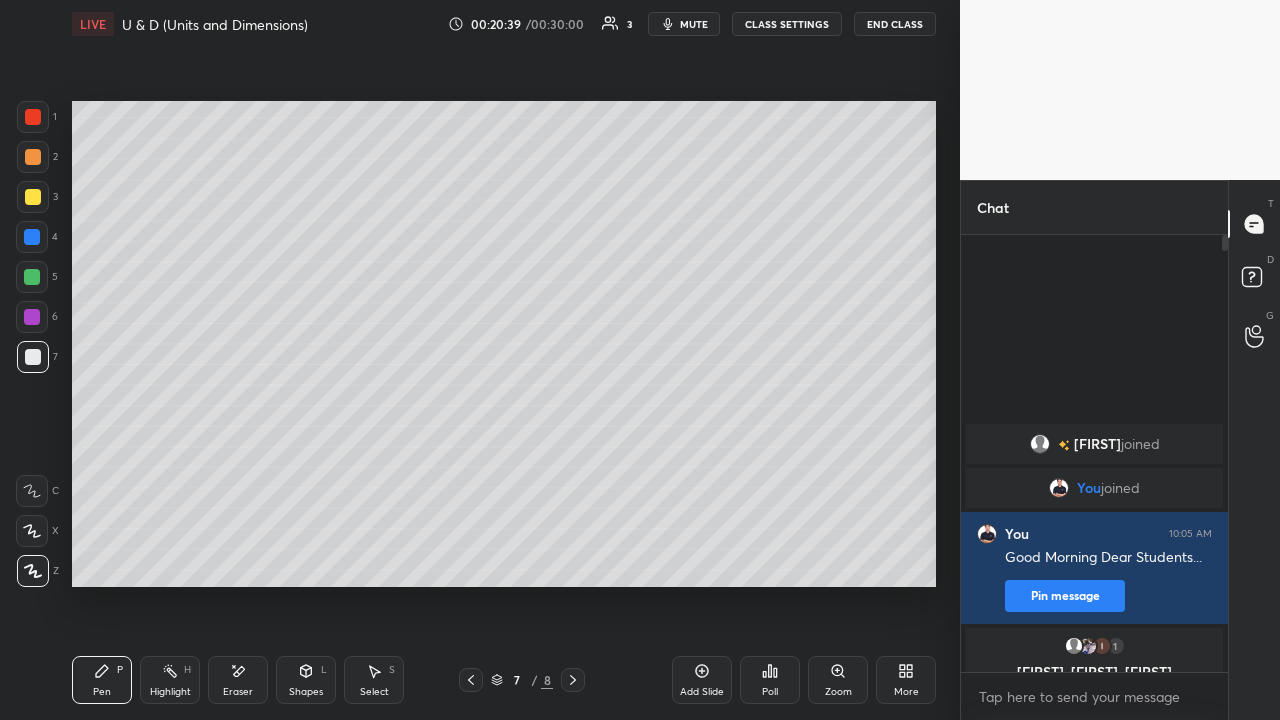 click 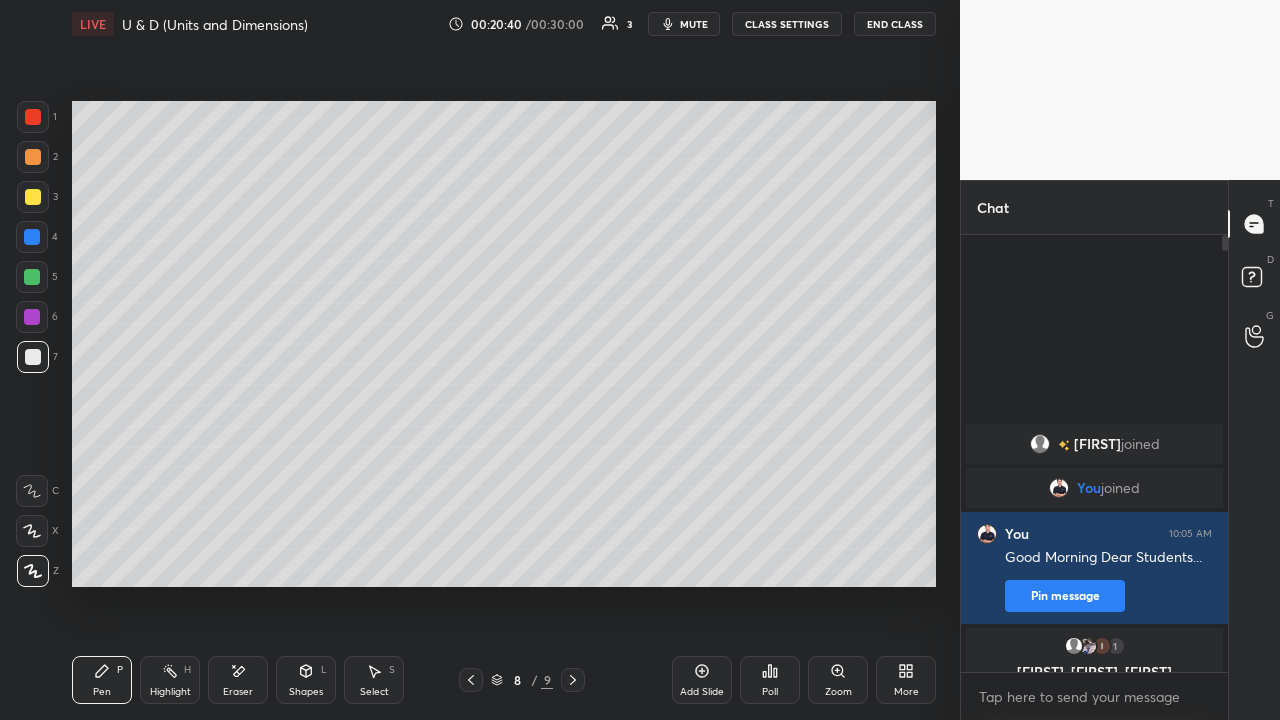 click at bounding box center [33, 157] 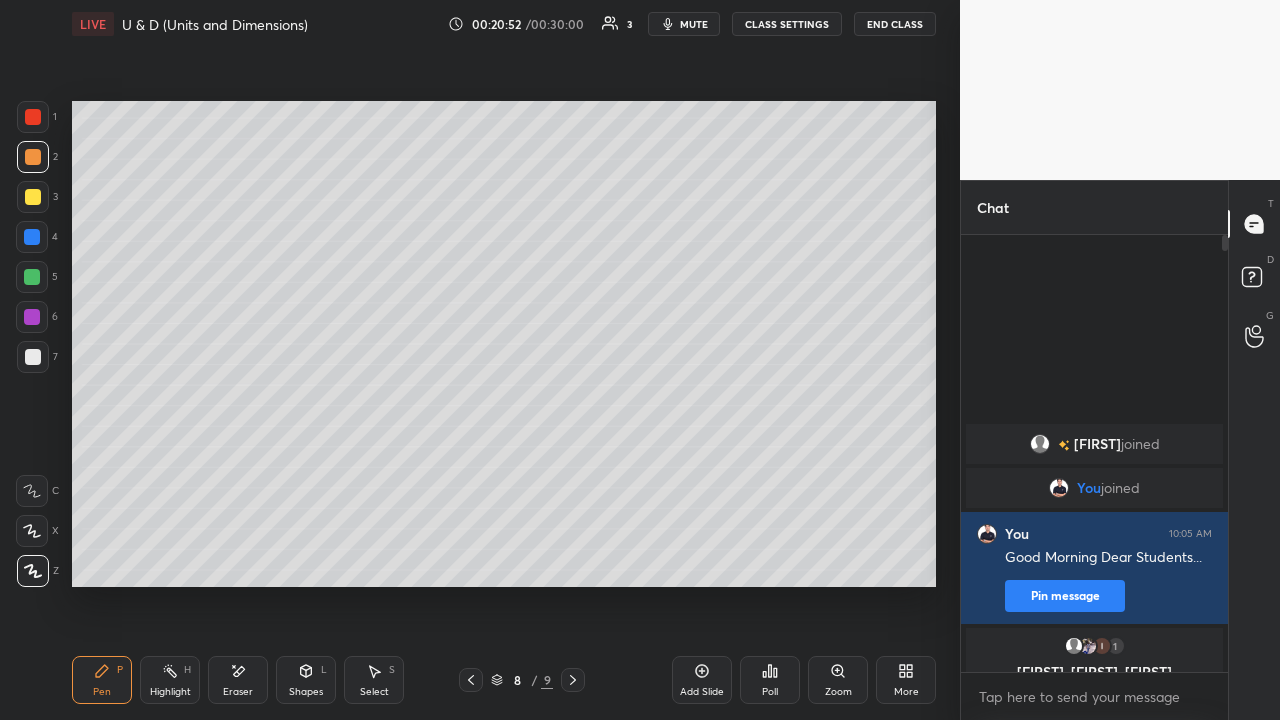 click 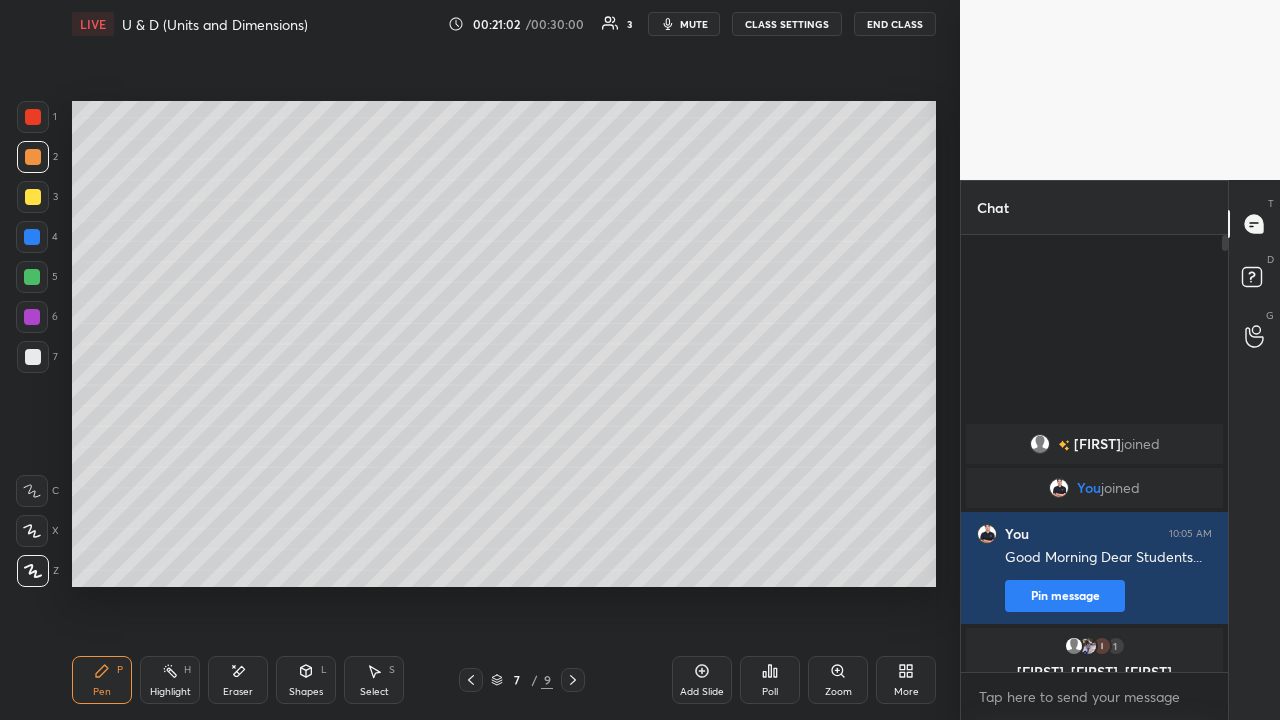 click 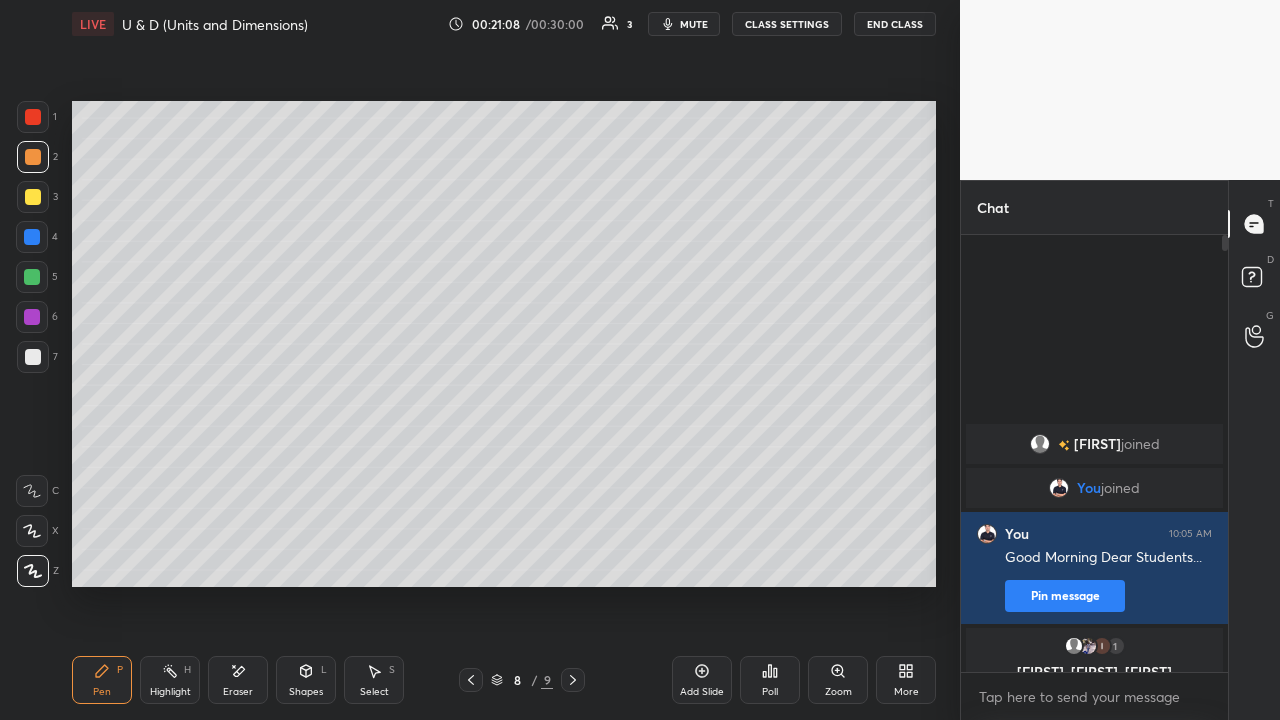 click 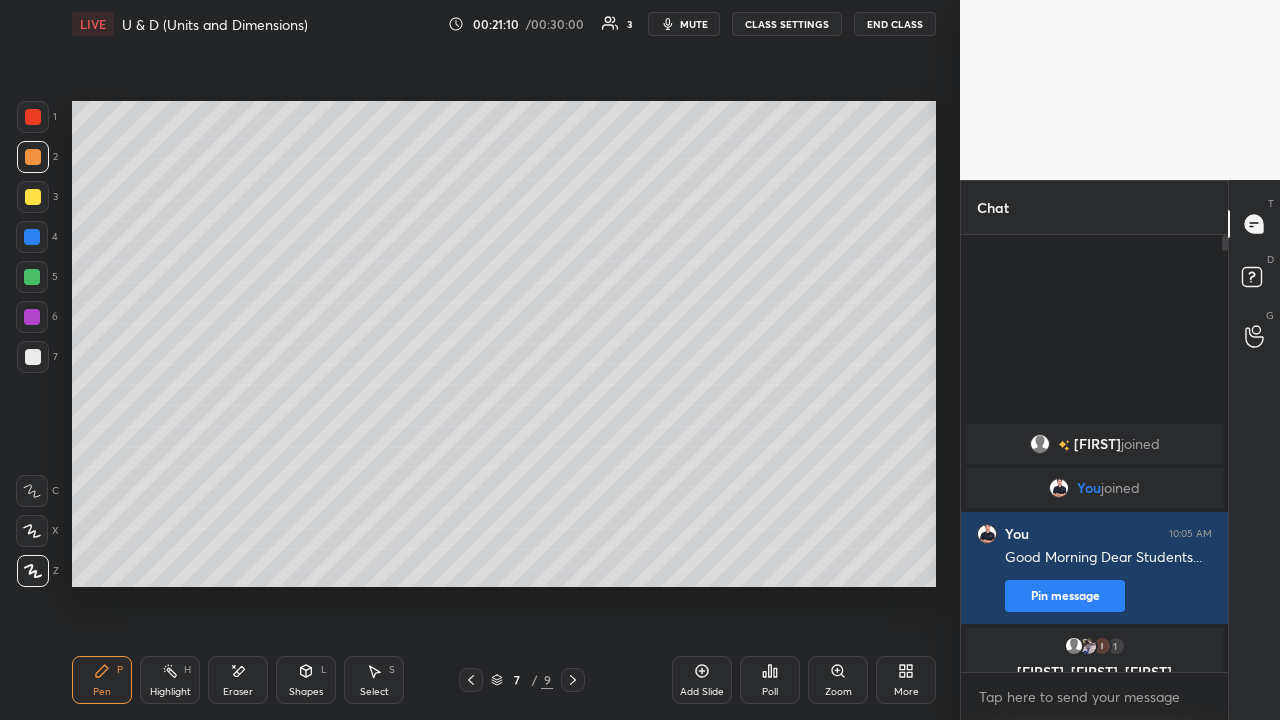 click 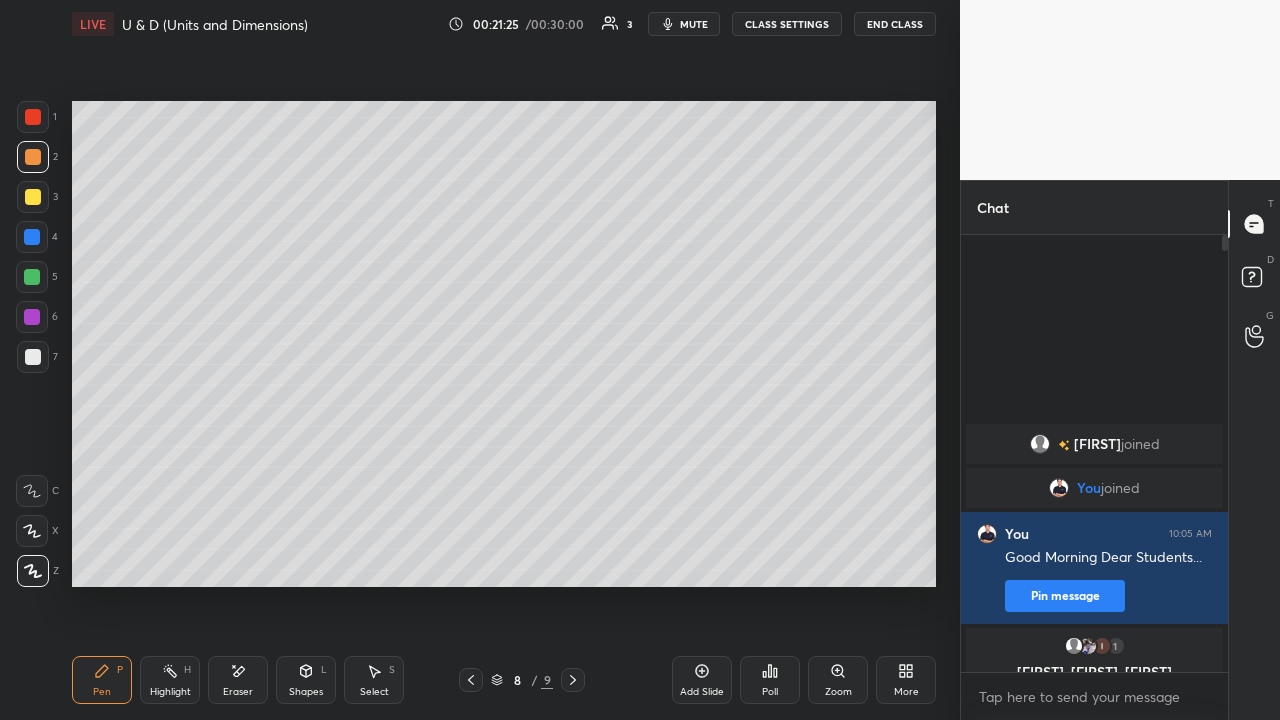 click on "Eraser" at bounding box center (238, 692) 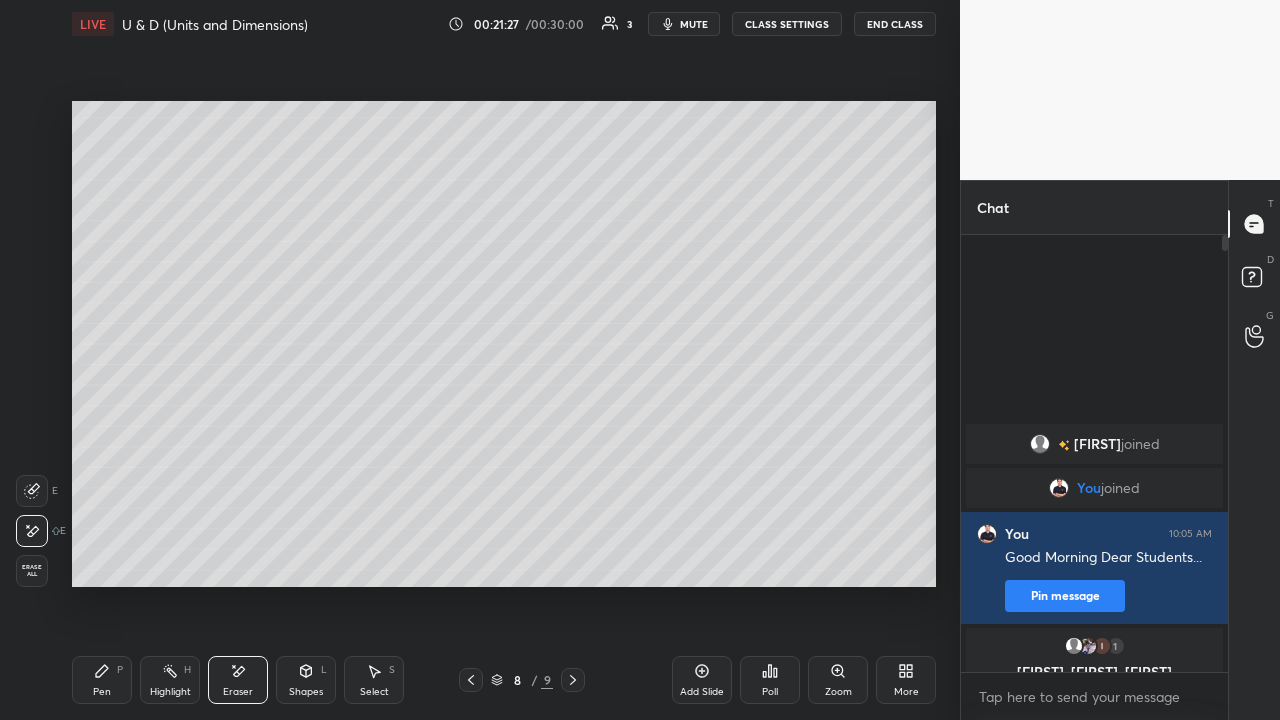 click on "Pen P" at bounding box center [102, 680] 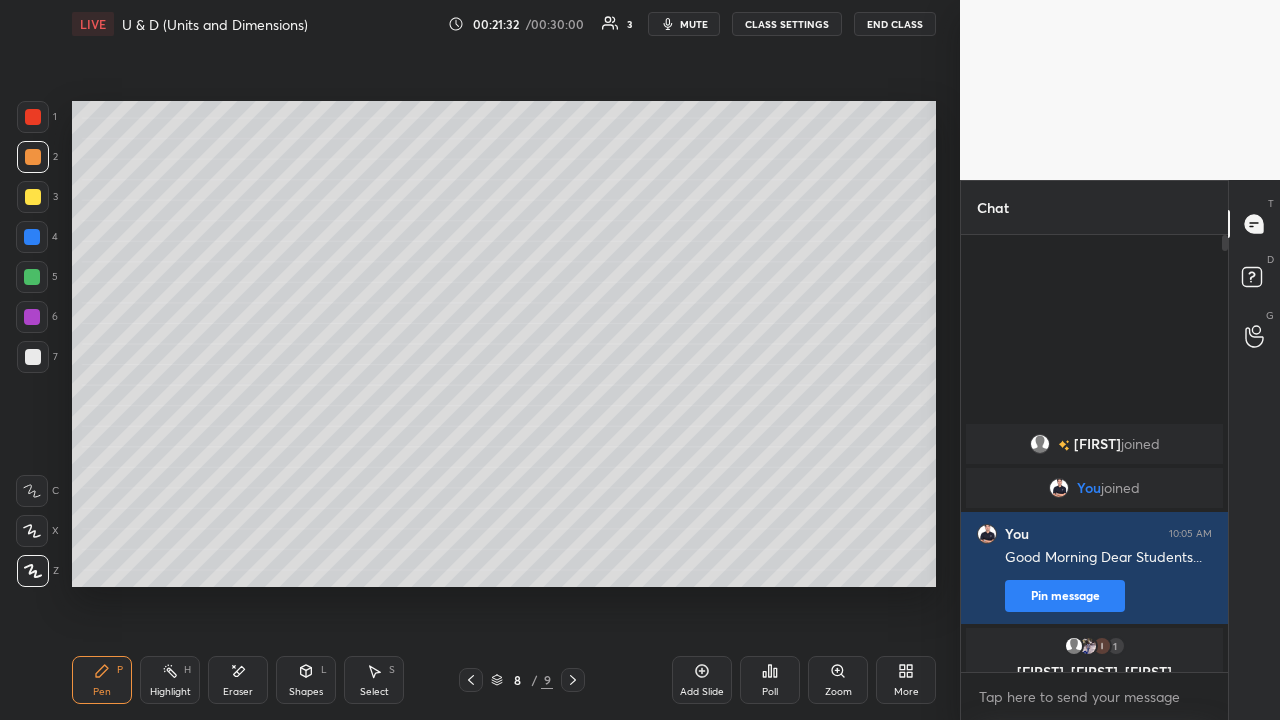 click 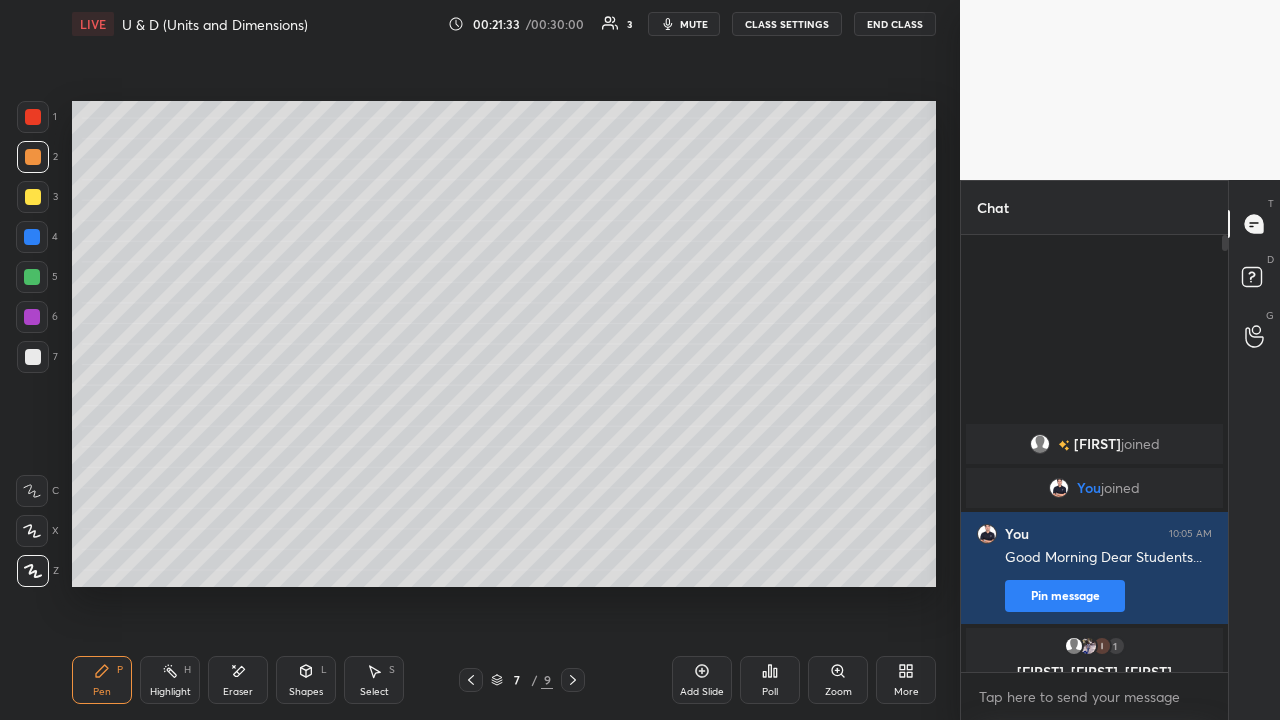 click 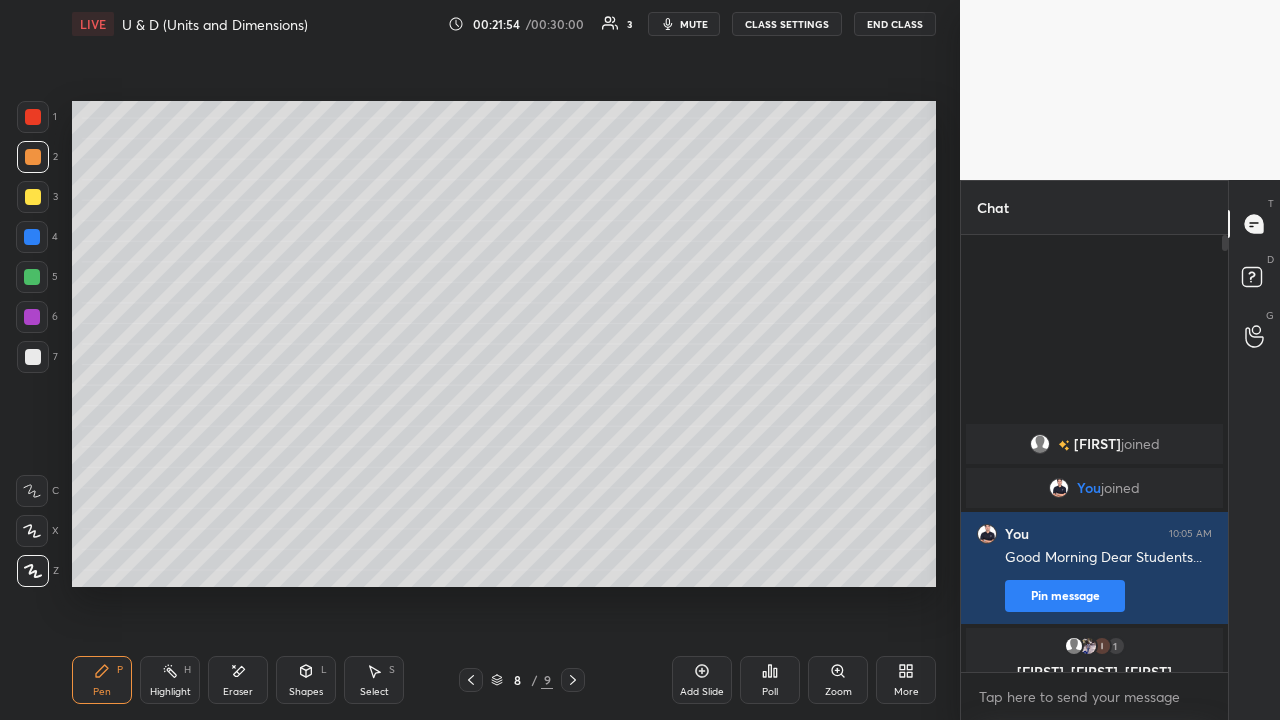 click 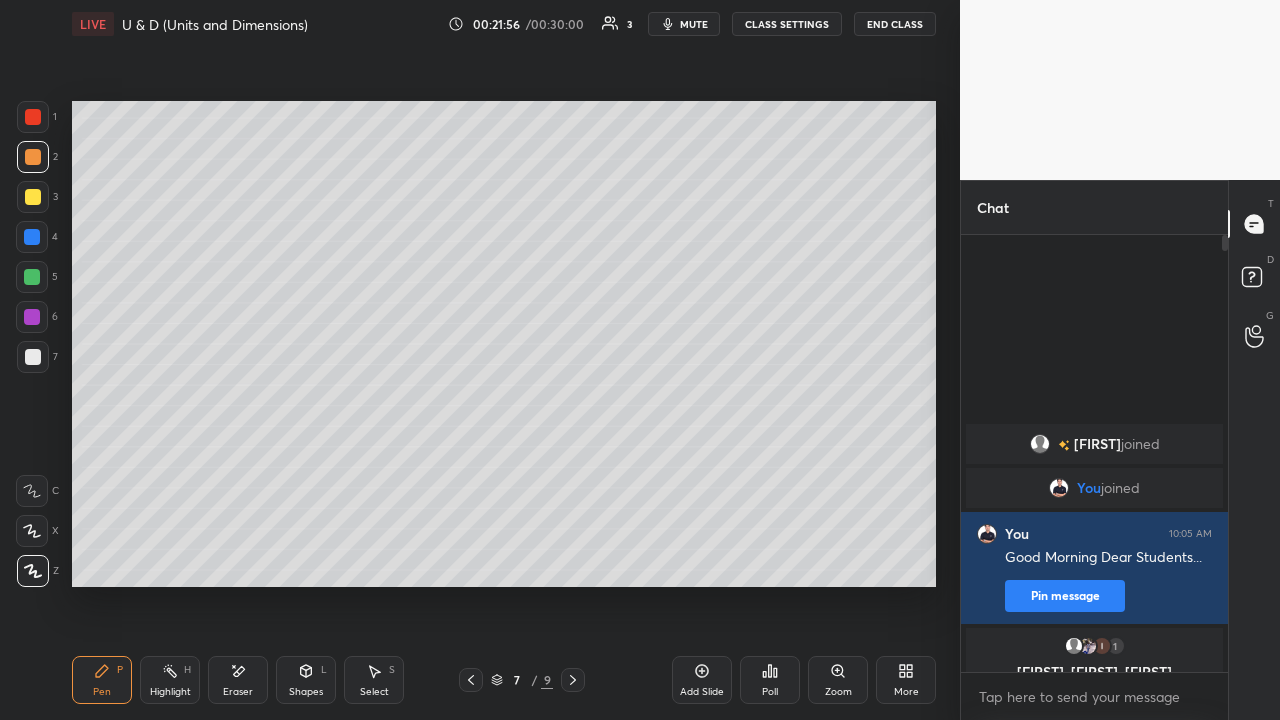 click 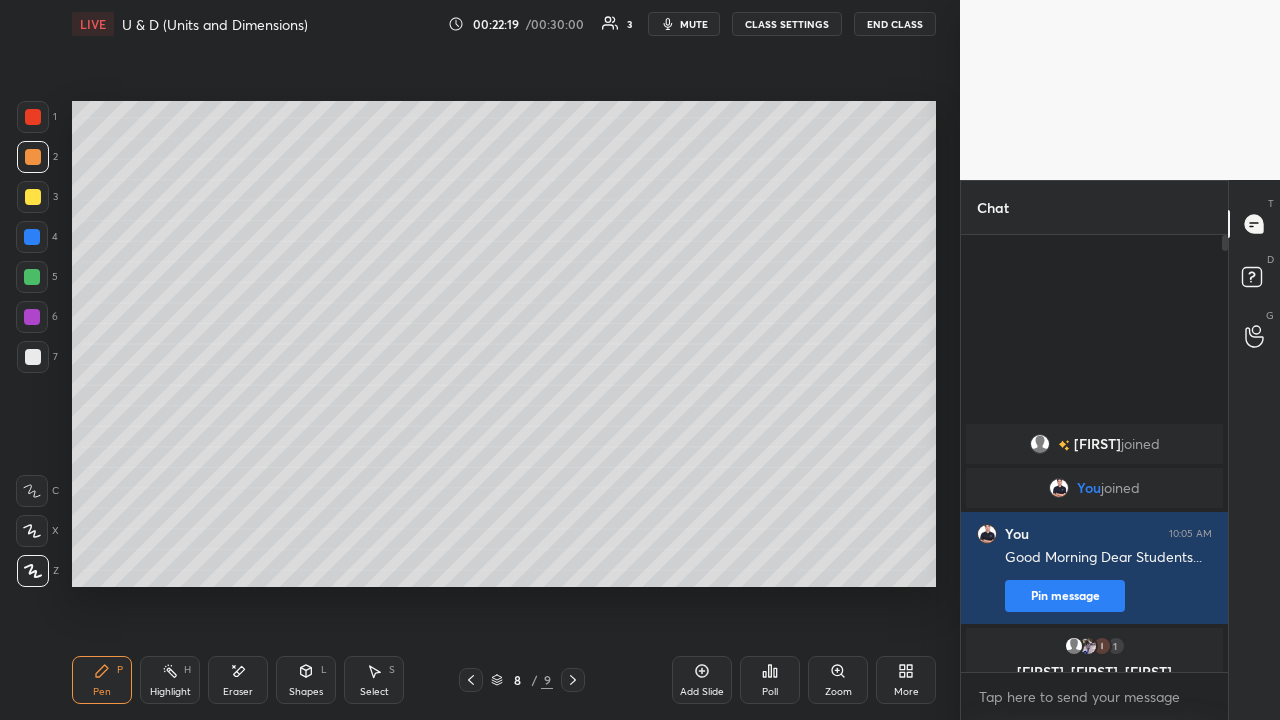 click 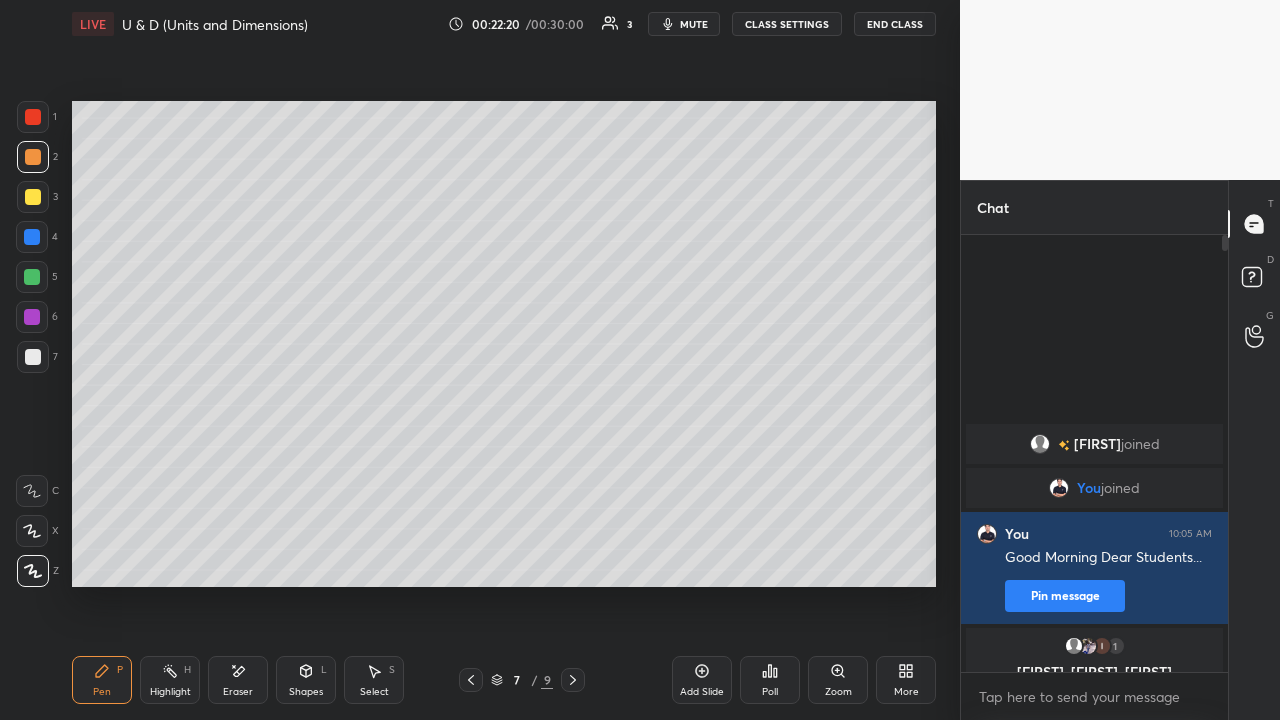 click 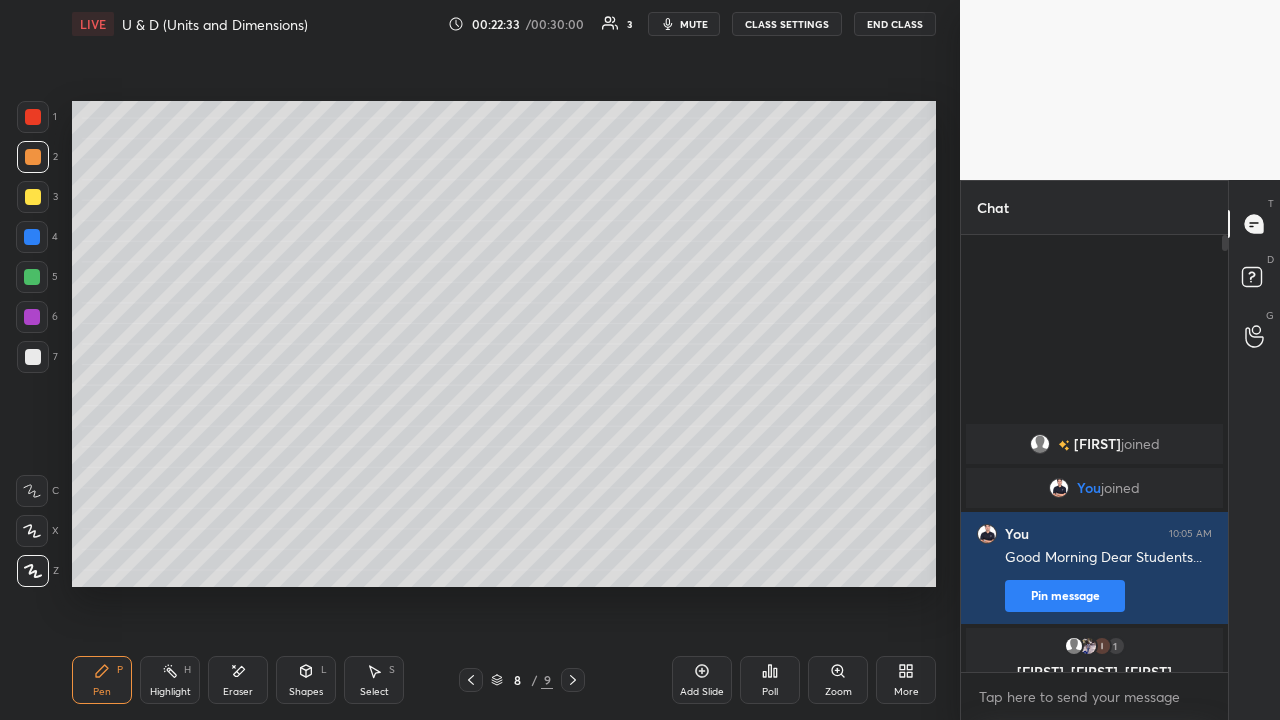 click at bounding box center (33, 357) 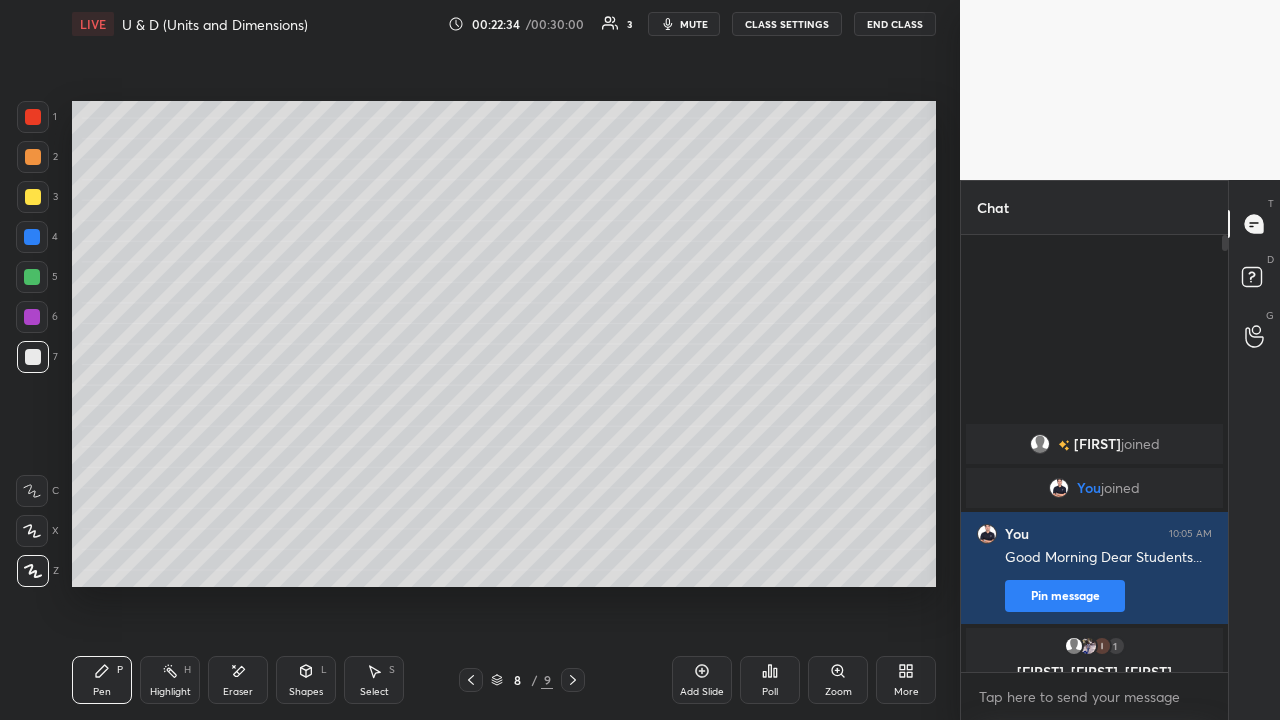 click on "Shapes" at bounding box center (306, 692) 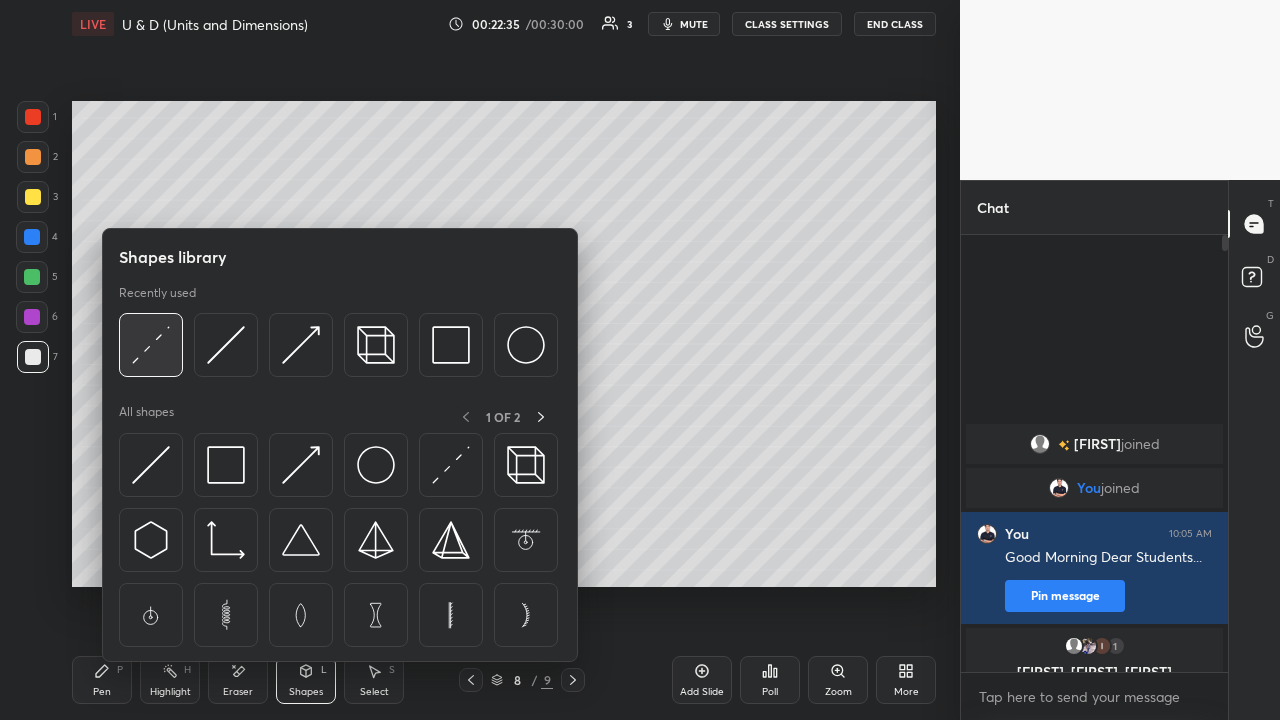 click at bounding box center [151, 345] 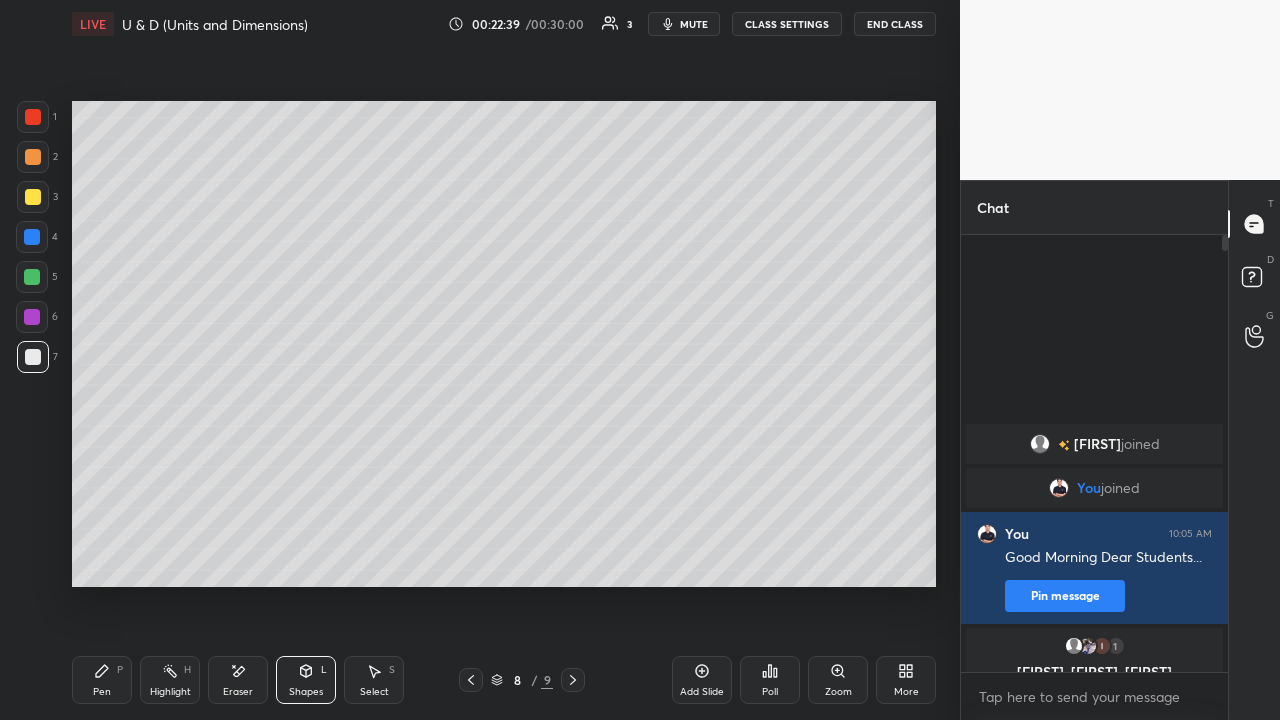click on "Pen P" at bounding box center (102, 680) 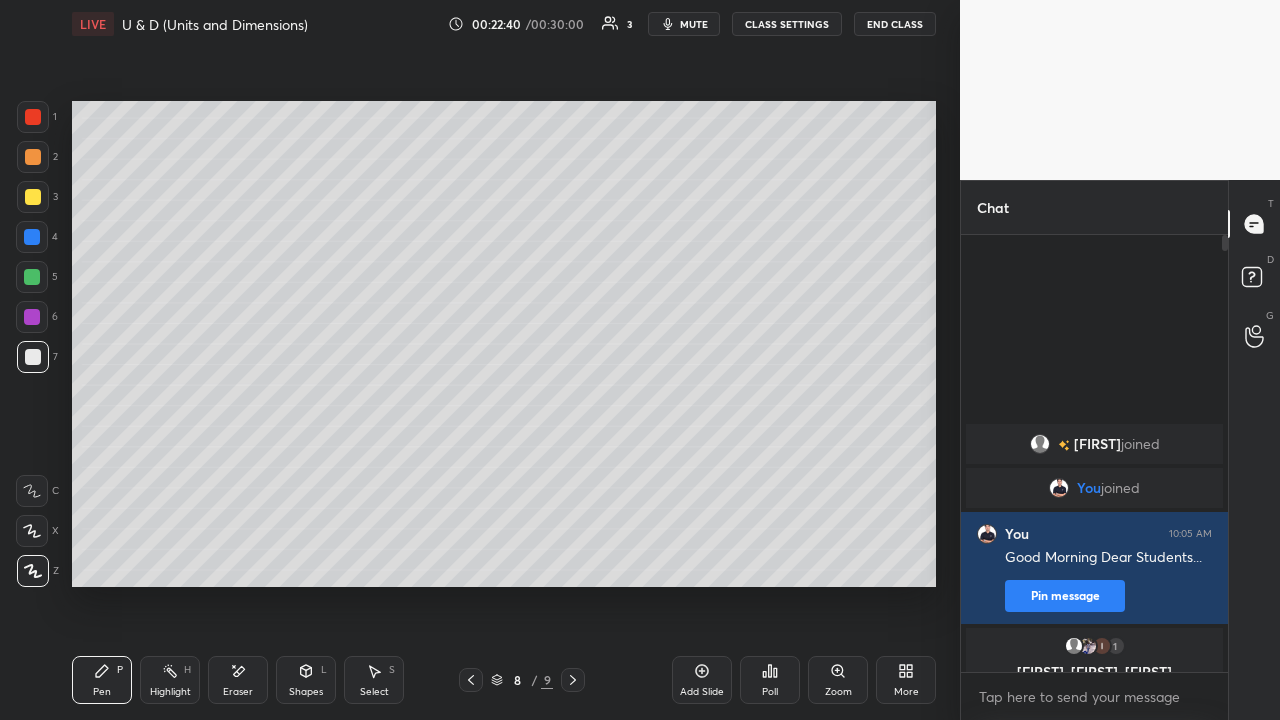 click at bounding box center (33, 197) 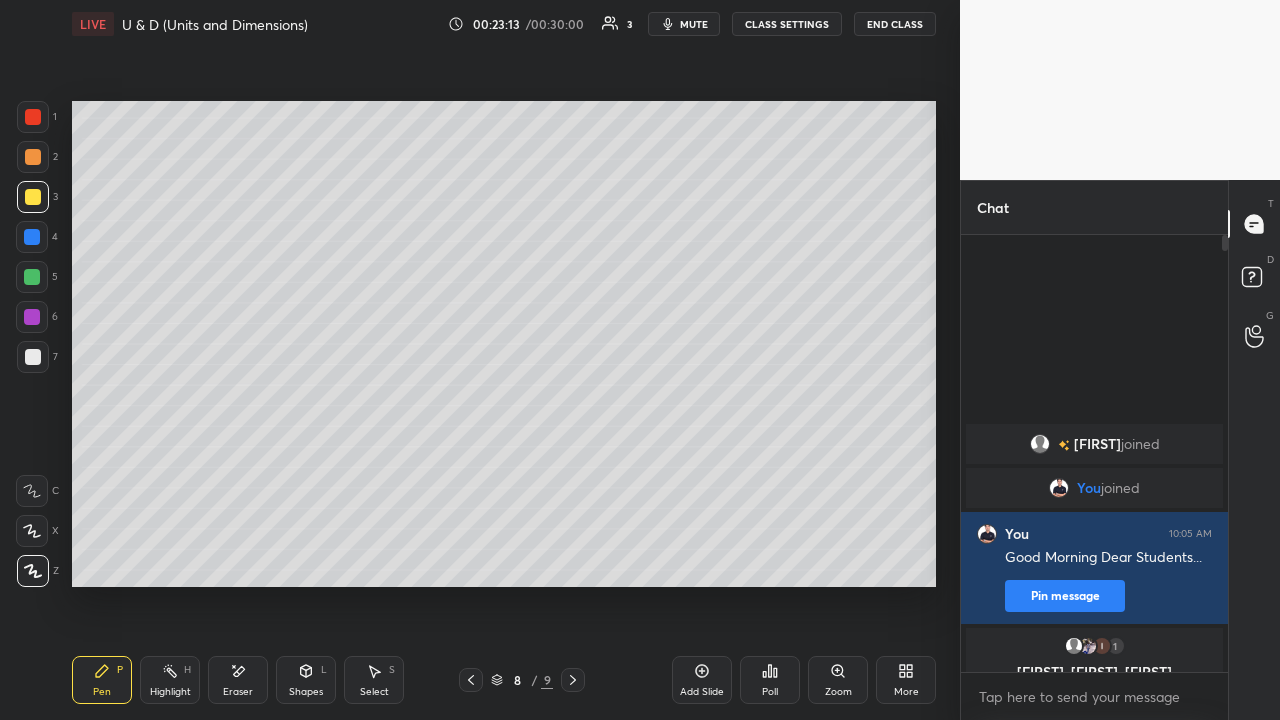click on "Setting up your live class Poll for   secs No correct answer Start poll" at bounding box center (504, 344) 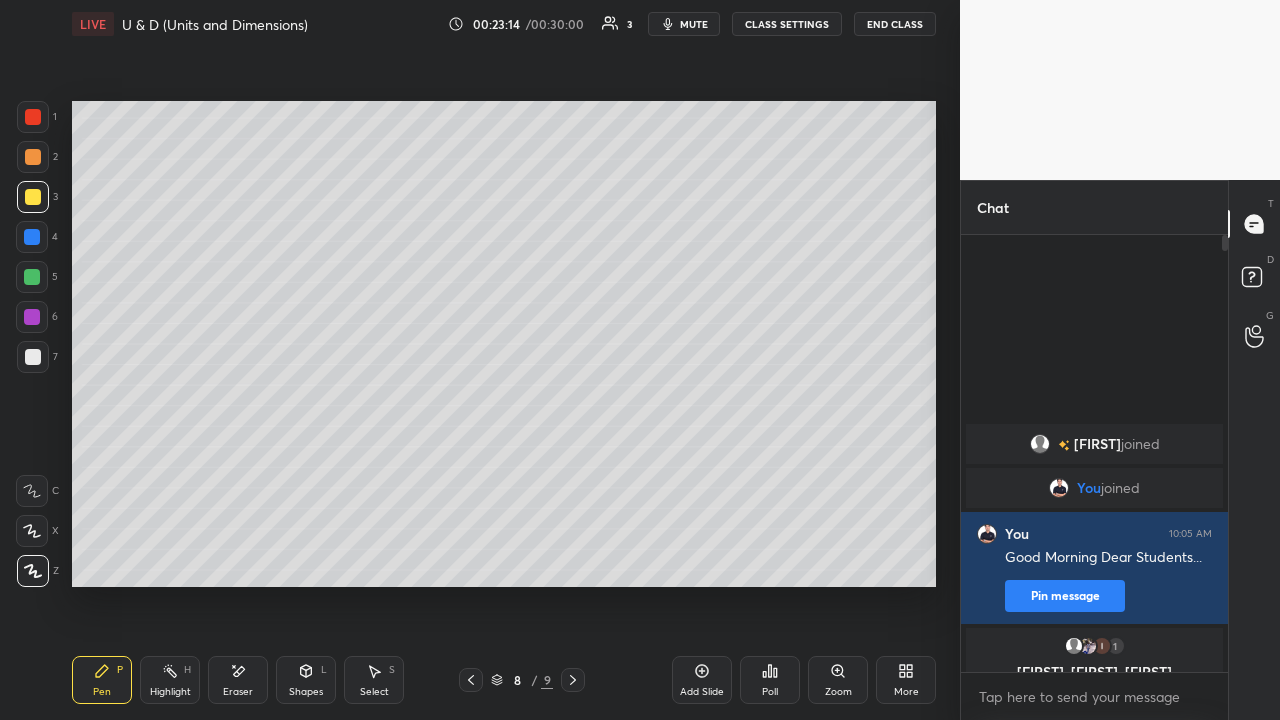 click on "Setting up your live class Poll for   secs No correct answer Start poll" at bounding box center (504, 344) 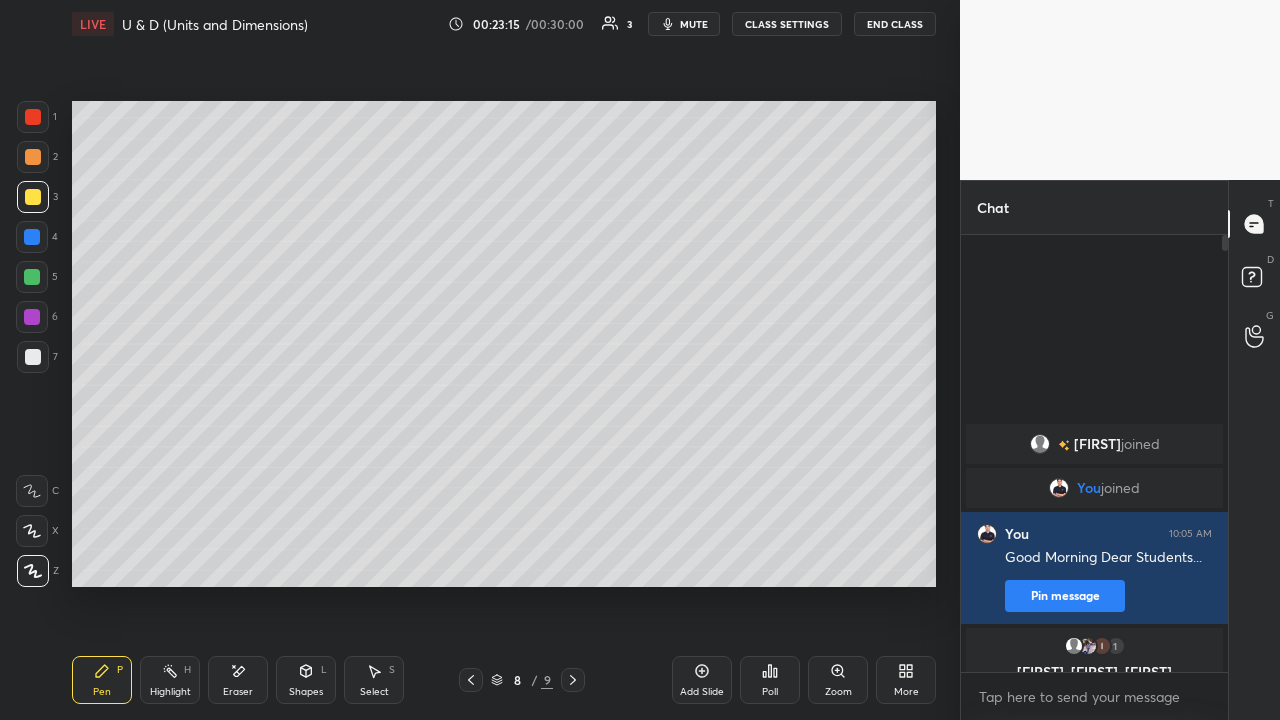 click on "Setting up your live class Poll for   secs No correct answer Start poll" at bounding box center [504, 344] 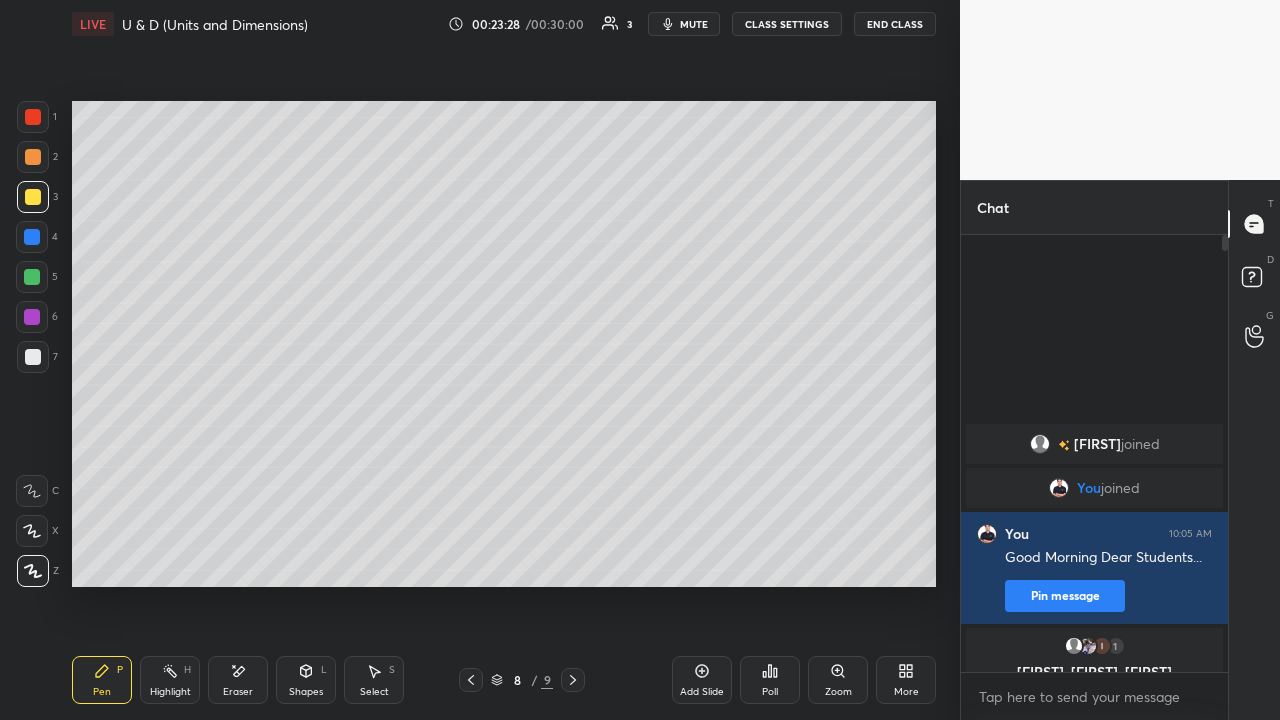 click on "Eraser" at bounding box center [238, 692] 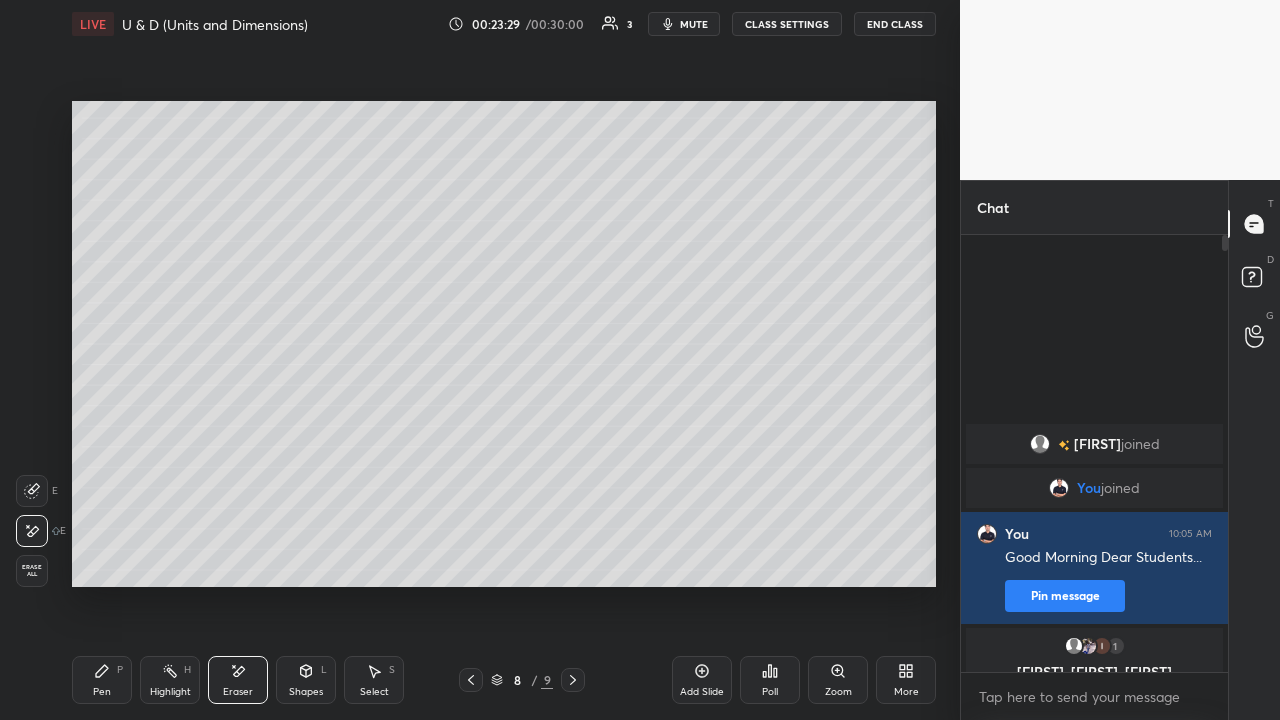 click on "Pen P" at bounding box center (102, 680) 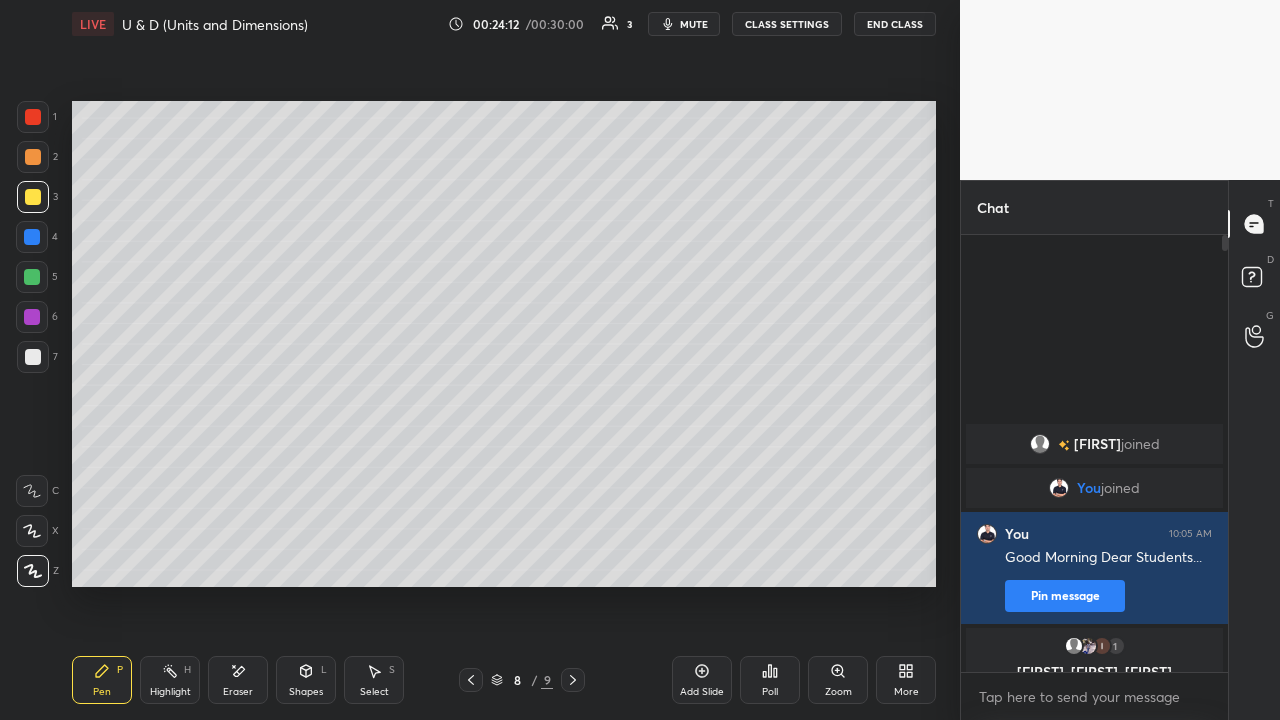 click on "Eraser" at bounding box center [238, 680] 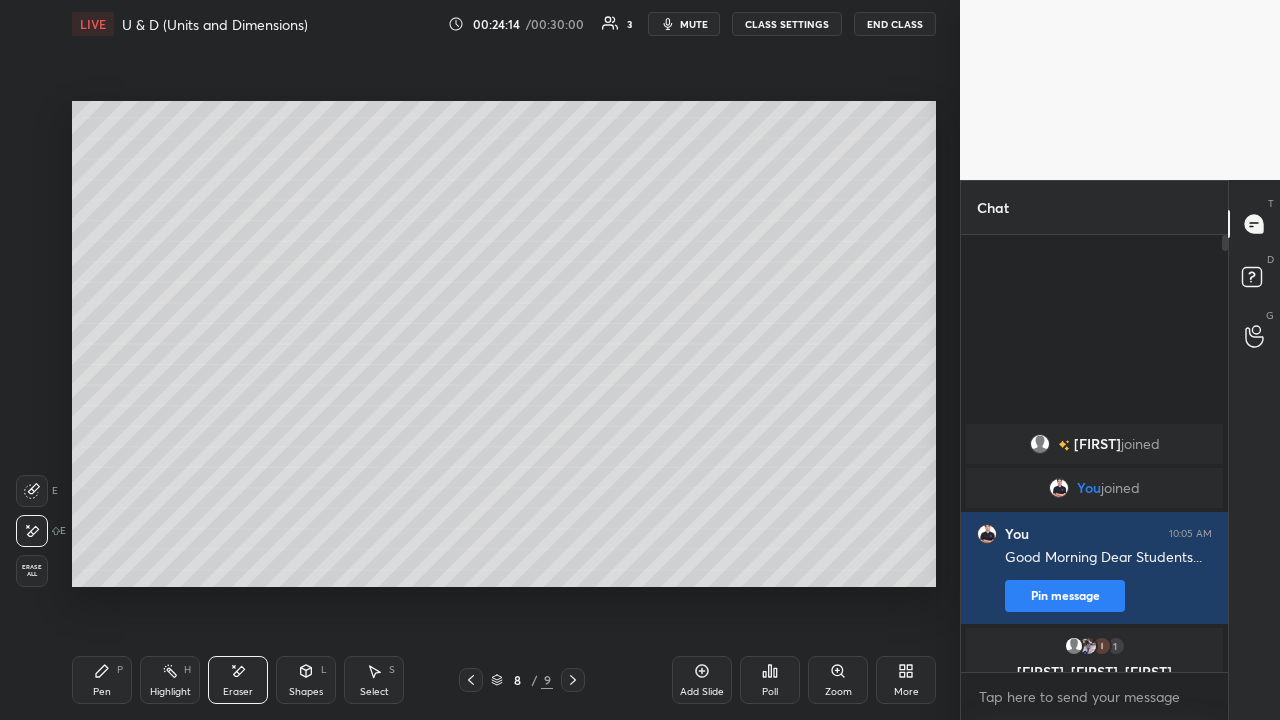 click on "Pen P" at bounding box center (102, 680) 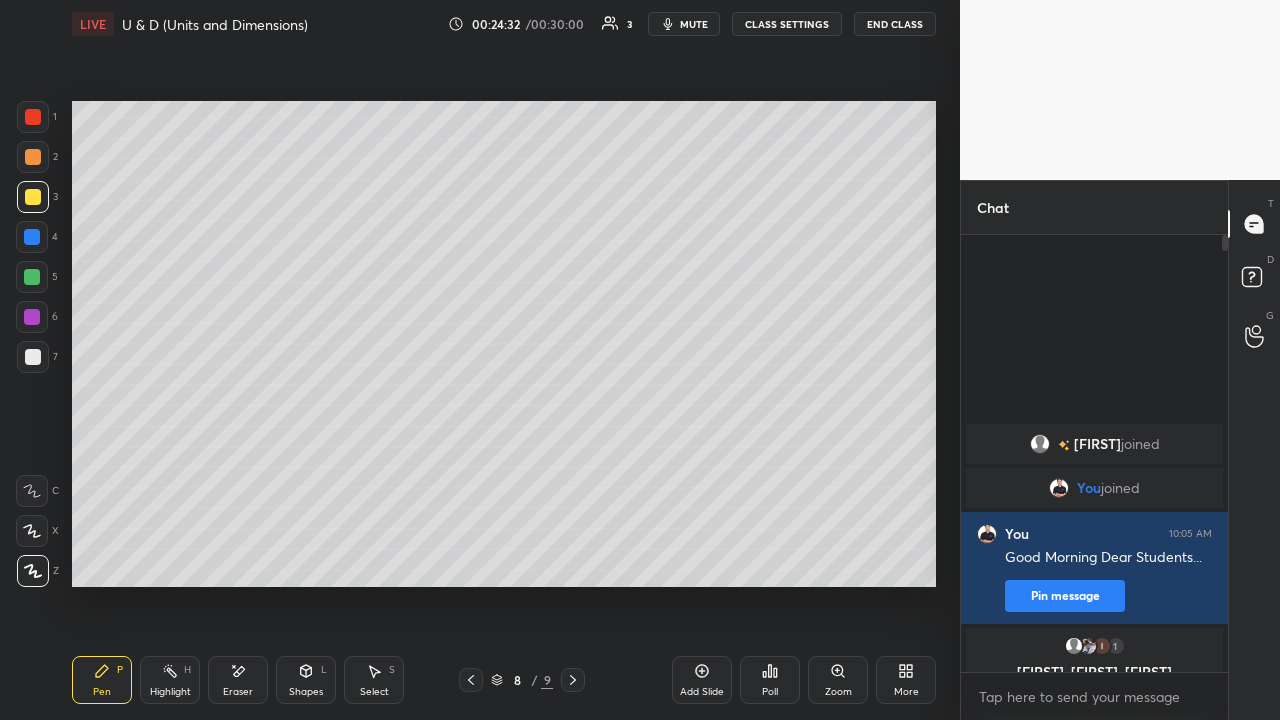 click at bounding box center [33, 157] 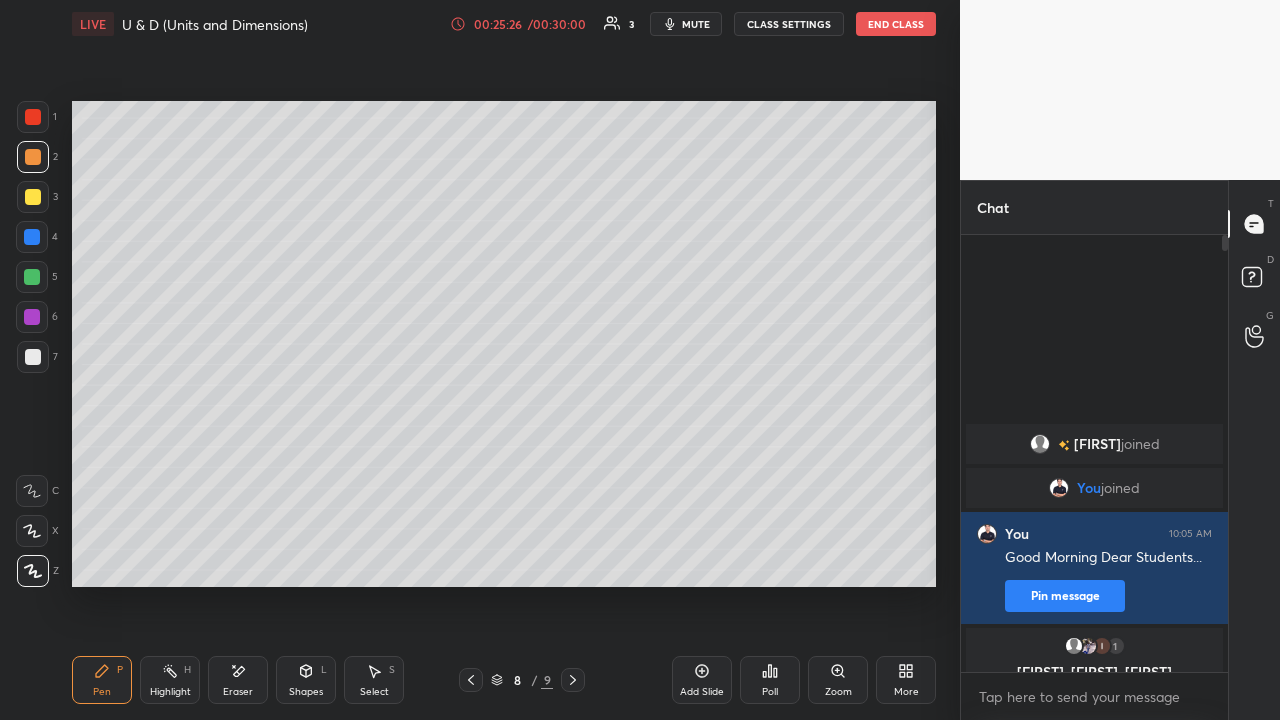 click at bounding box center (33, 357) 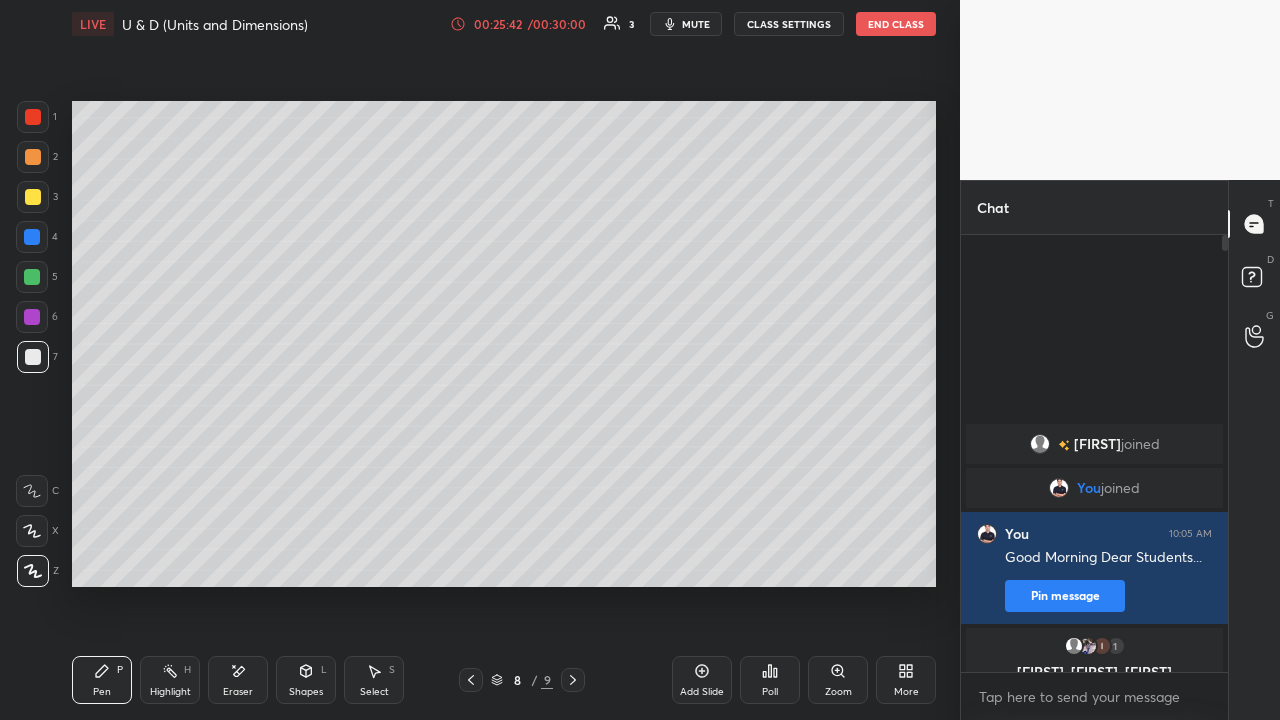 click on "/  00:30:00" at bounding box center (557, 24) 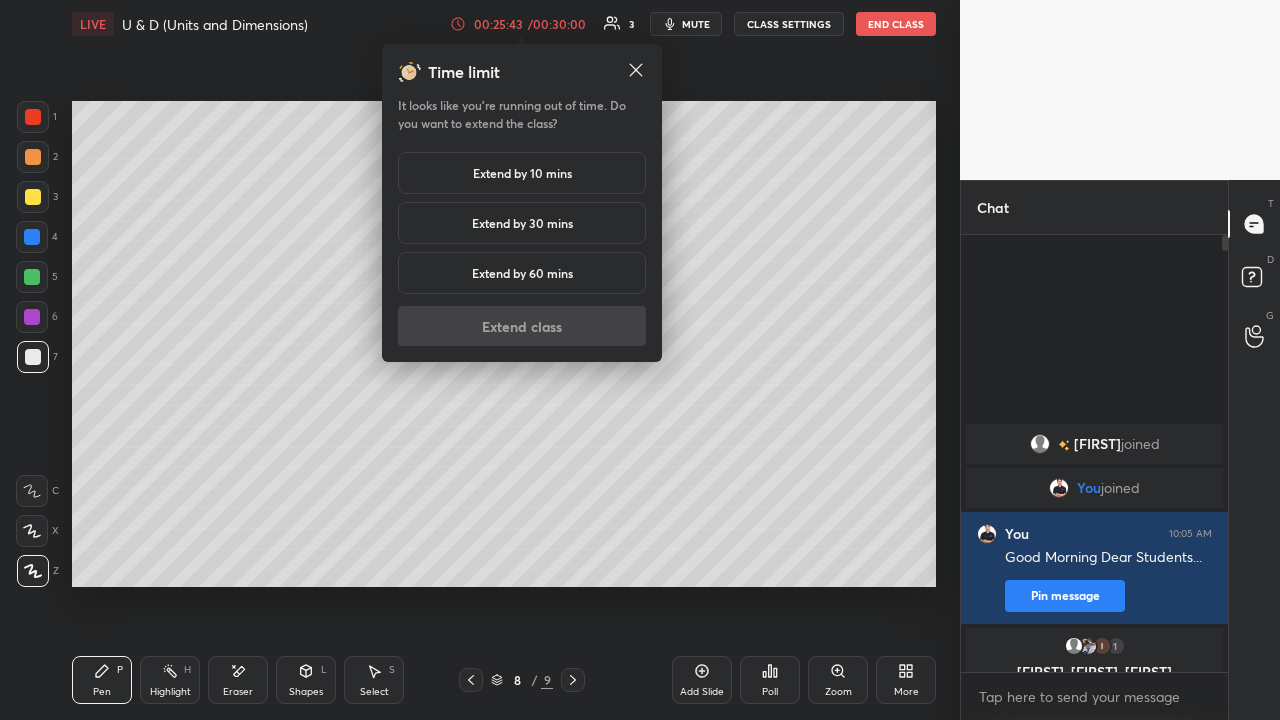 click on "Extend by 10 mins" at bounding box center (522, 173) 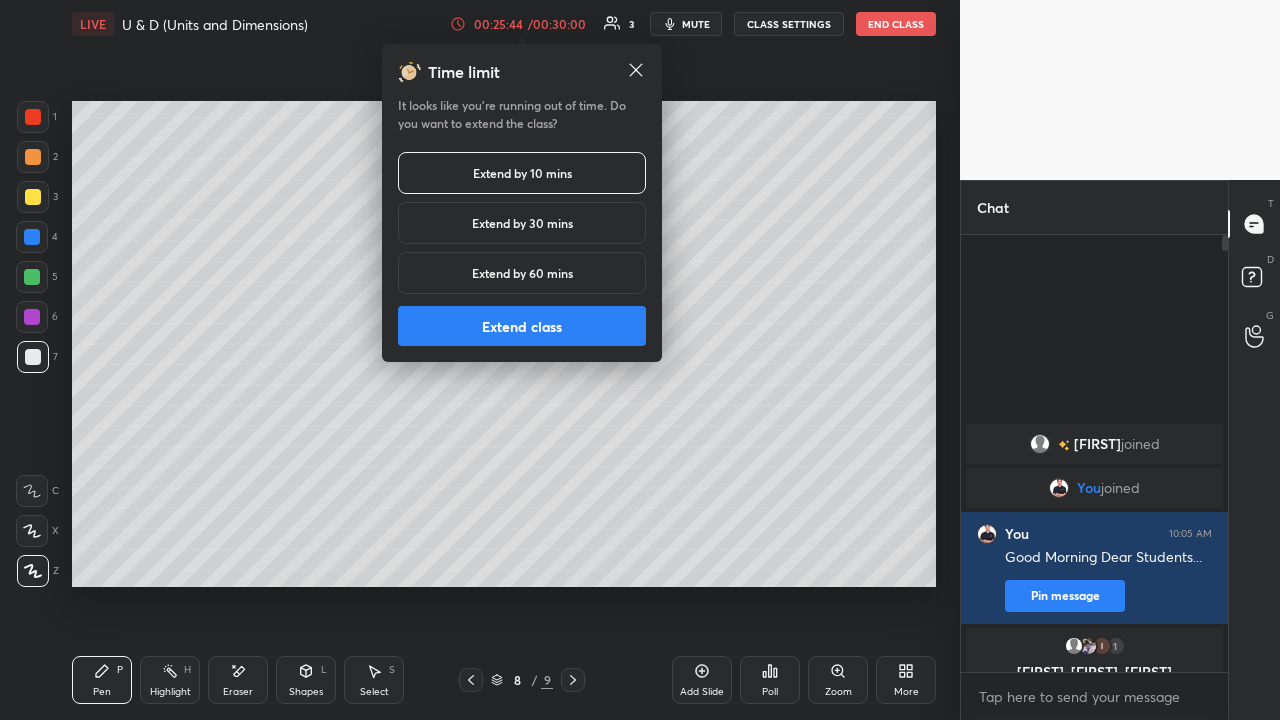 click on "Extend class" at bounding box center (522, 326) 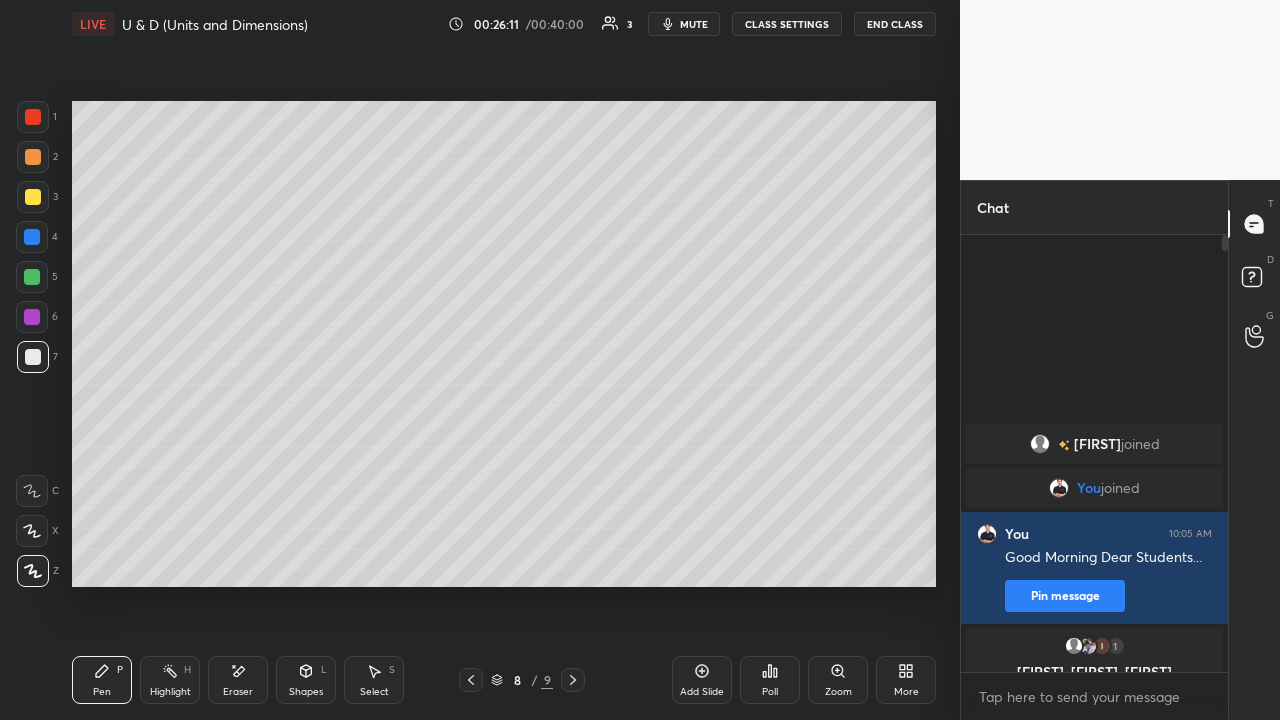 click 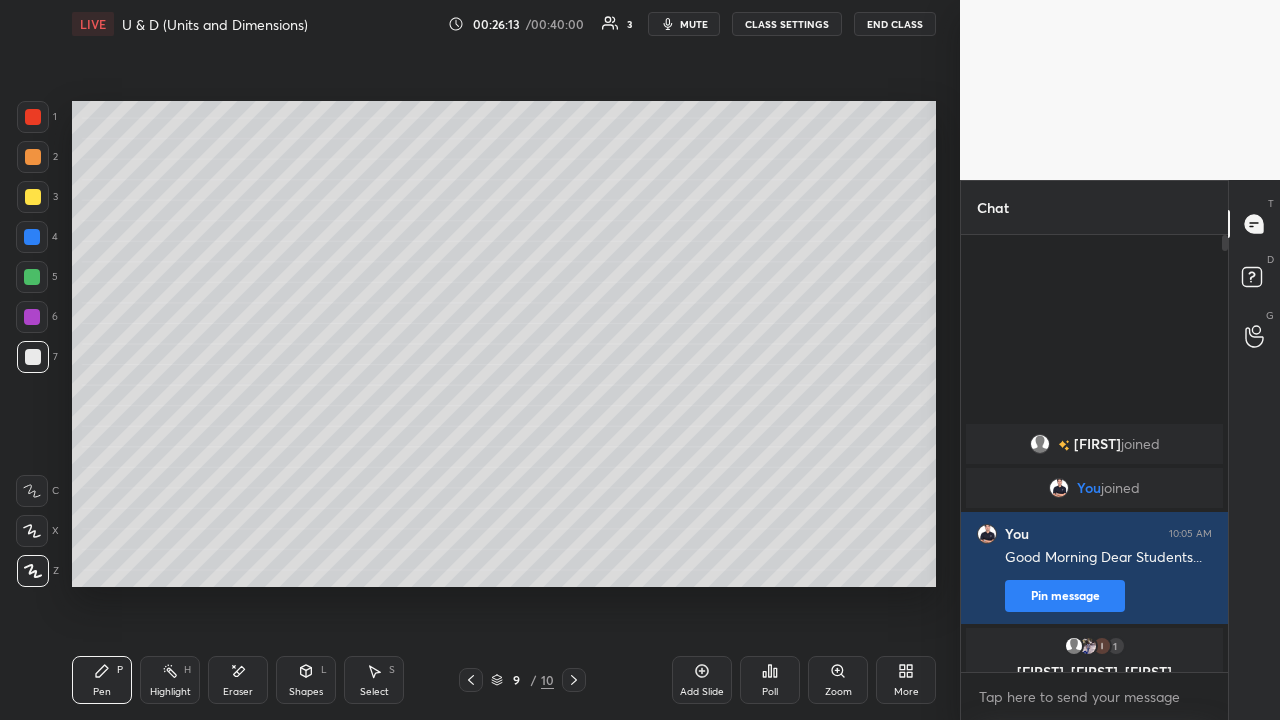 click at bounding box center [33, 157] 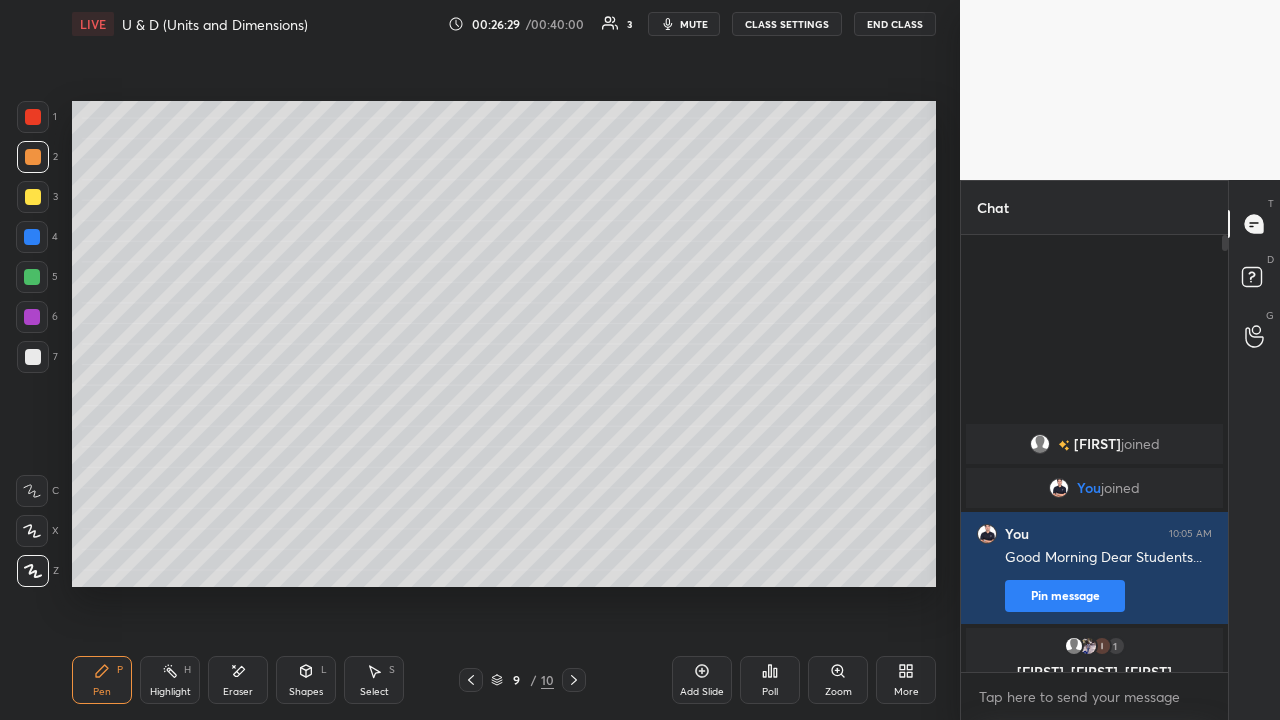 click at bounding box center (33, 197) 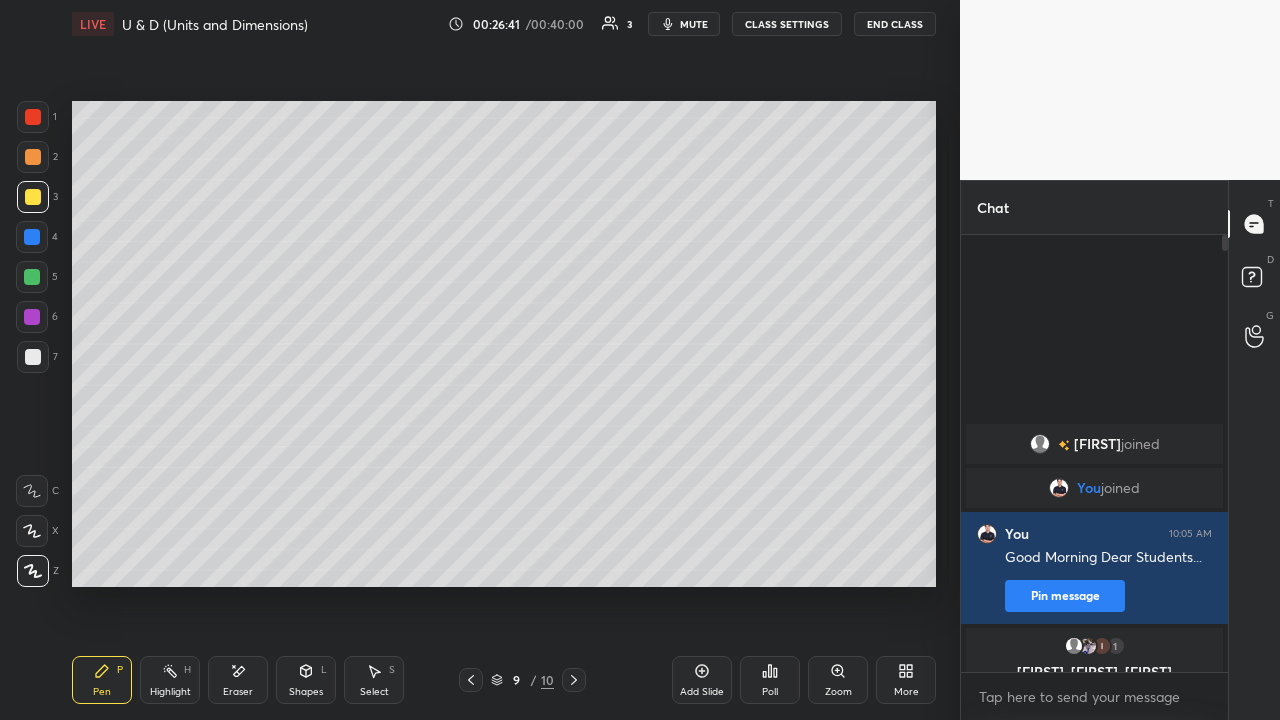 click 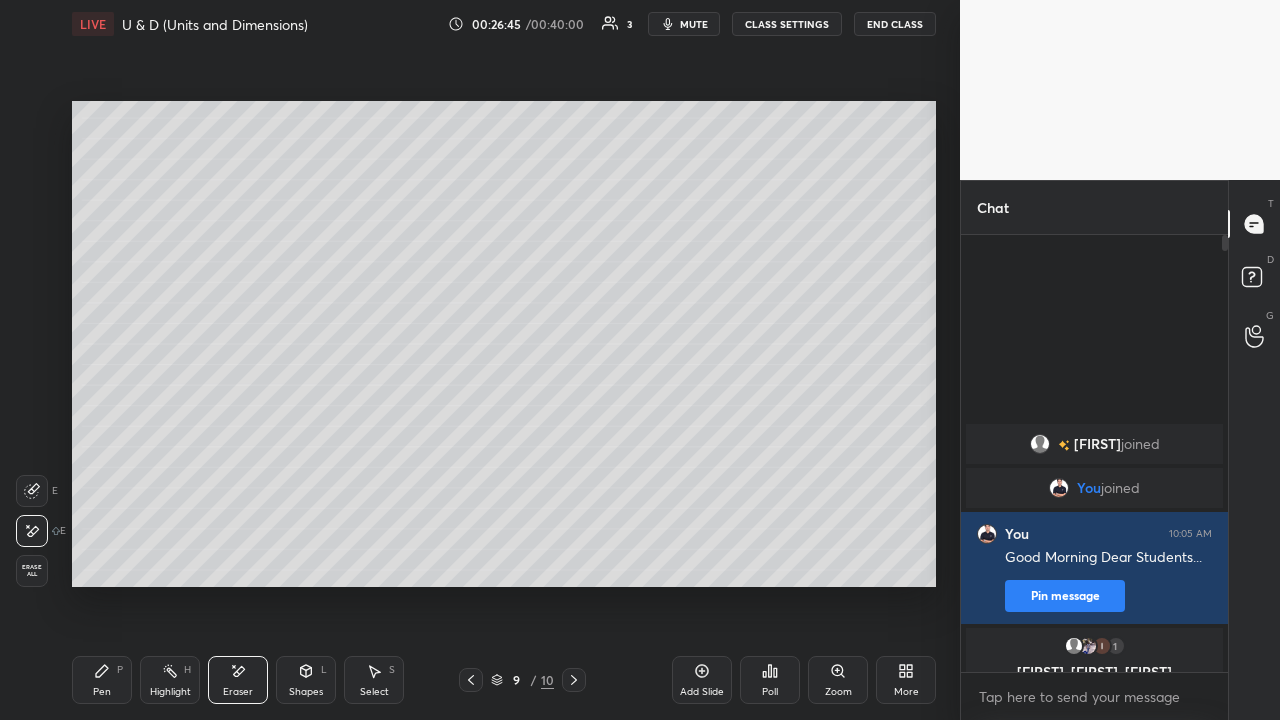 click on "Pen P" at bounding box center (102, 680) 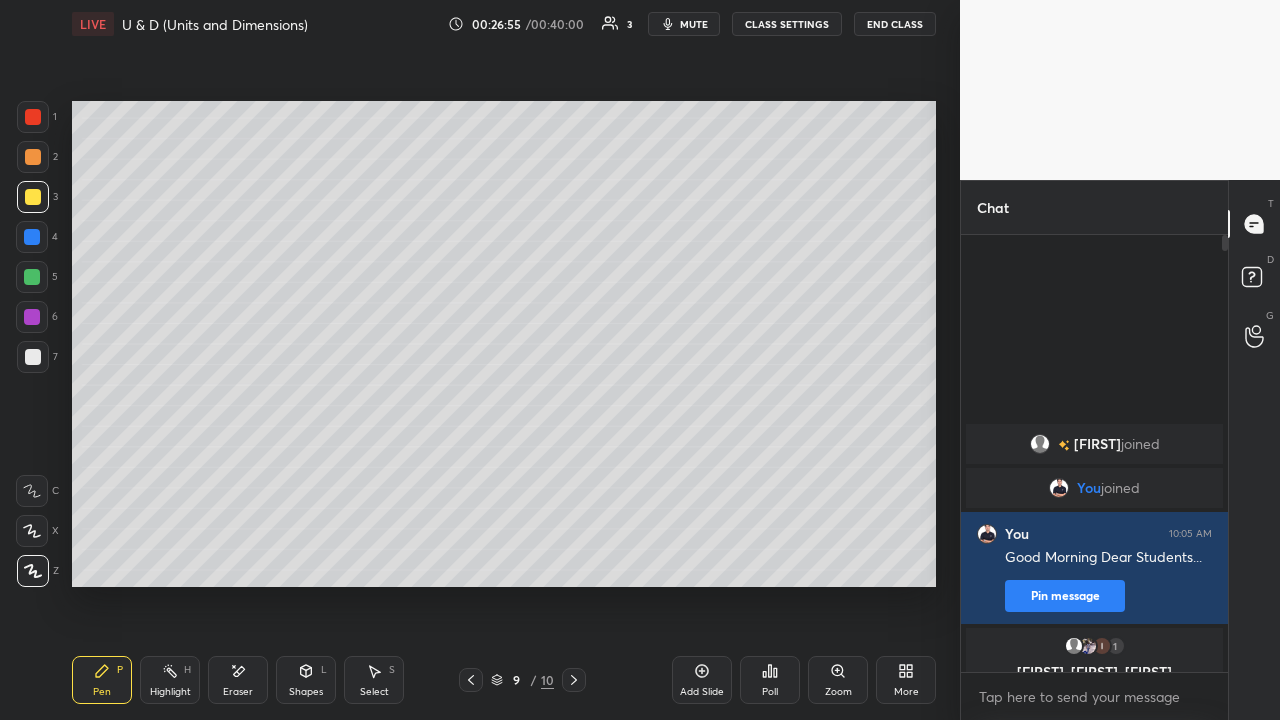 click 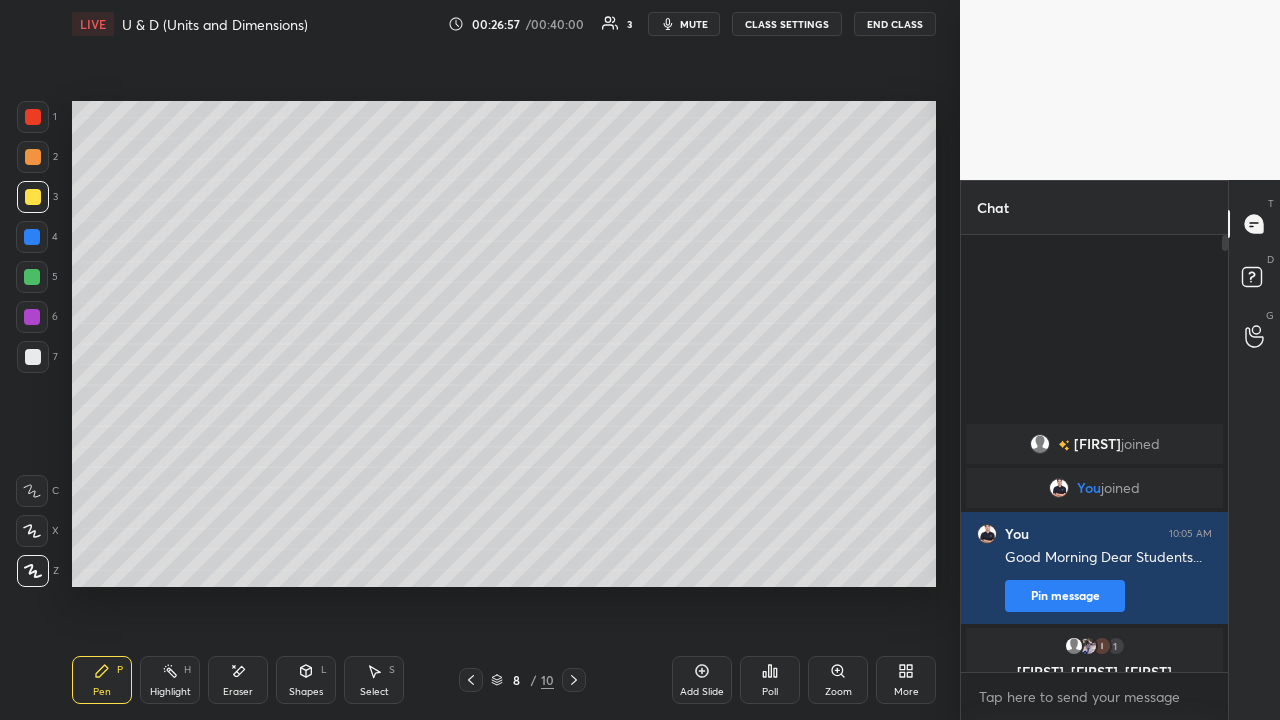 click 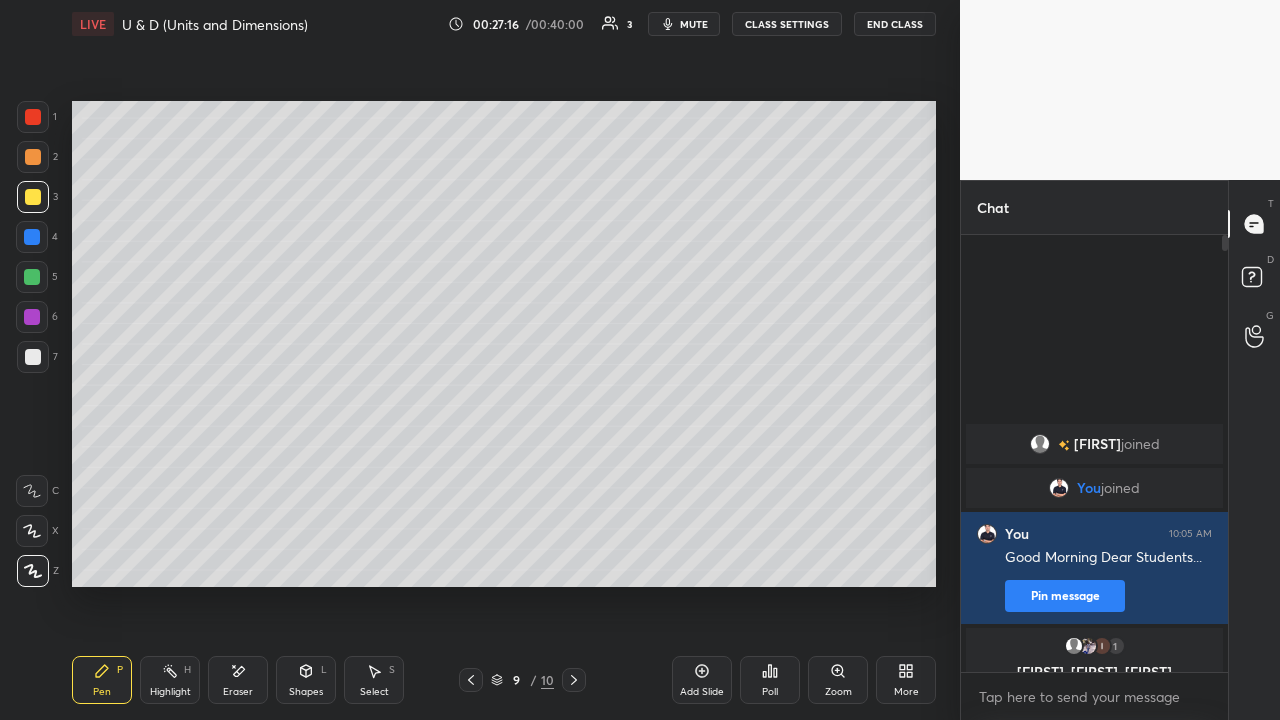 click at bounding box center [33, 357] 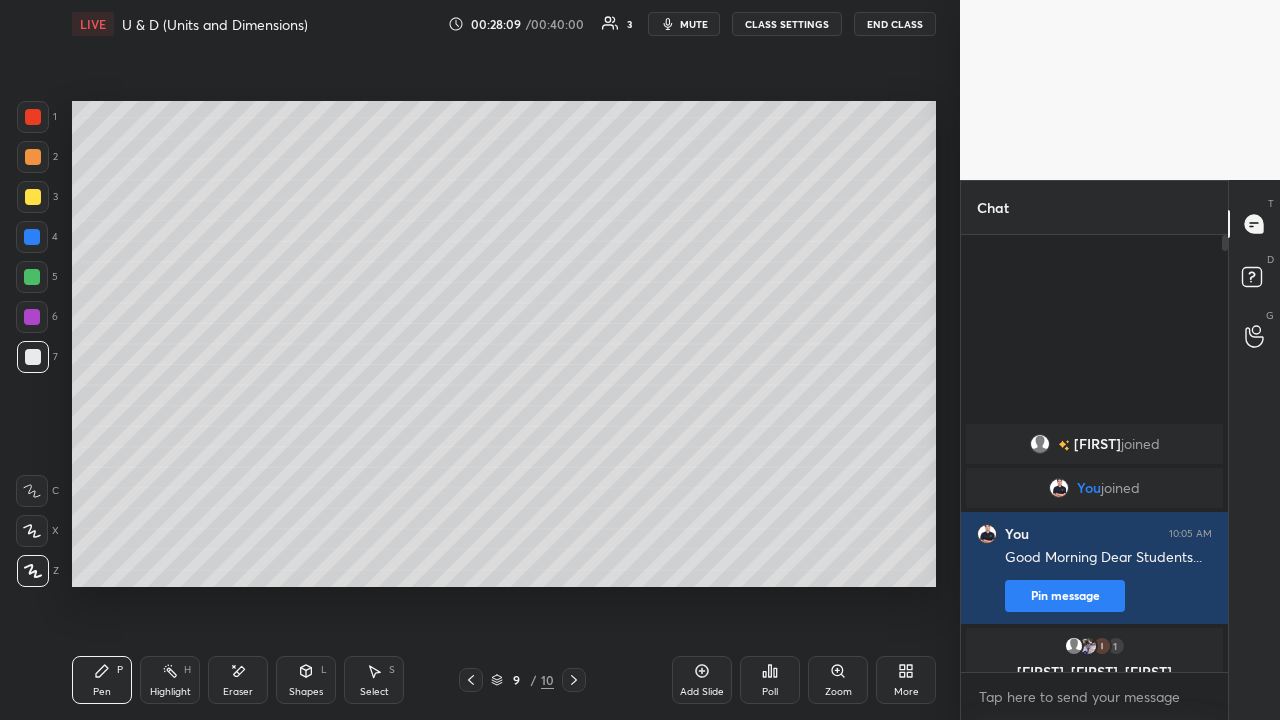 click at bounding box center (33, 157) 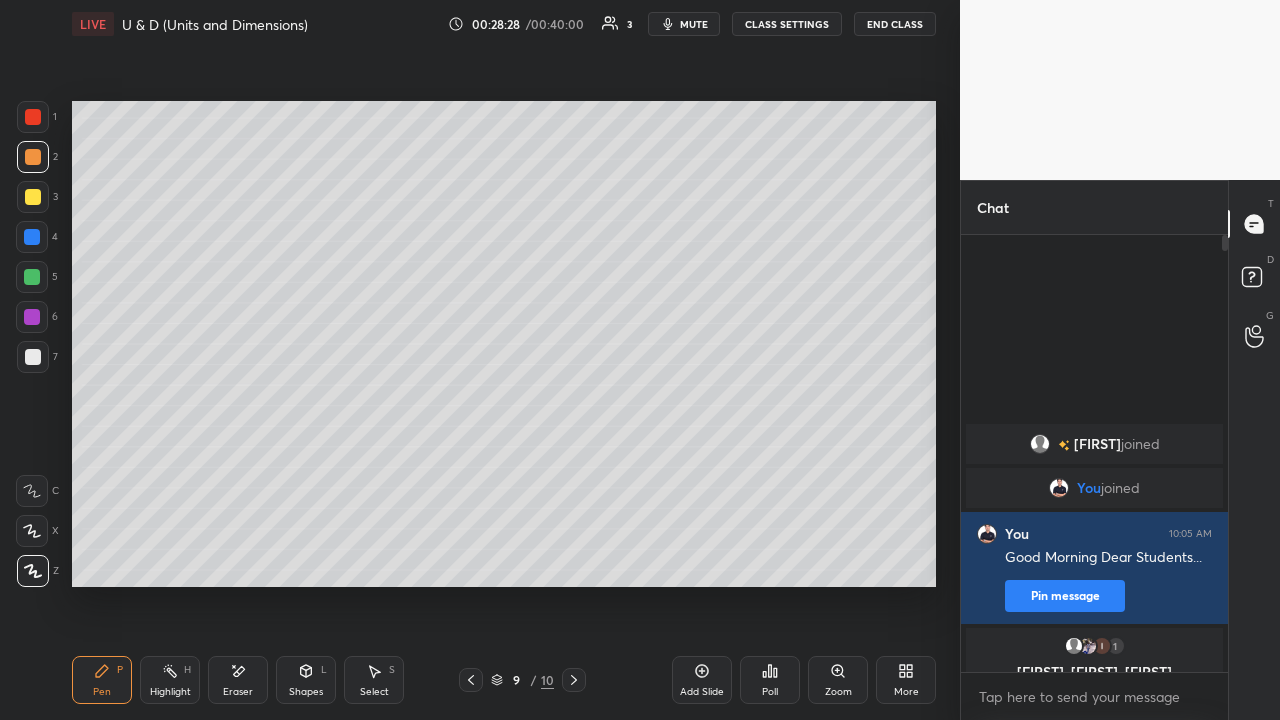 click at bounding box center [33, 357] 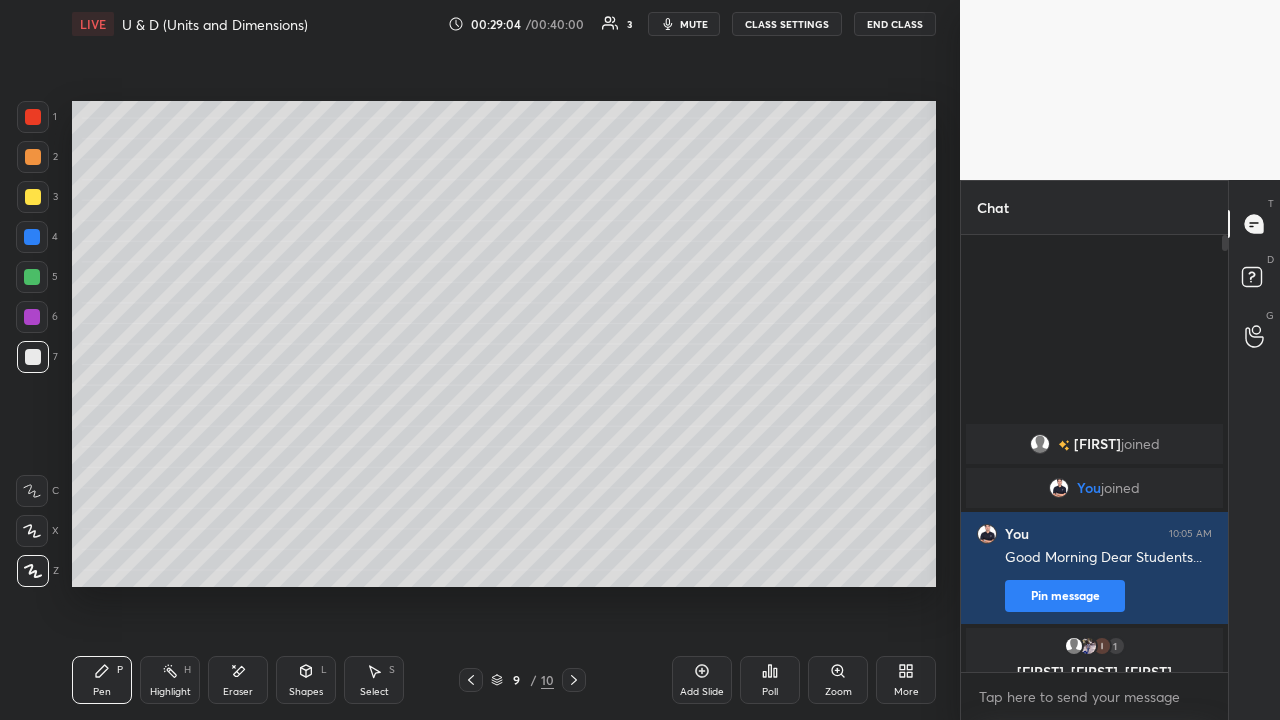 click at bounding box center [33, 197] 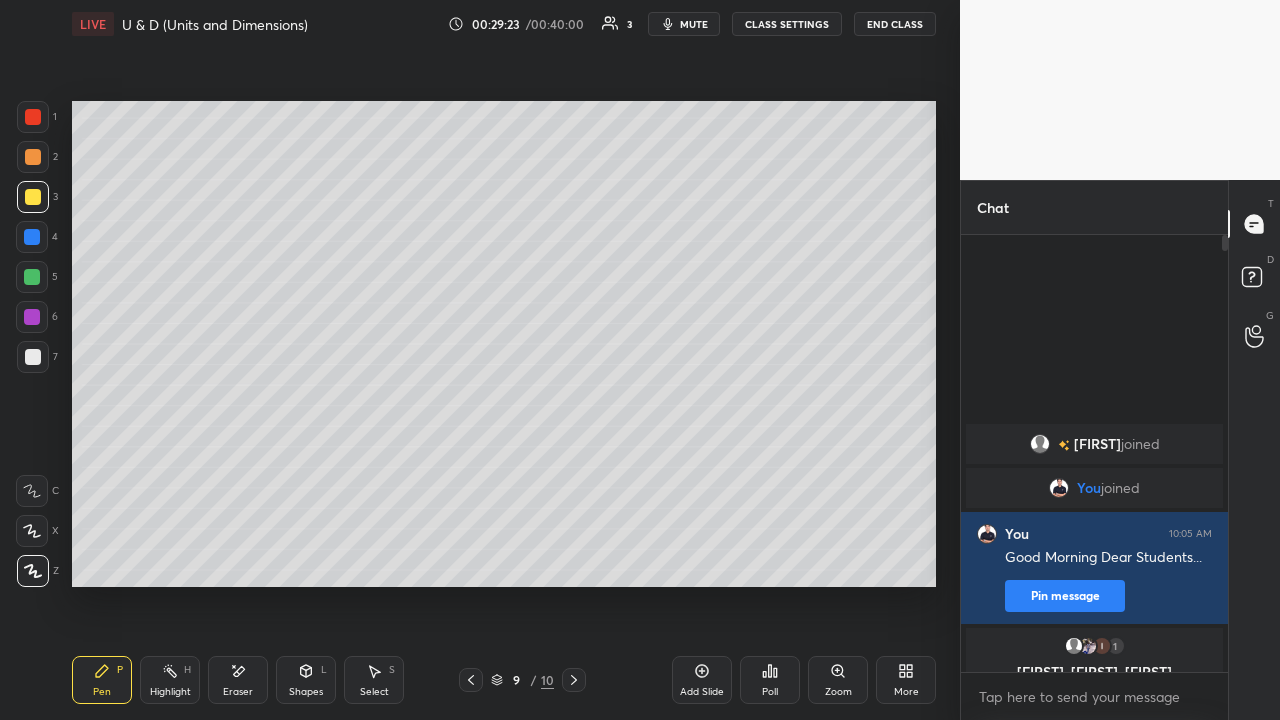 click at bounding box center (33, 357) 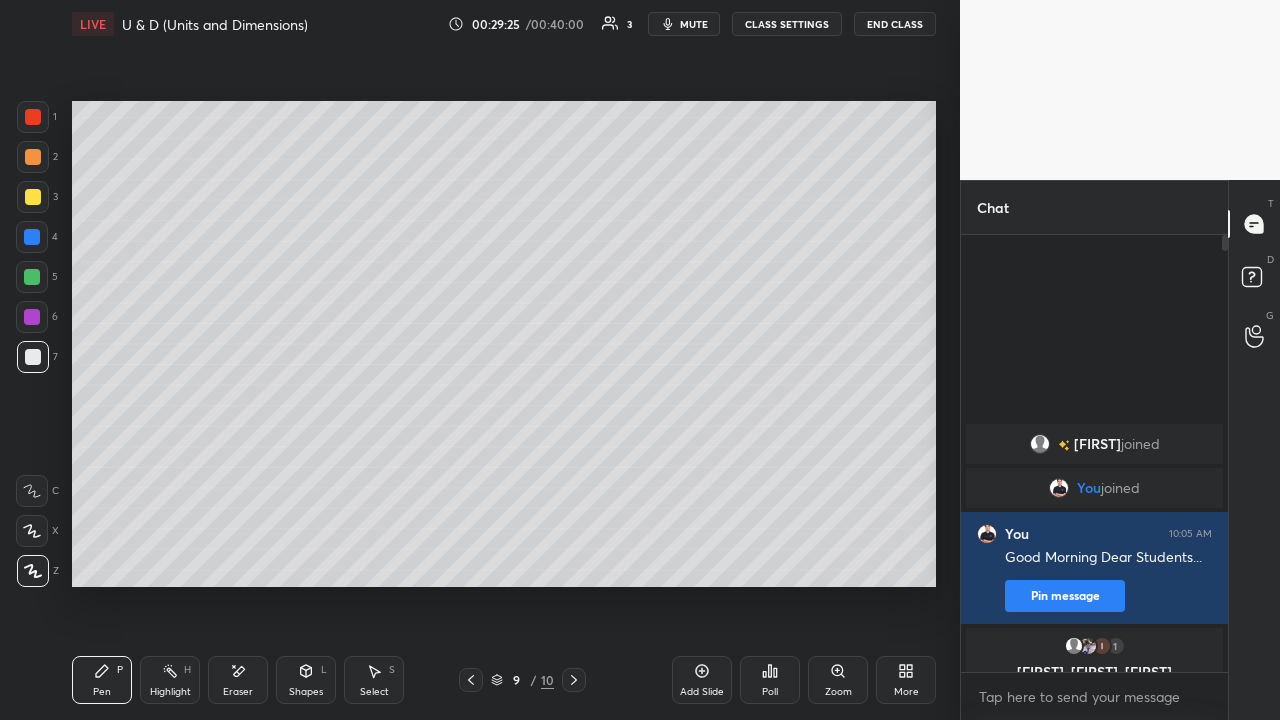 click at bounding box center [33, 157] 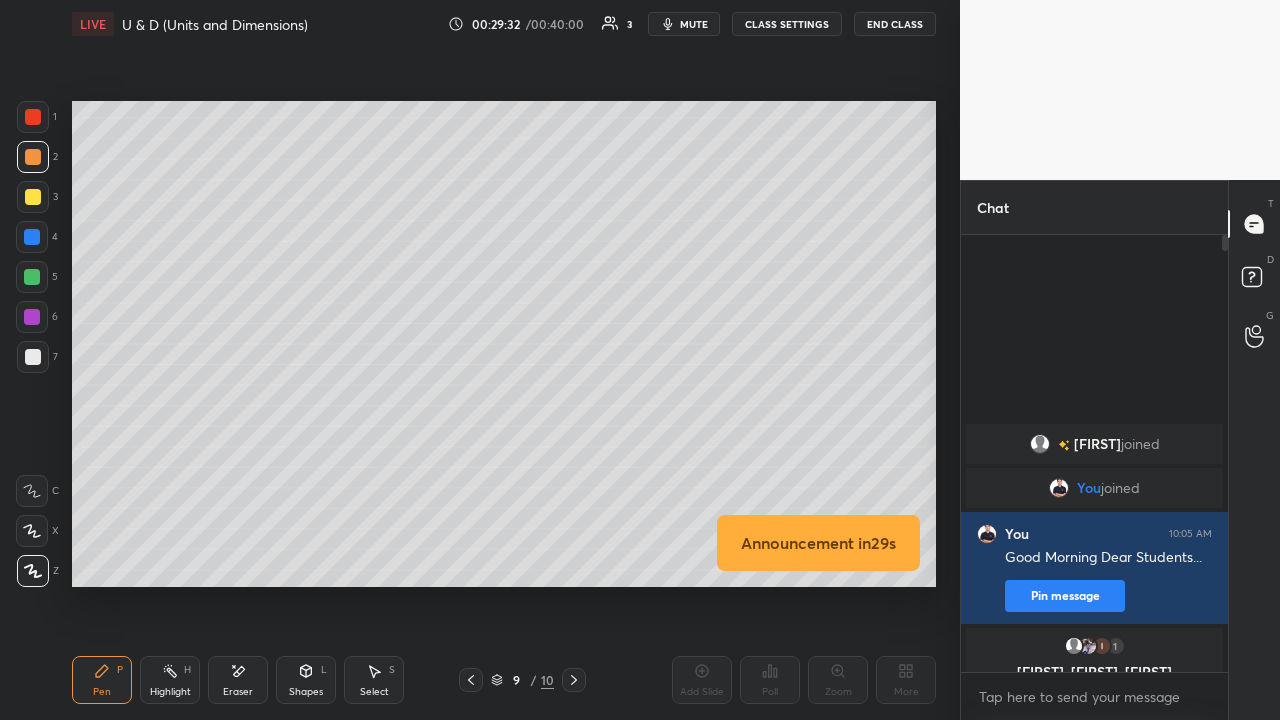 click at bounding box center (33, 357) 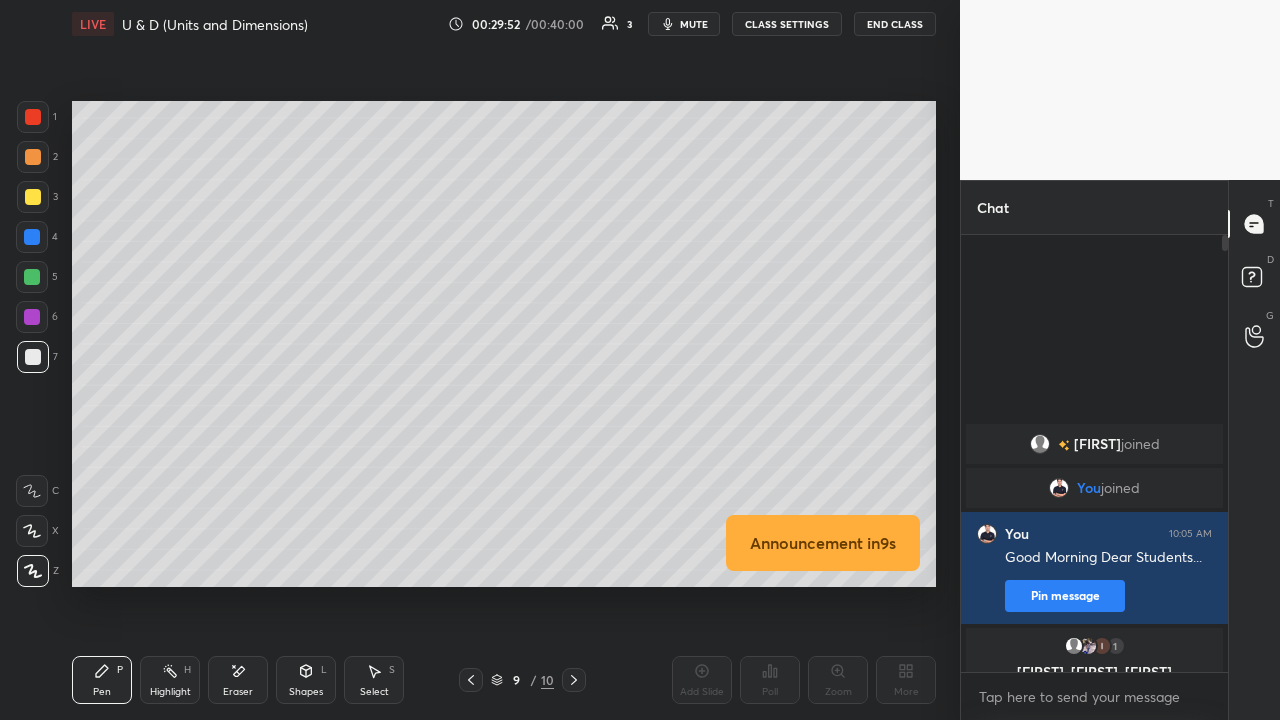 click at bounding box center (33, 197) 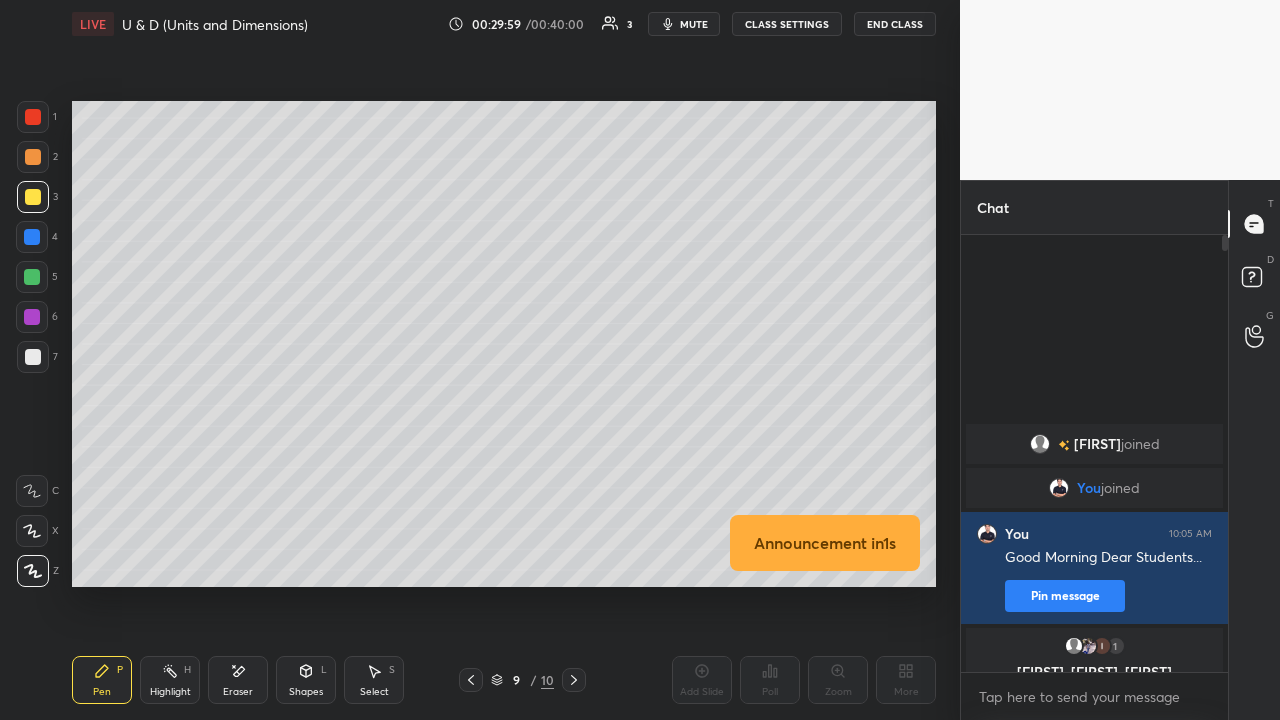 click 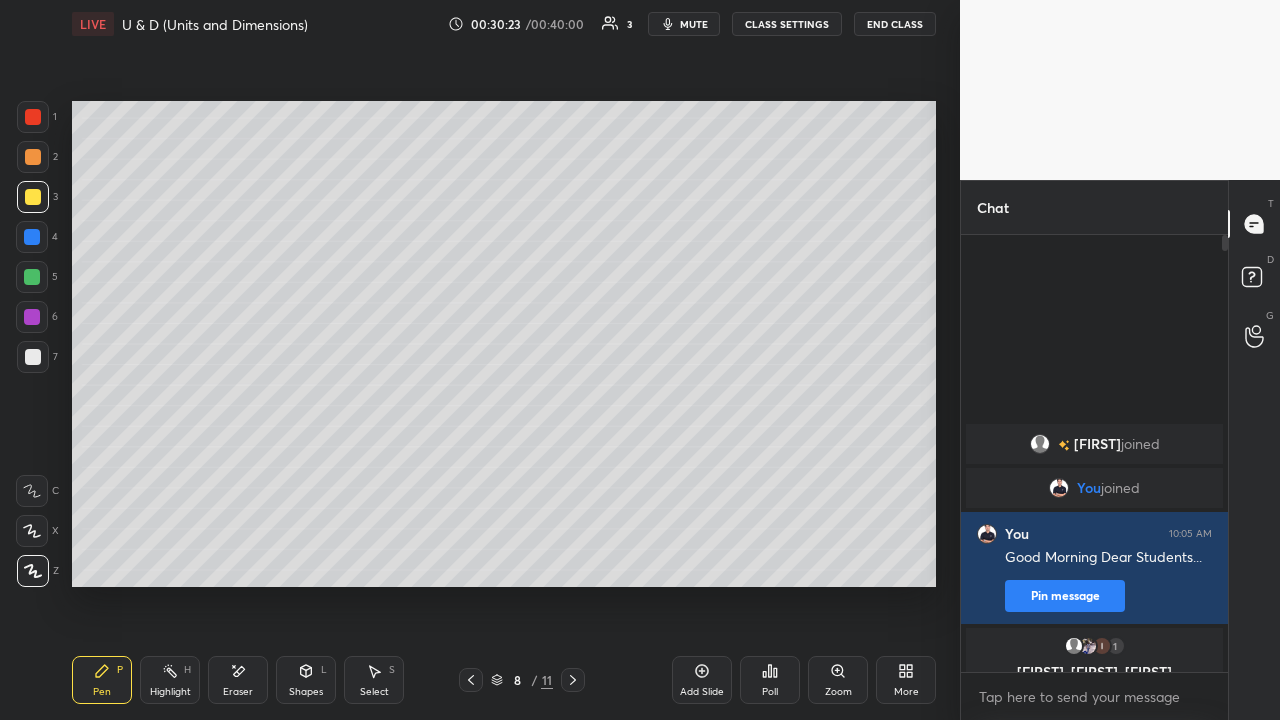 click at bounding box center [573, 680] 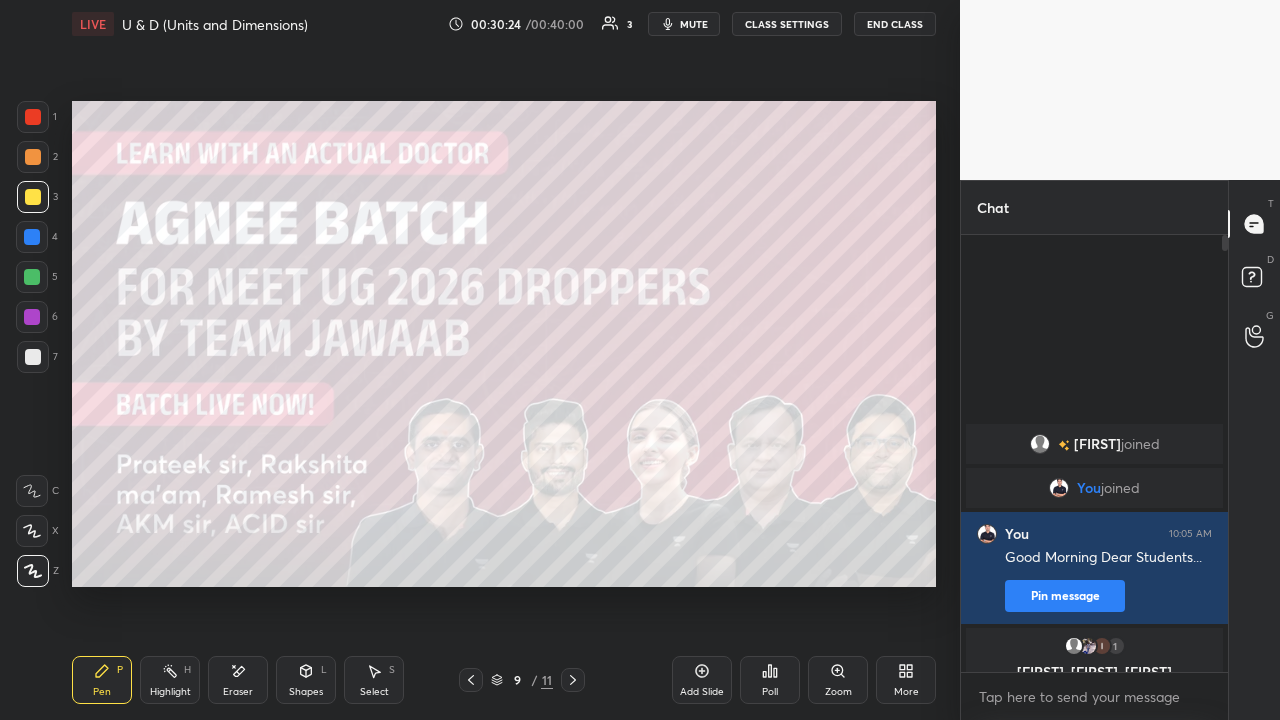 click 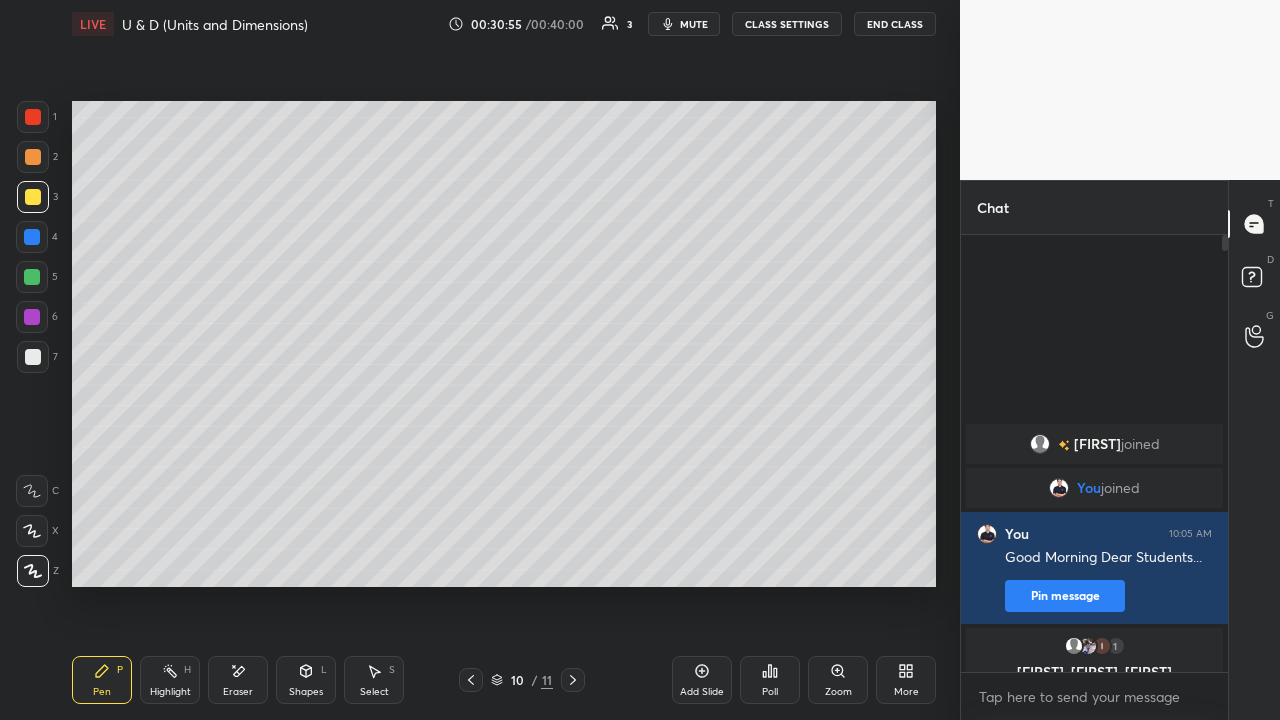 click at bounding box center (33, 357) 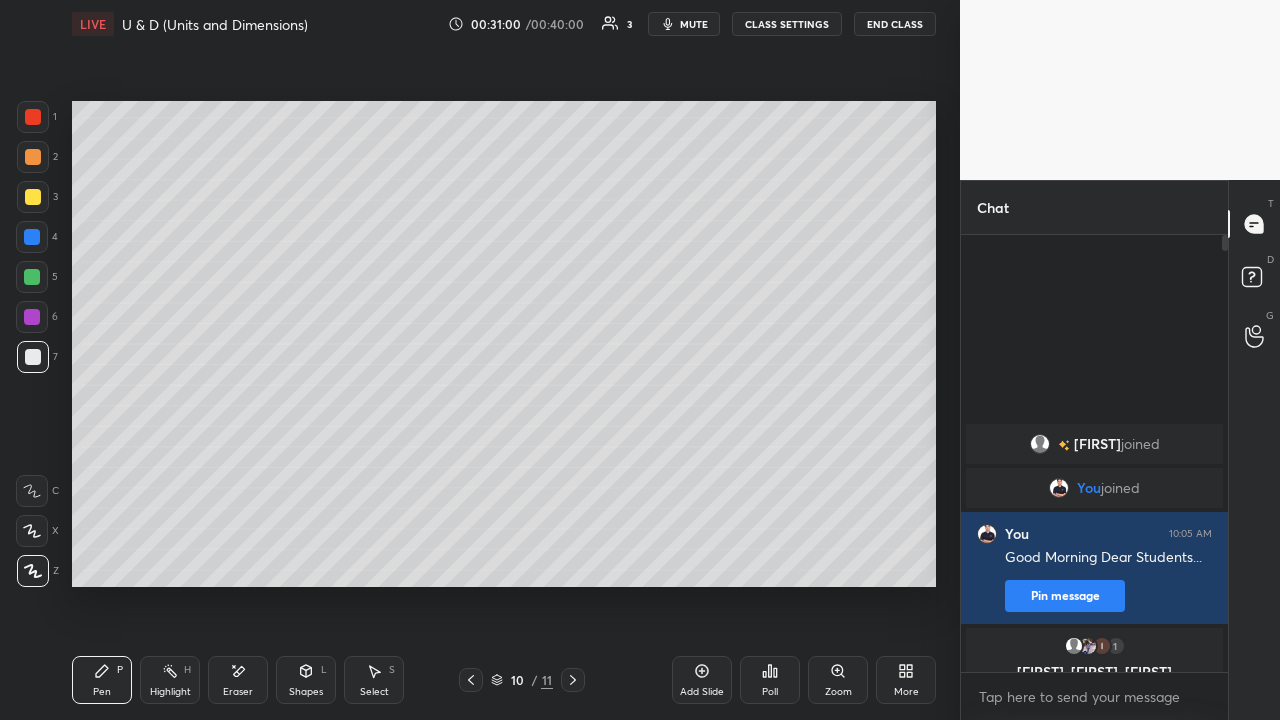 click at bounding box center [33, 157] 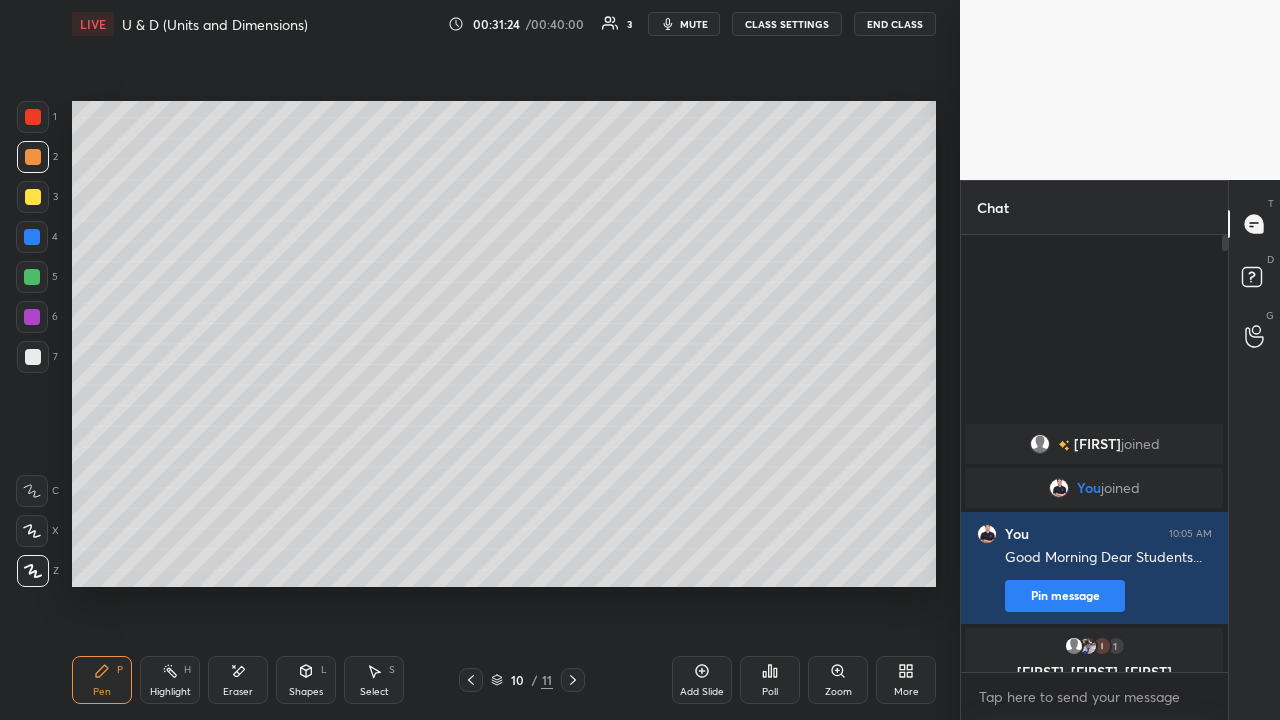 click 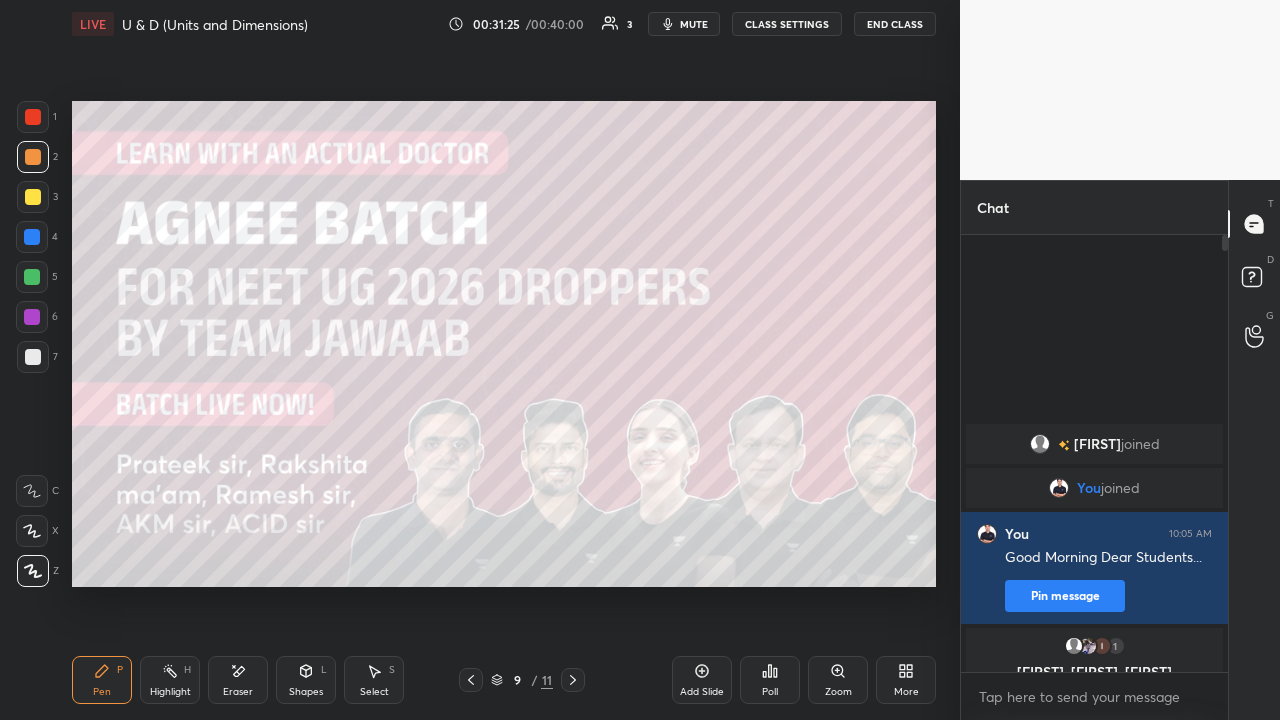click 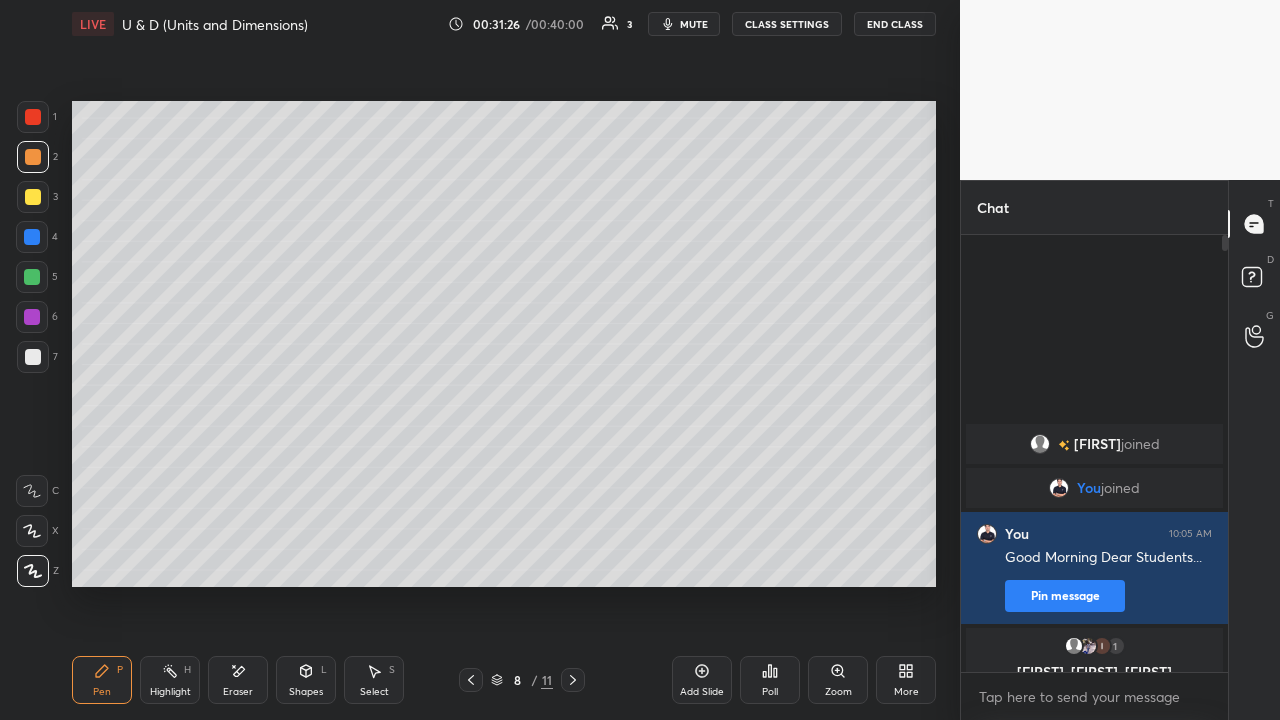 click 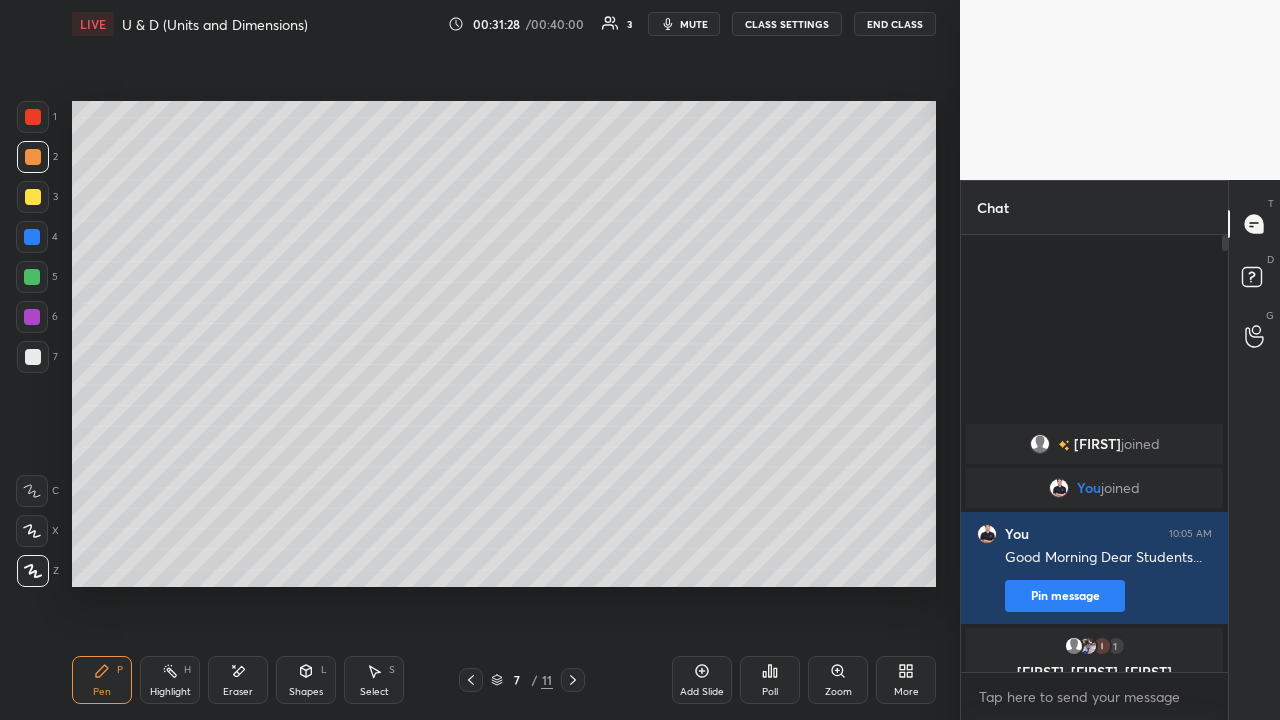 click at bounding box center [573, 680] 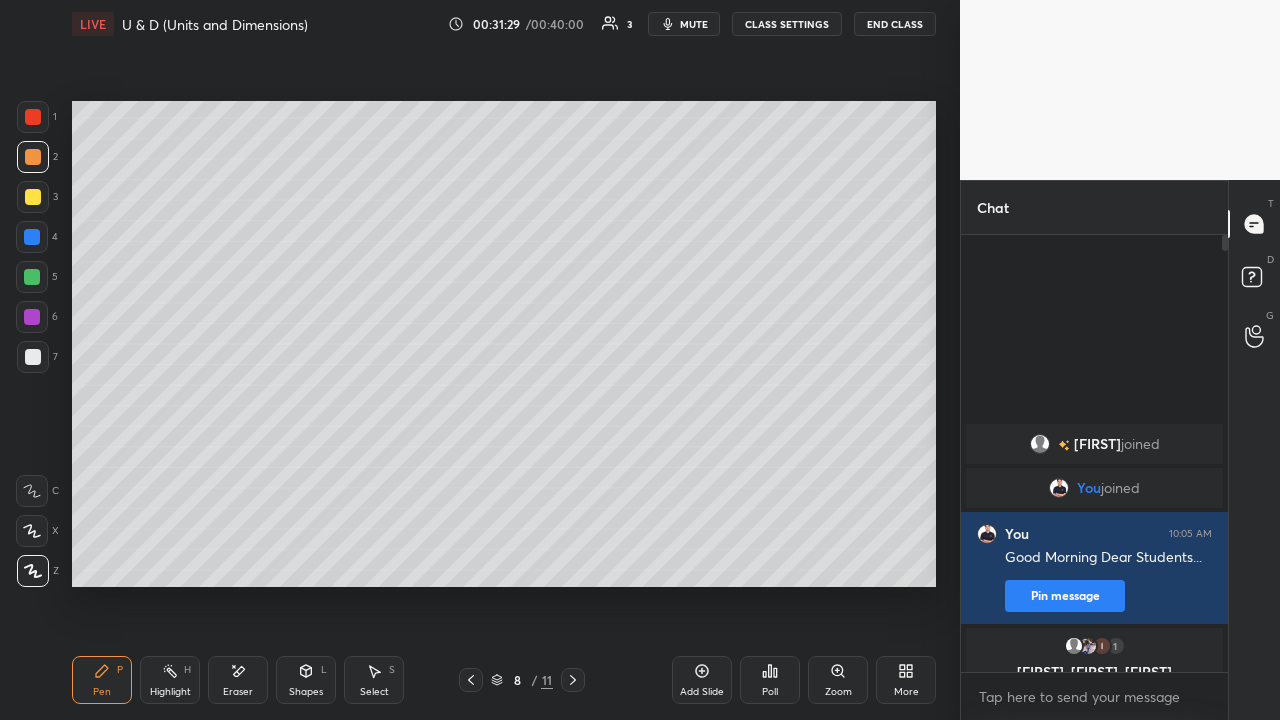 click 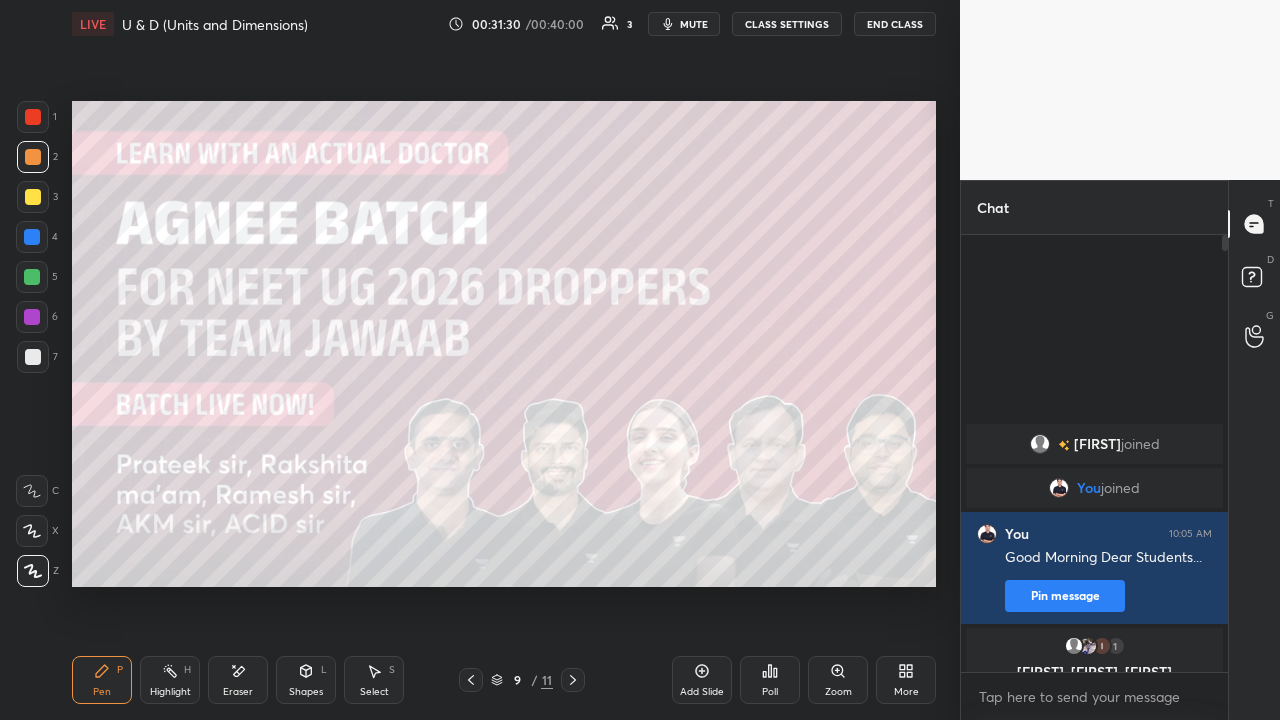 click 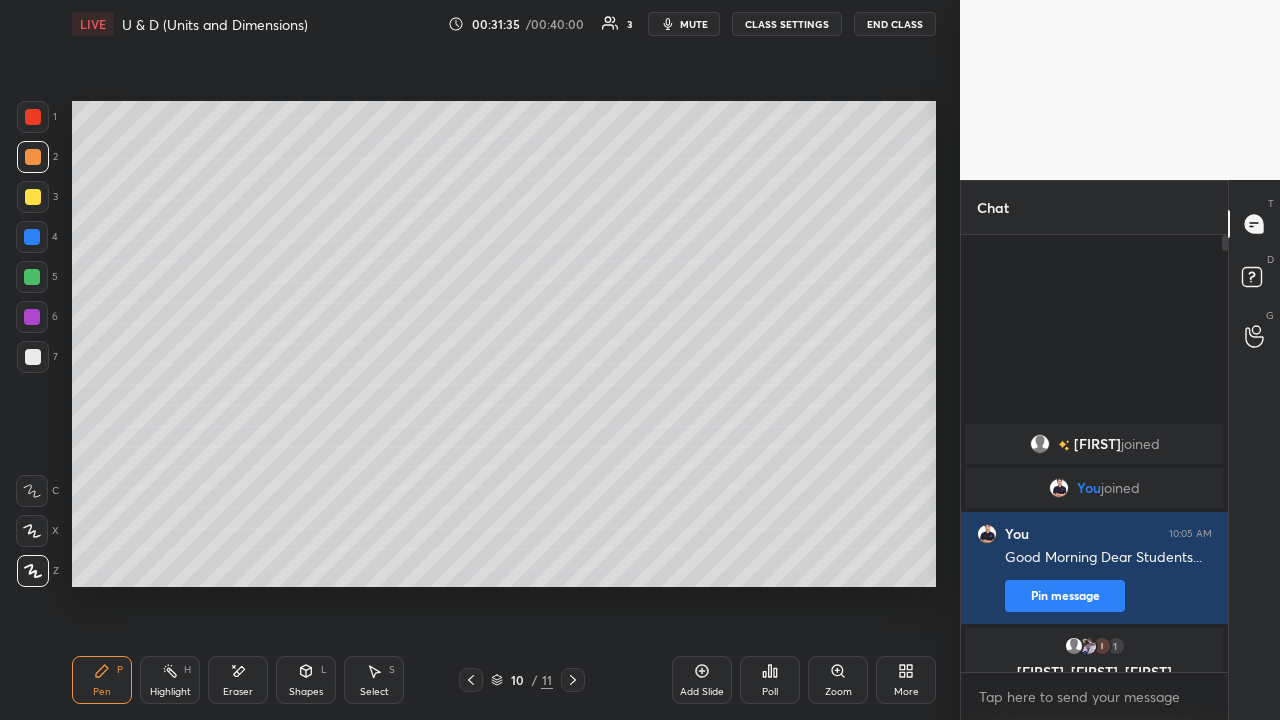 click 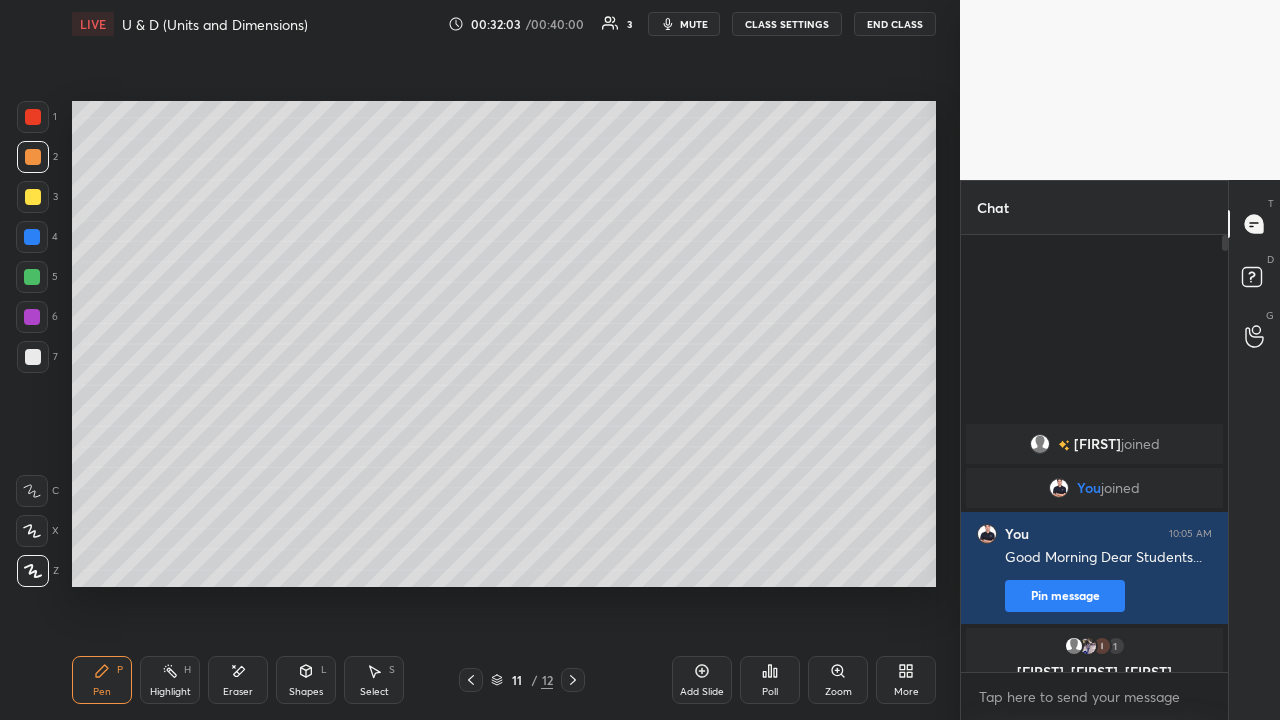 click at bounding box center (33, 197) 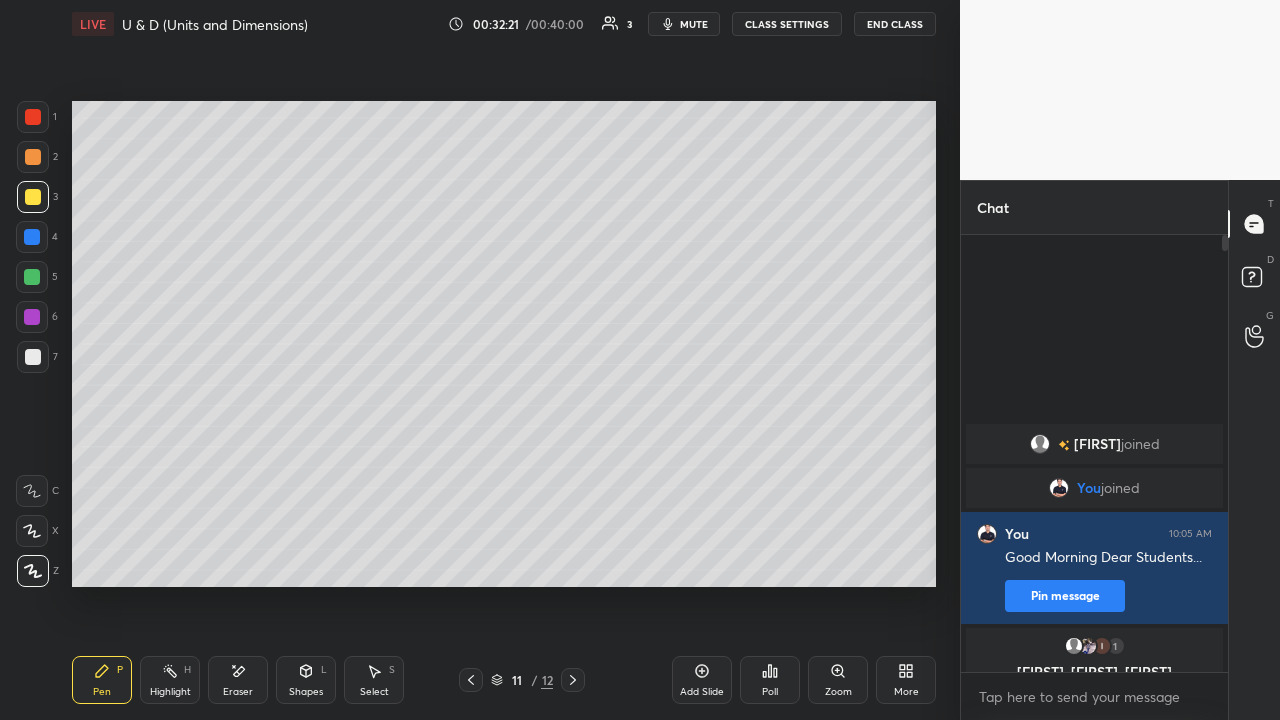 click 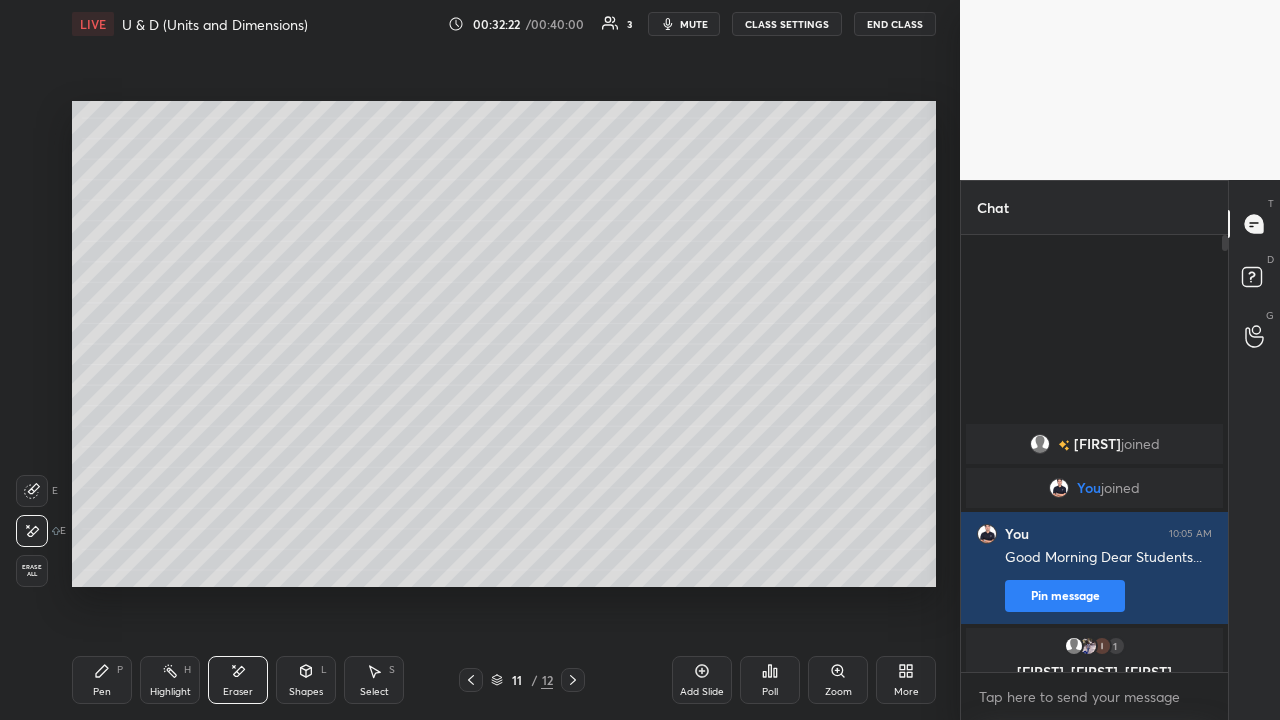 click on "Pen P" at bounding box center (102, 680) 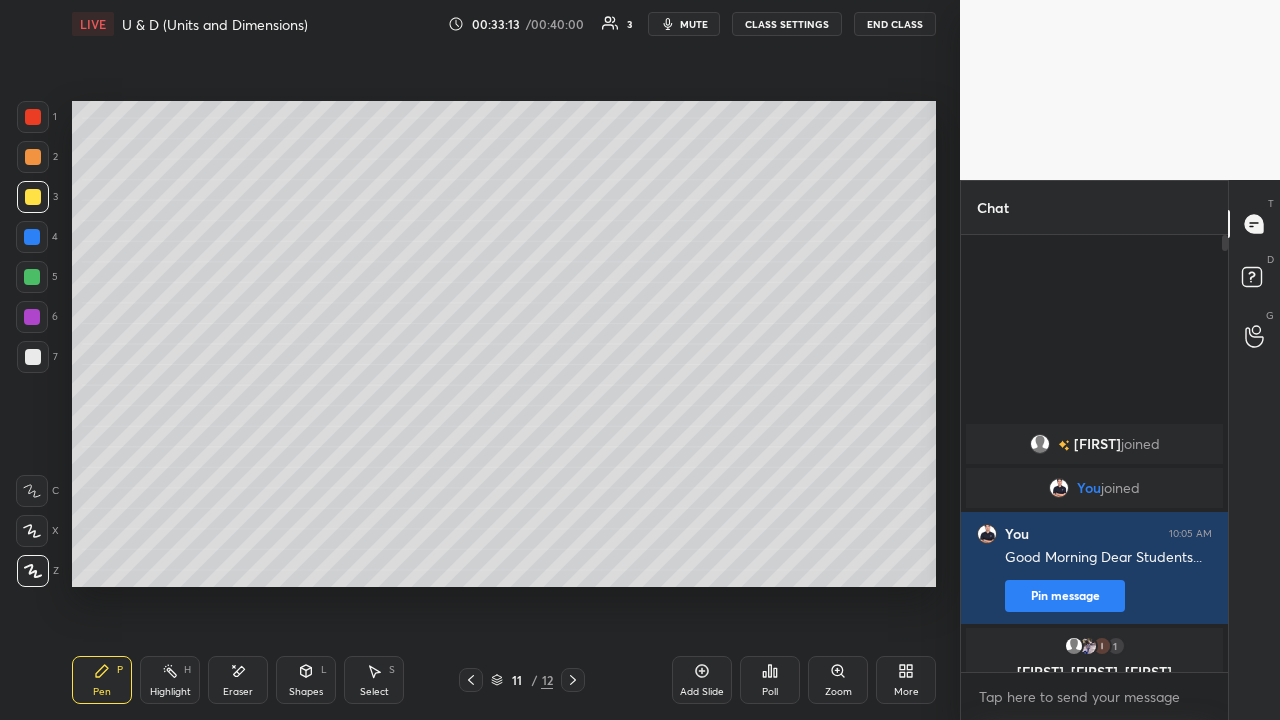 click at bounding box center (33, 357) 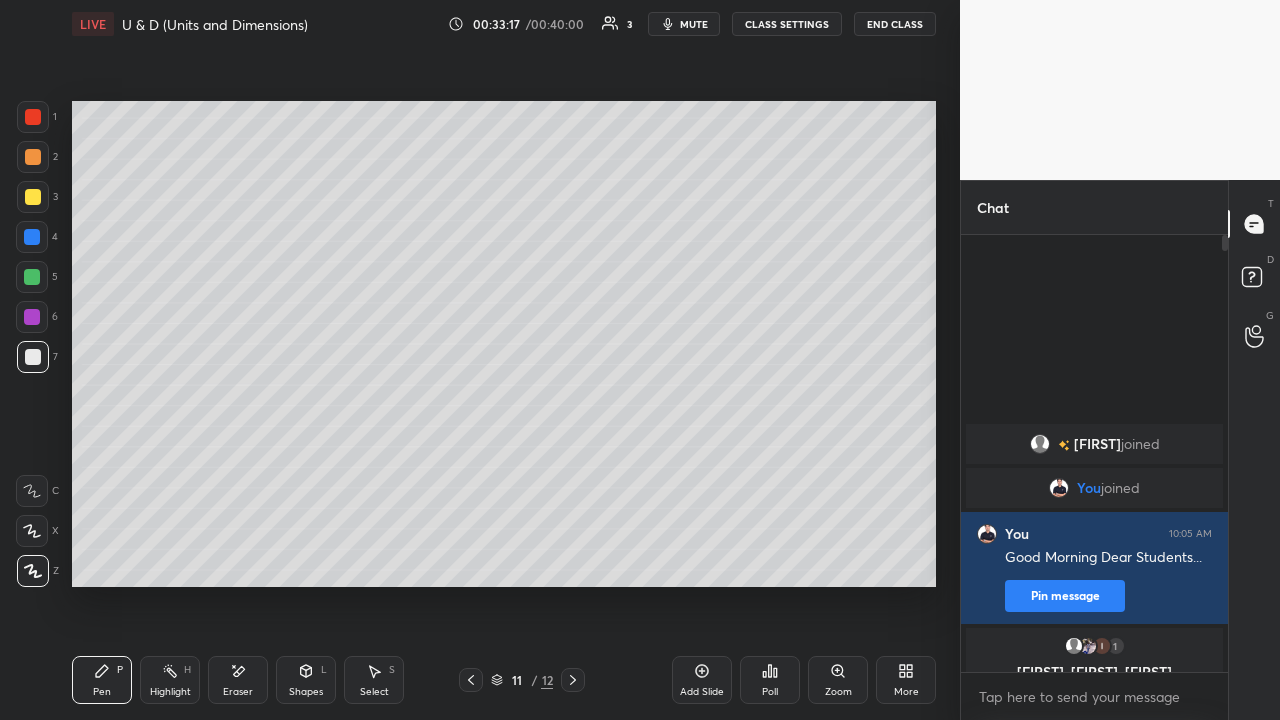 click at bounding box center (33, 157) 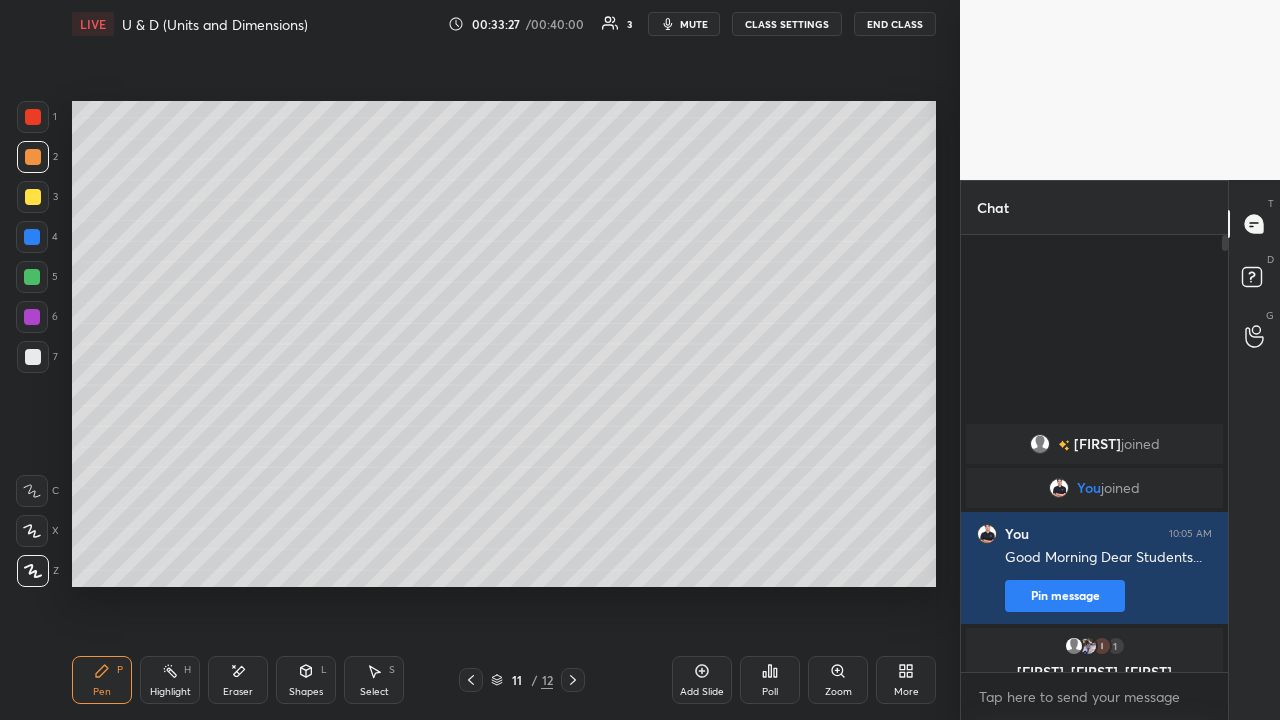 click on "Shapes L" at bounding box center (306, 680) 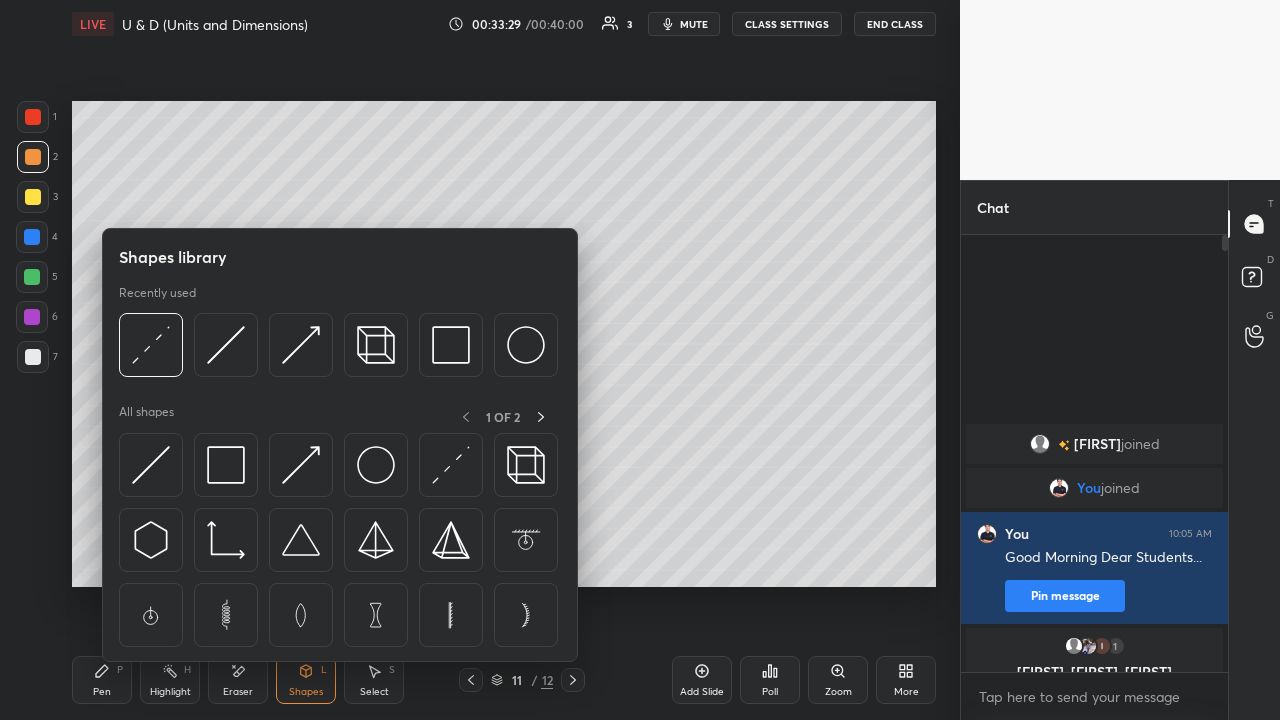 click on "1 2 3 4 5 6 7 C X Z E E Erase all   H H" at bounding box center (32, 344) 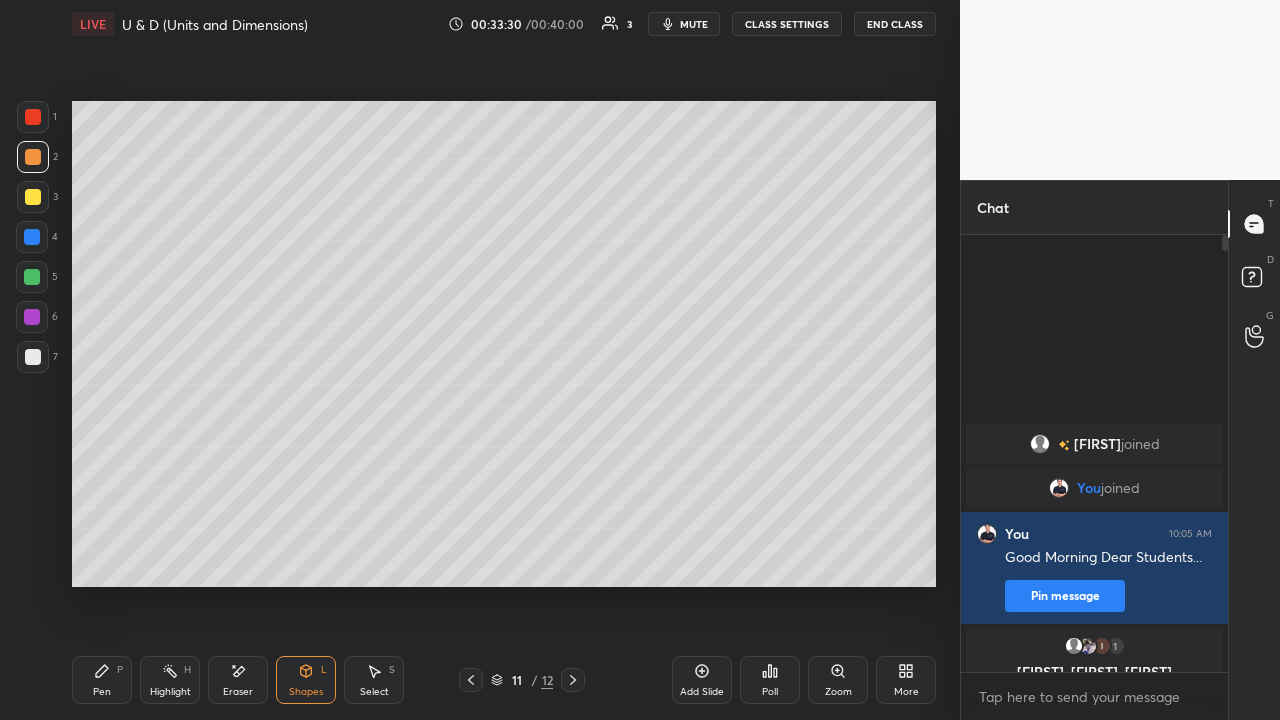 click on "Eraser" at bounding box center [238, 680] 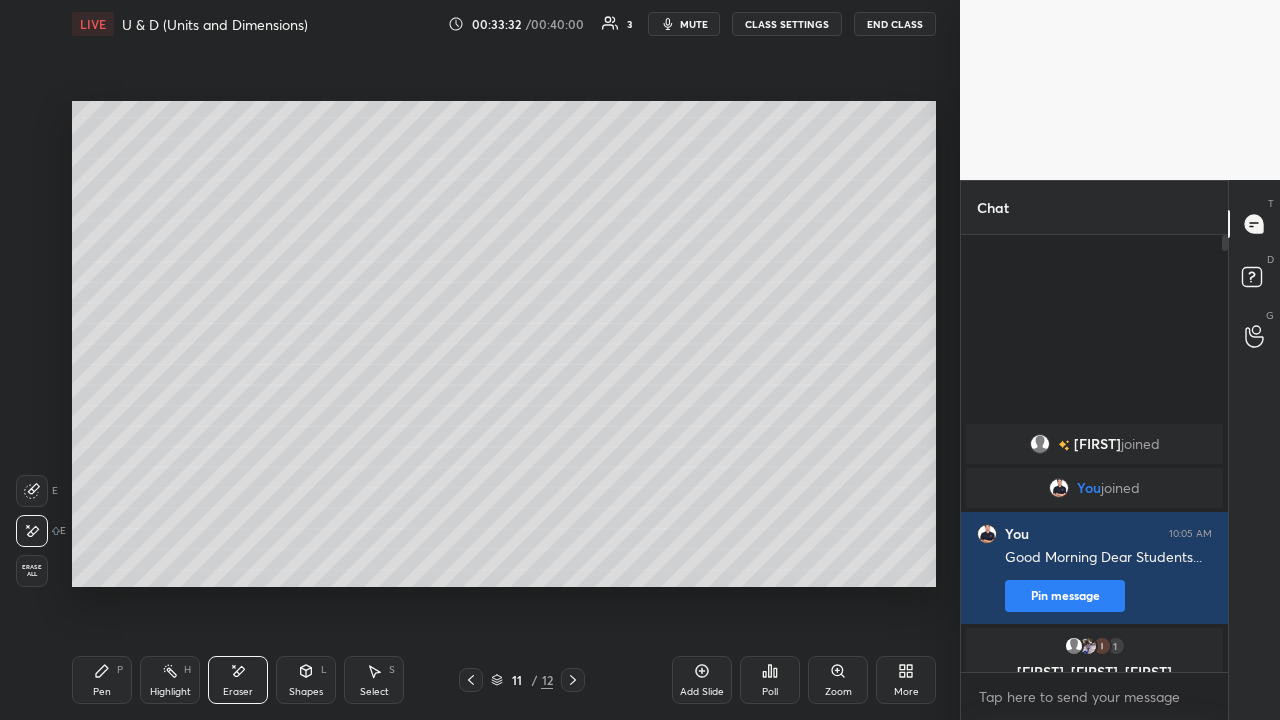 click on "Pen P" at bounding box center (102, 680) 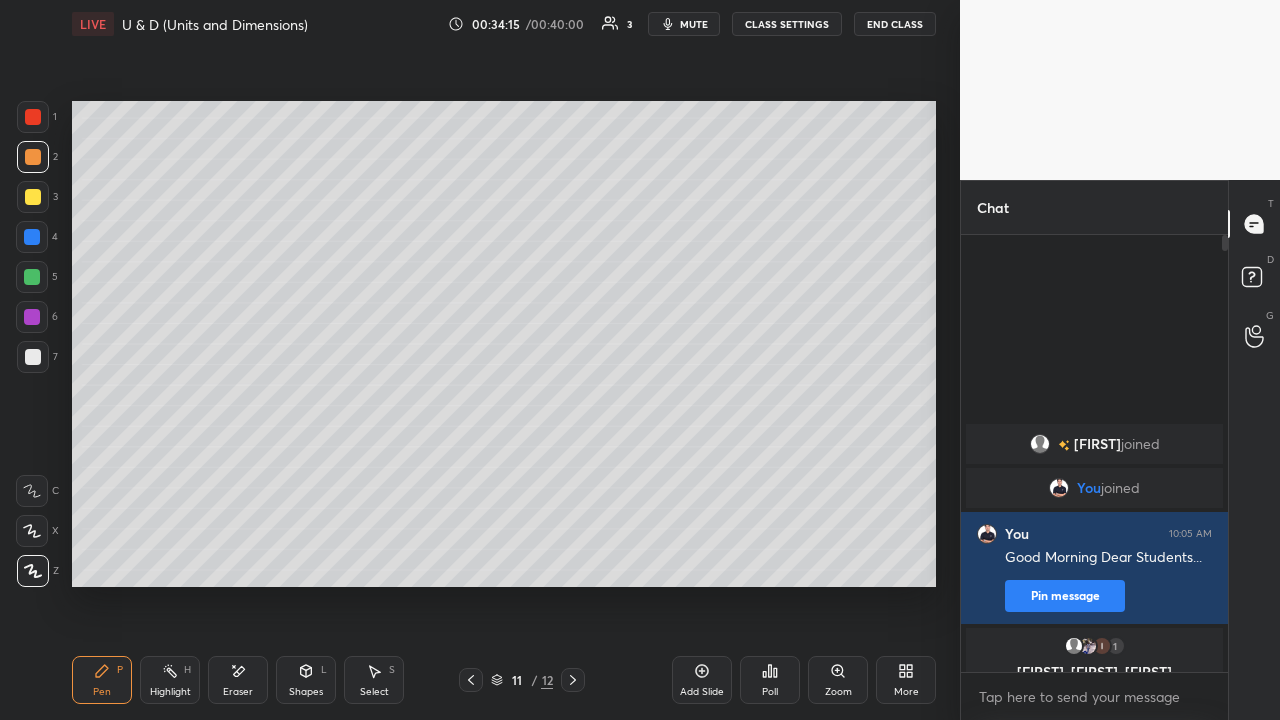 click at bounding box center [33, 357] 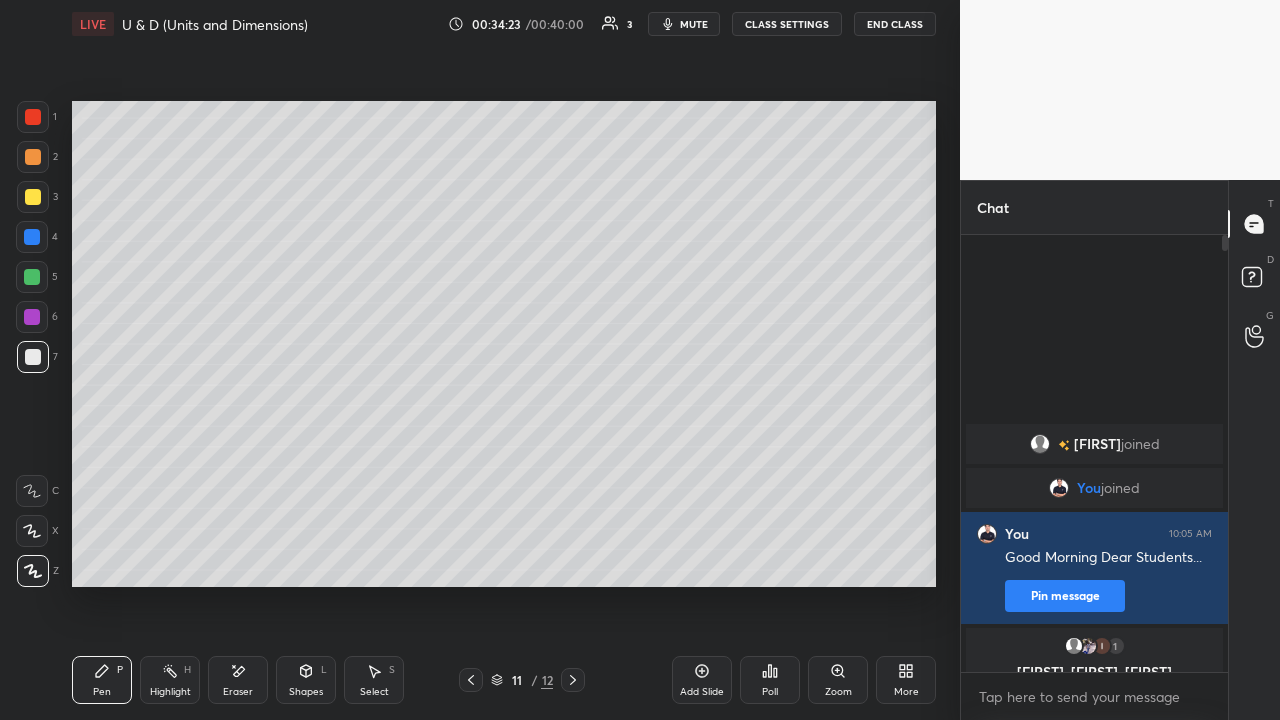 click at bounding box center [33, 157] 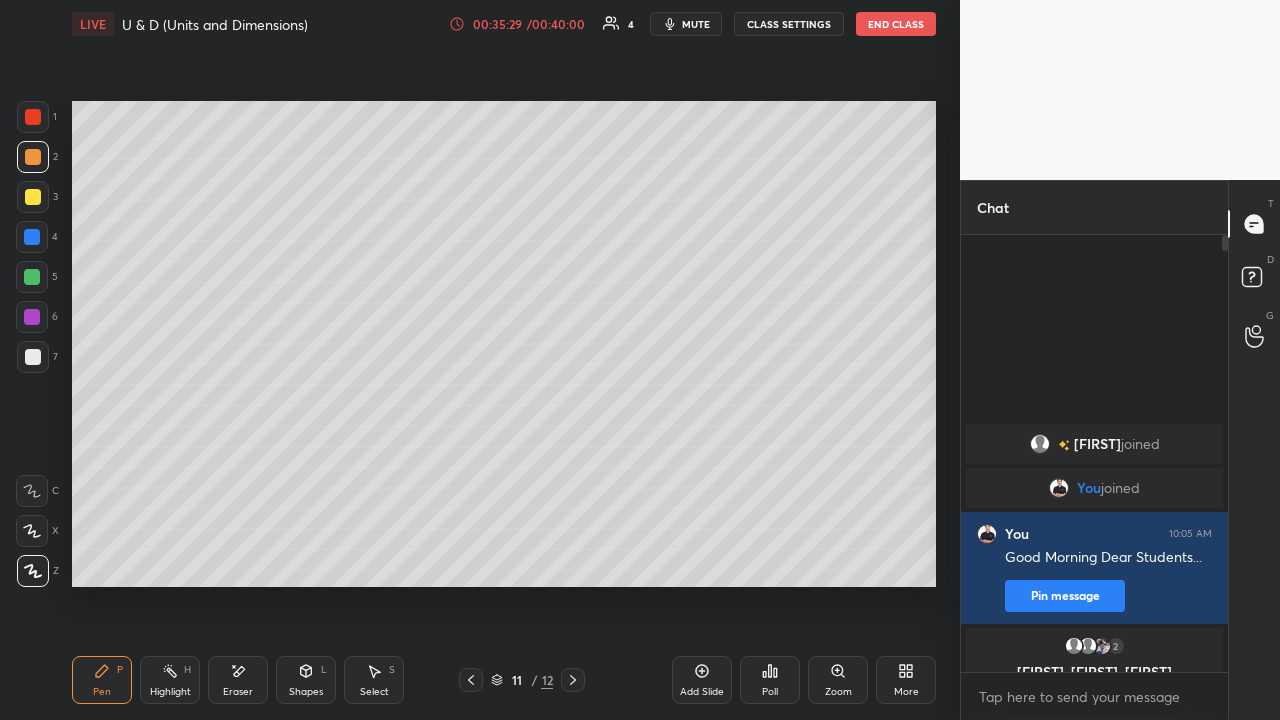click on "End Class" at bounding box center (896, 24) 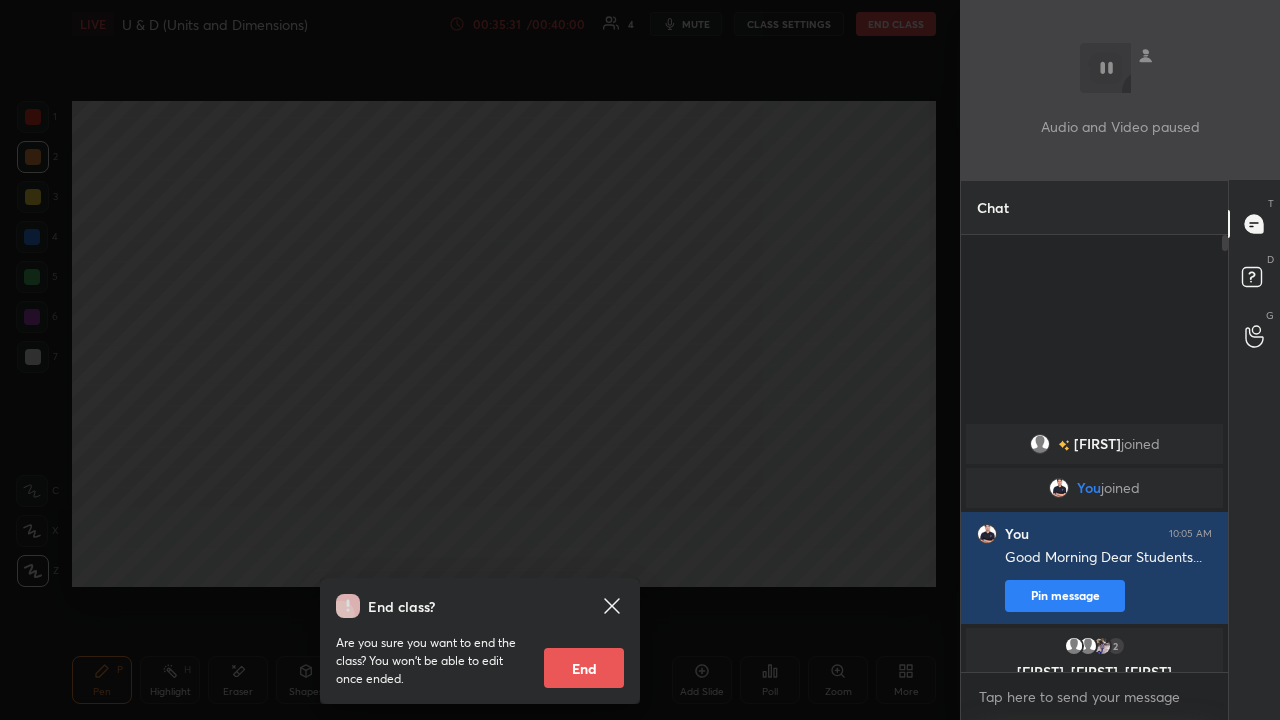 click on "End" at bounding box center [584, 668] 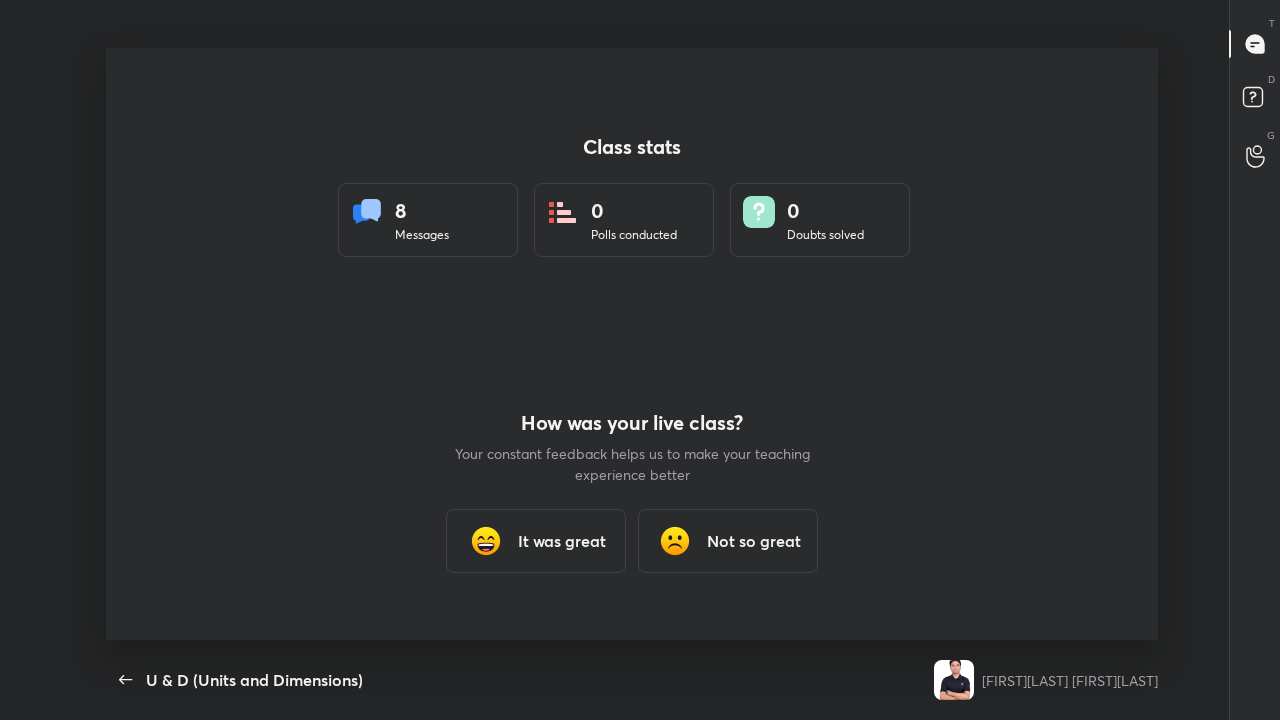 scroll, scrollTop: 99408, scrollLeft: 98736, axis: both 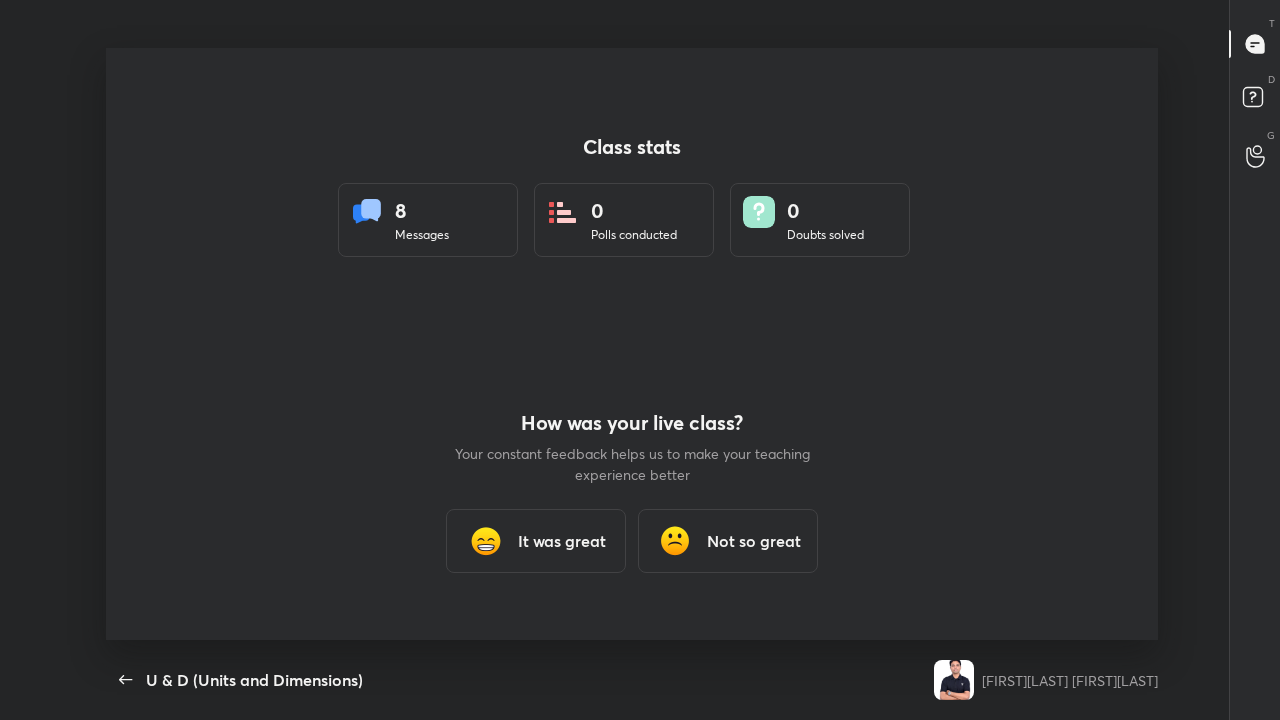 click on "Not so great" at bounding box center [754, 541] 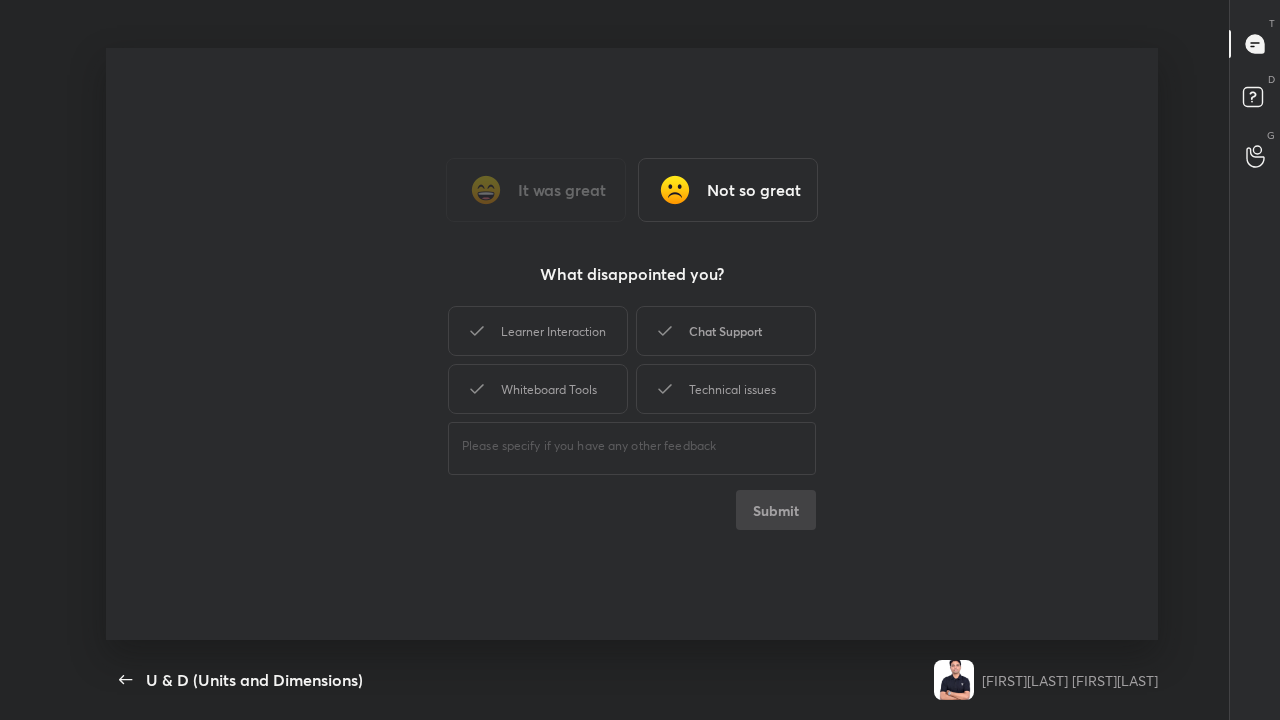 click on "Chat Support" at bounding box center (726, 331) 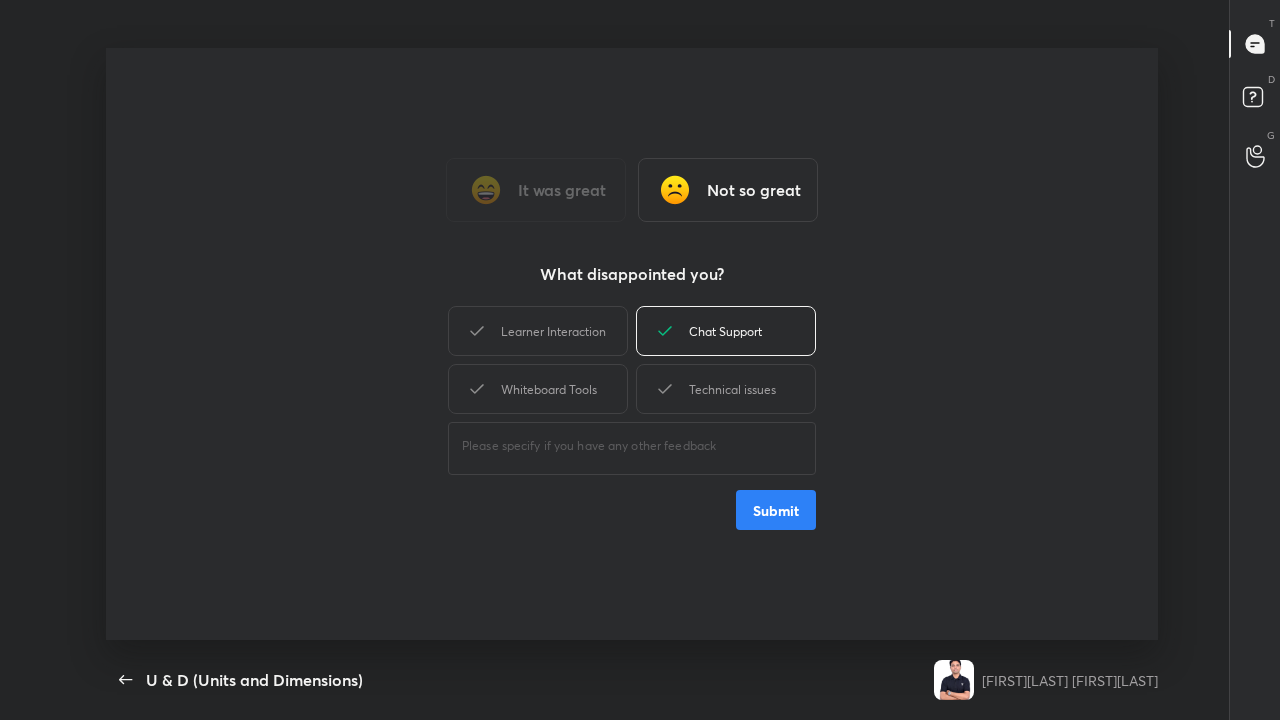 click on "Submit" at bounding box center [776, 510] 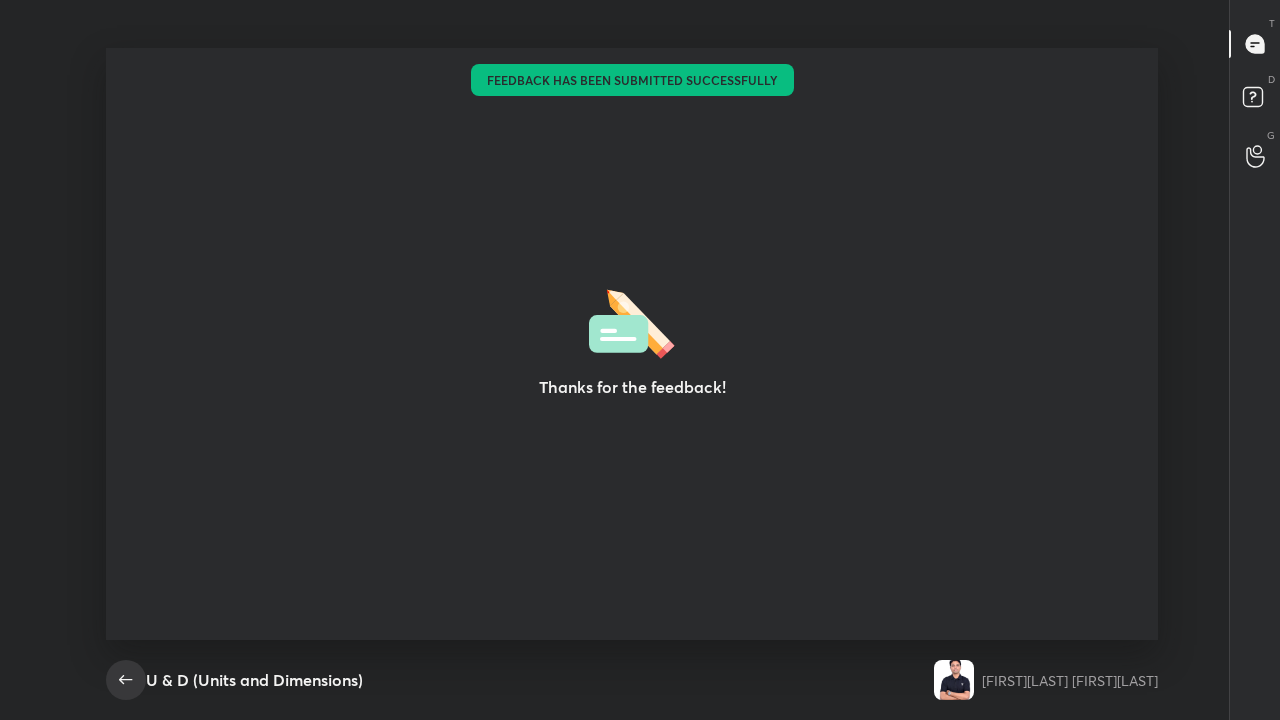 click 